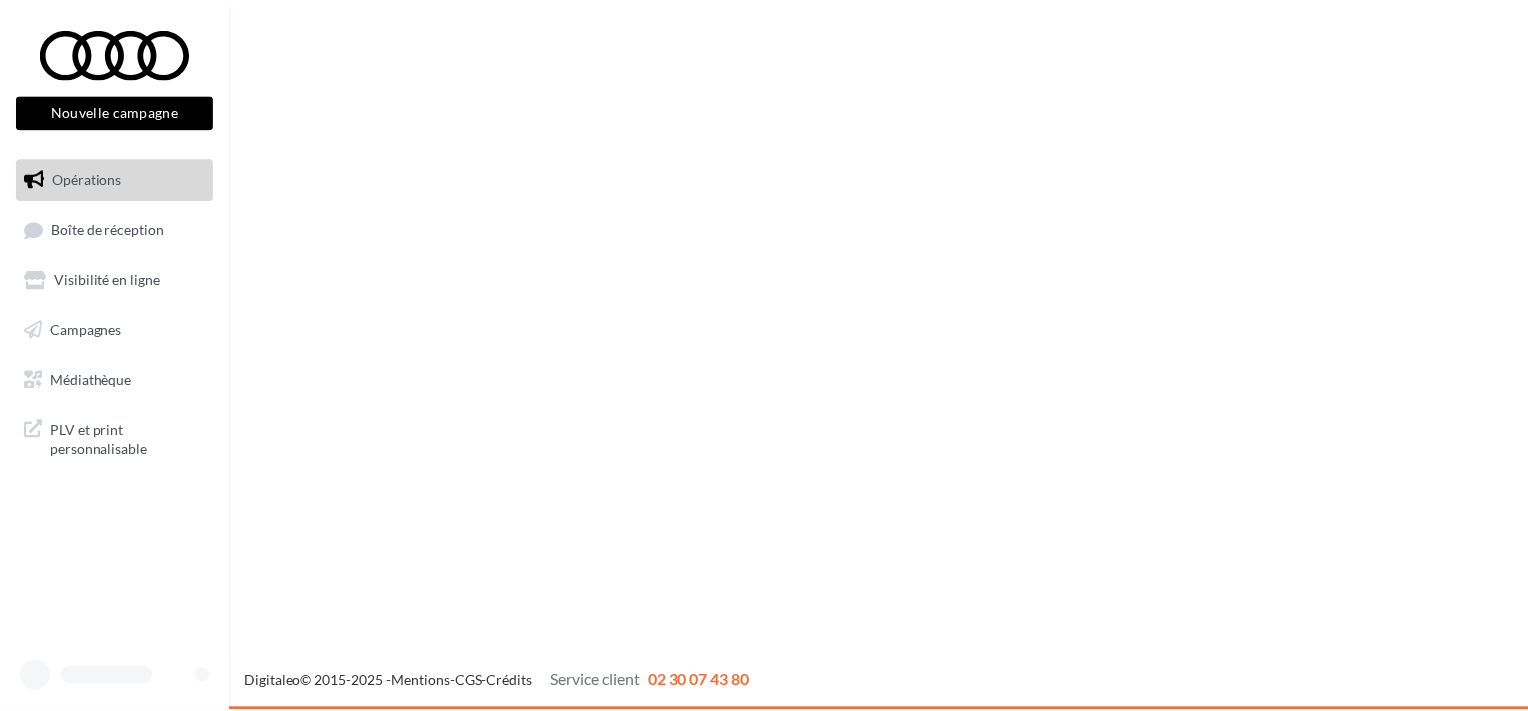scroll, scrollTop: 0, scrollLeft: 0, axis: both 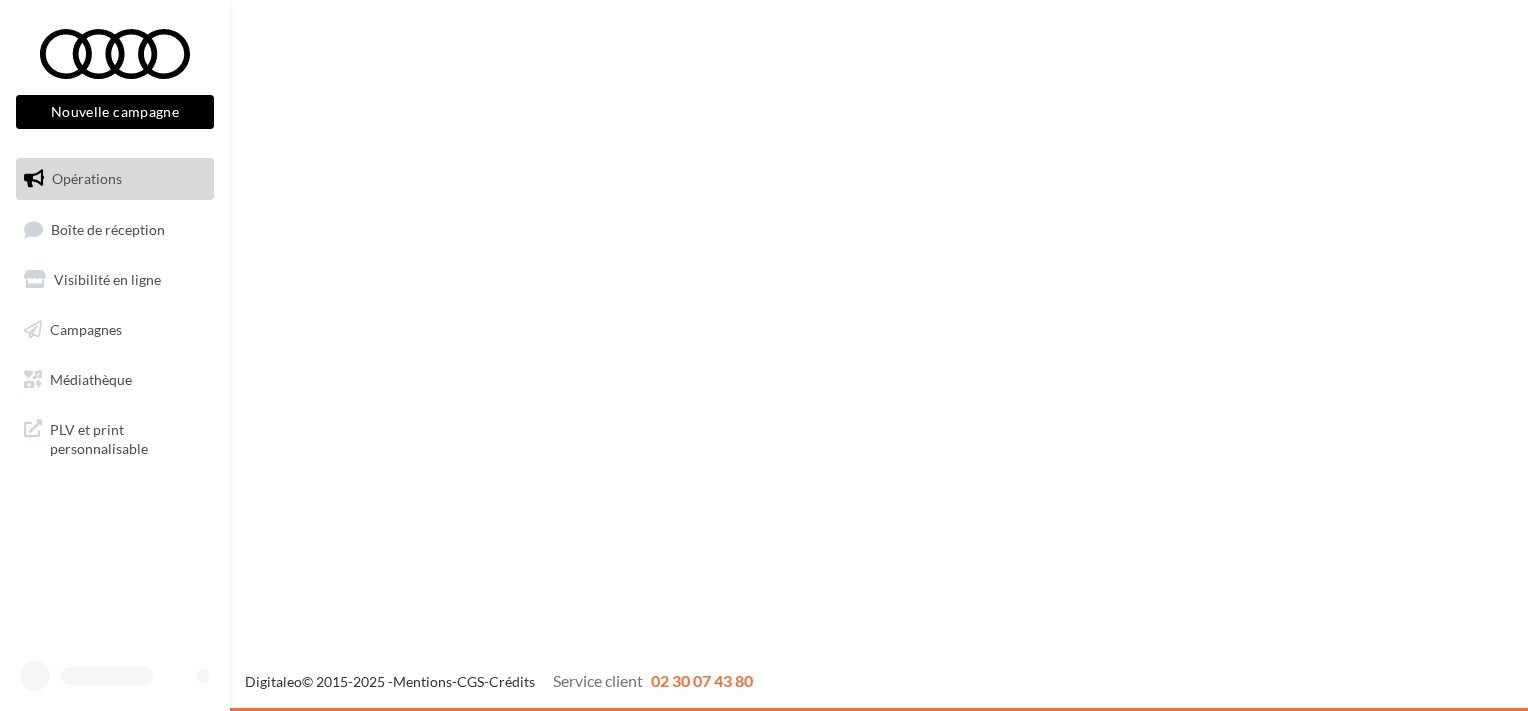 click on "Boîte de réception" at bounding box center (108, 228) 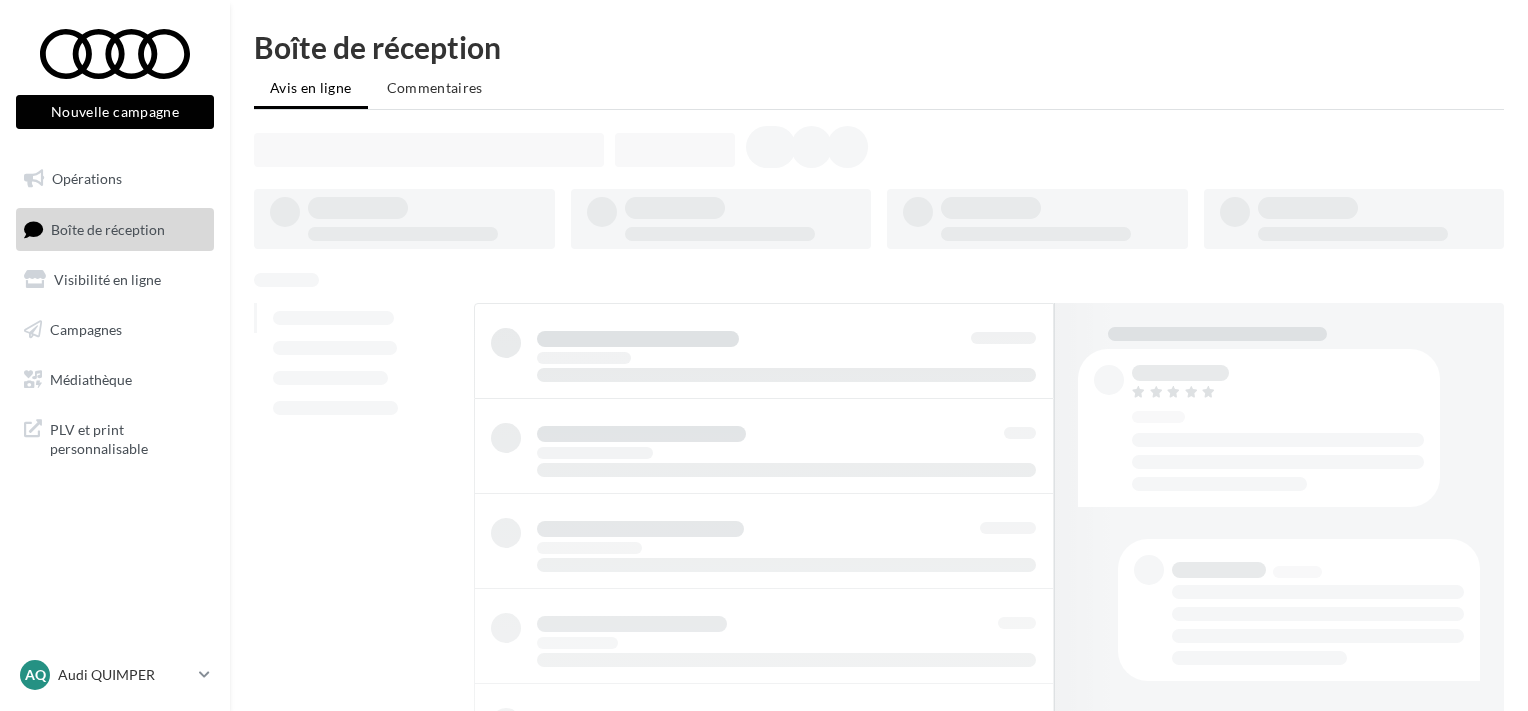 scroll, scrollTop: 0, scrollLeft: 0, axis: both 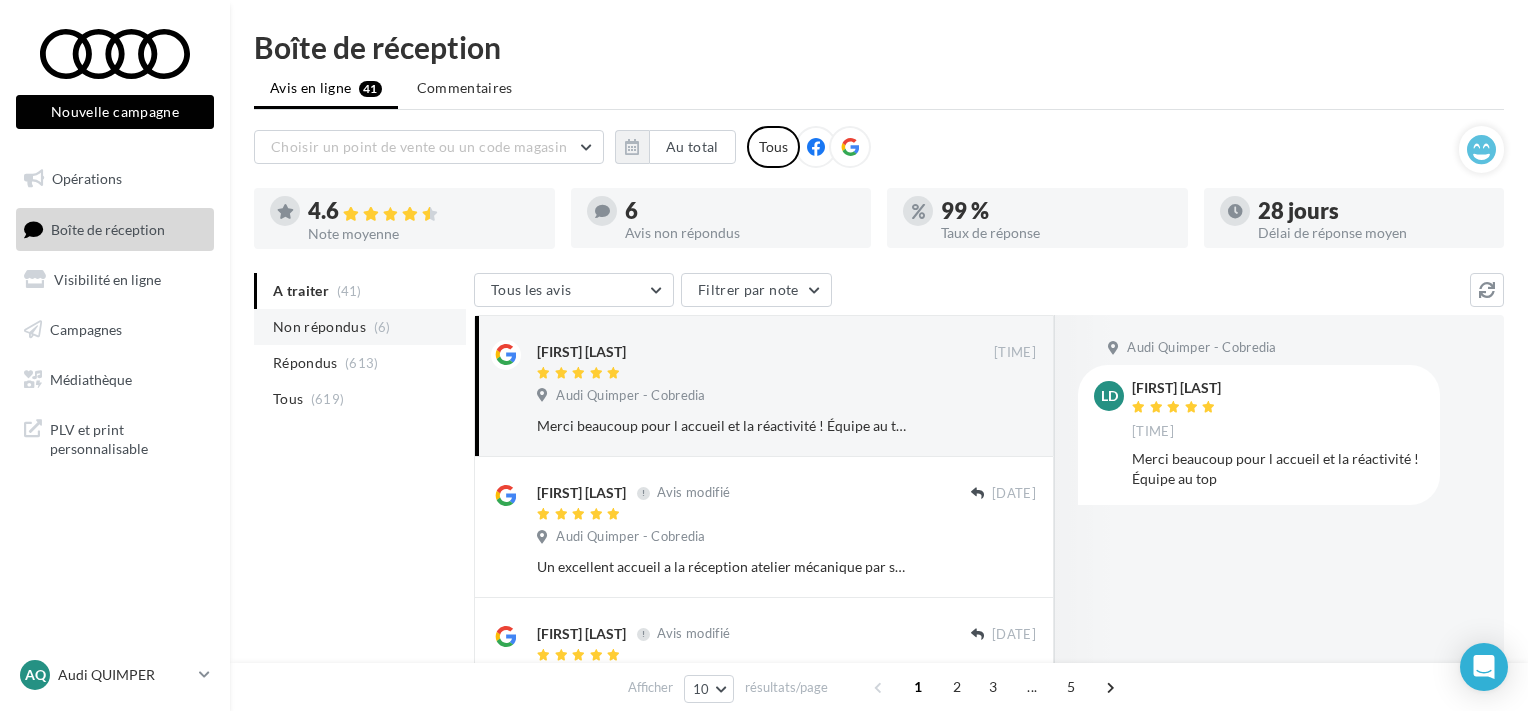 click on "Non répondus
(6)" at bounding box center [360, 327] 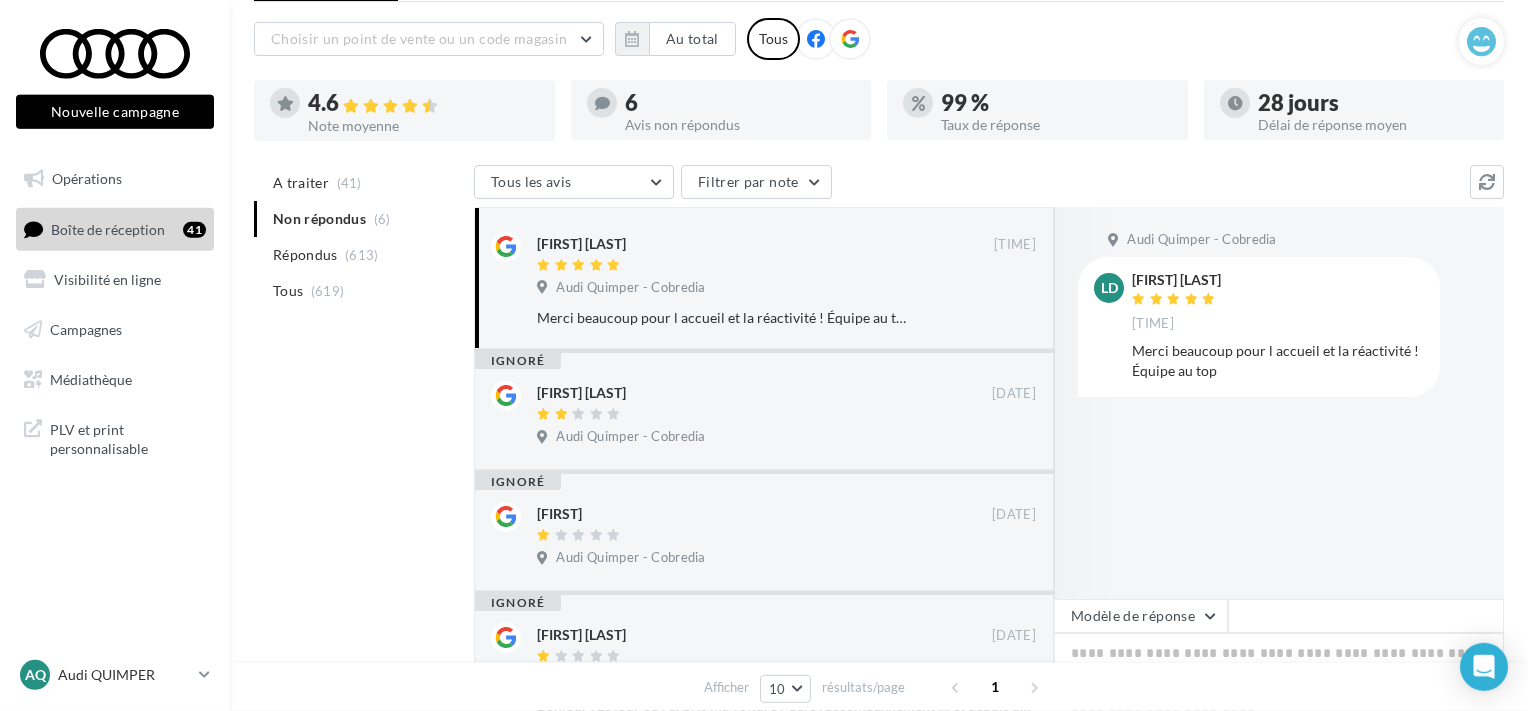 scroll, scrollTop: 211, scrollLeft: 0, axis: vertical 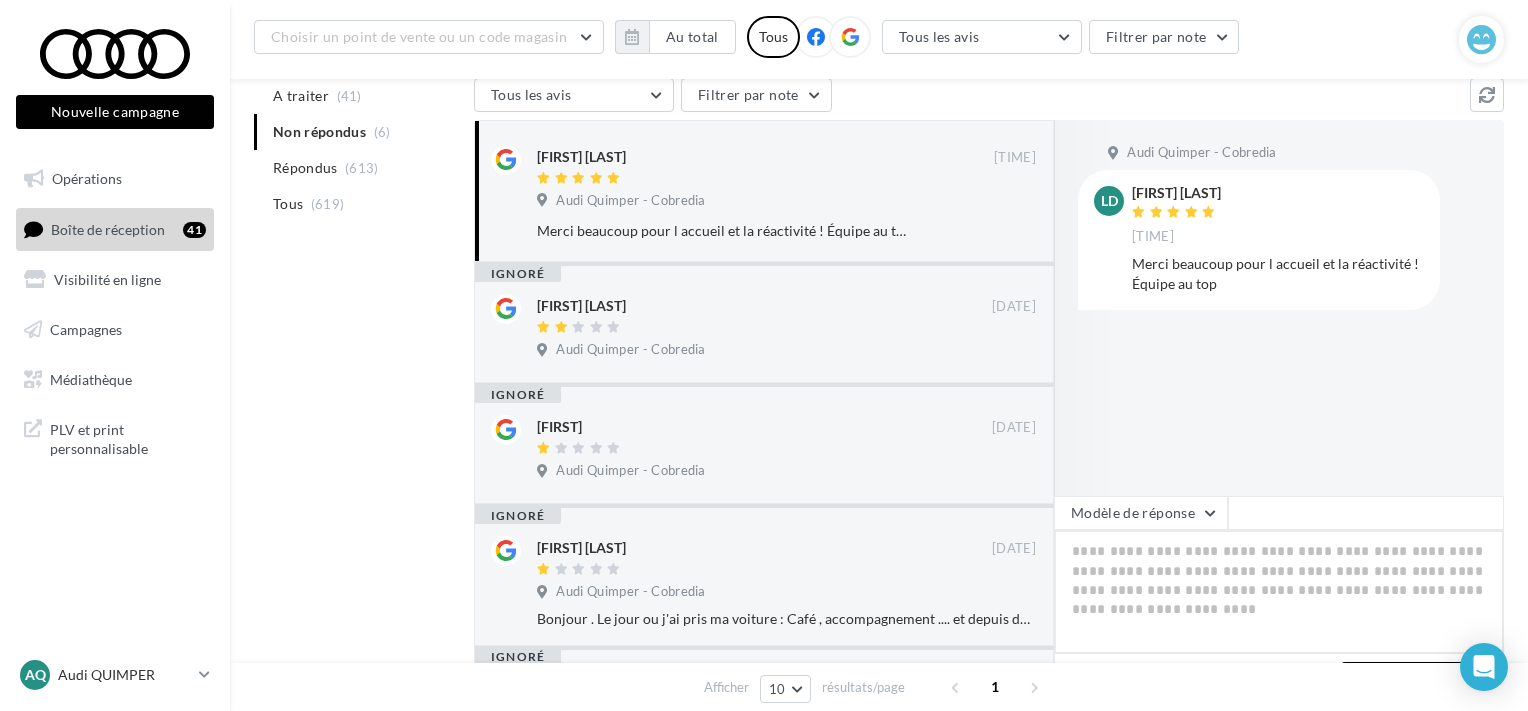 click at bounding box center (1279, 592) 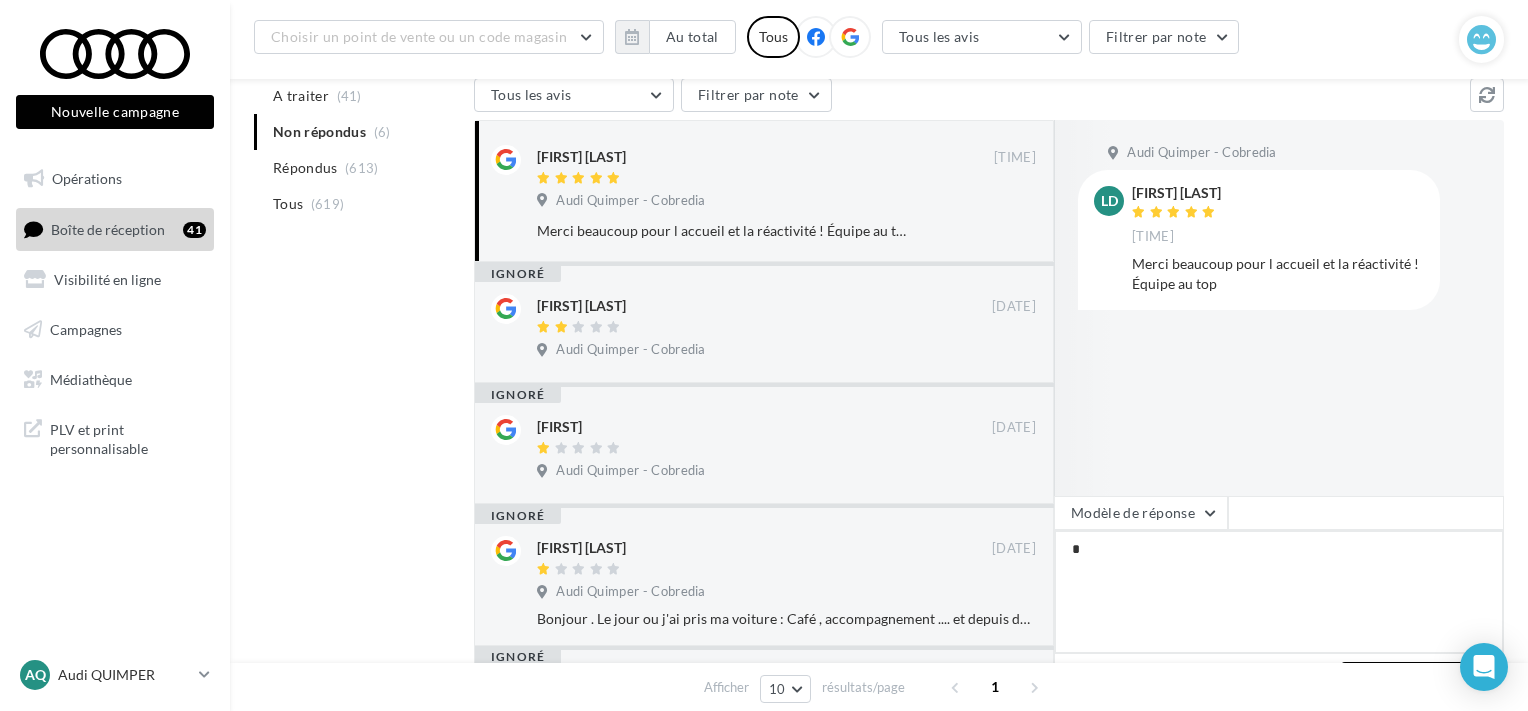 type on "**" 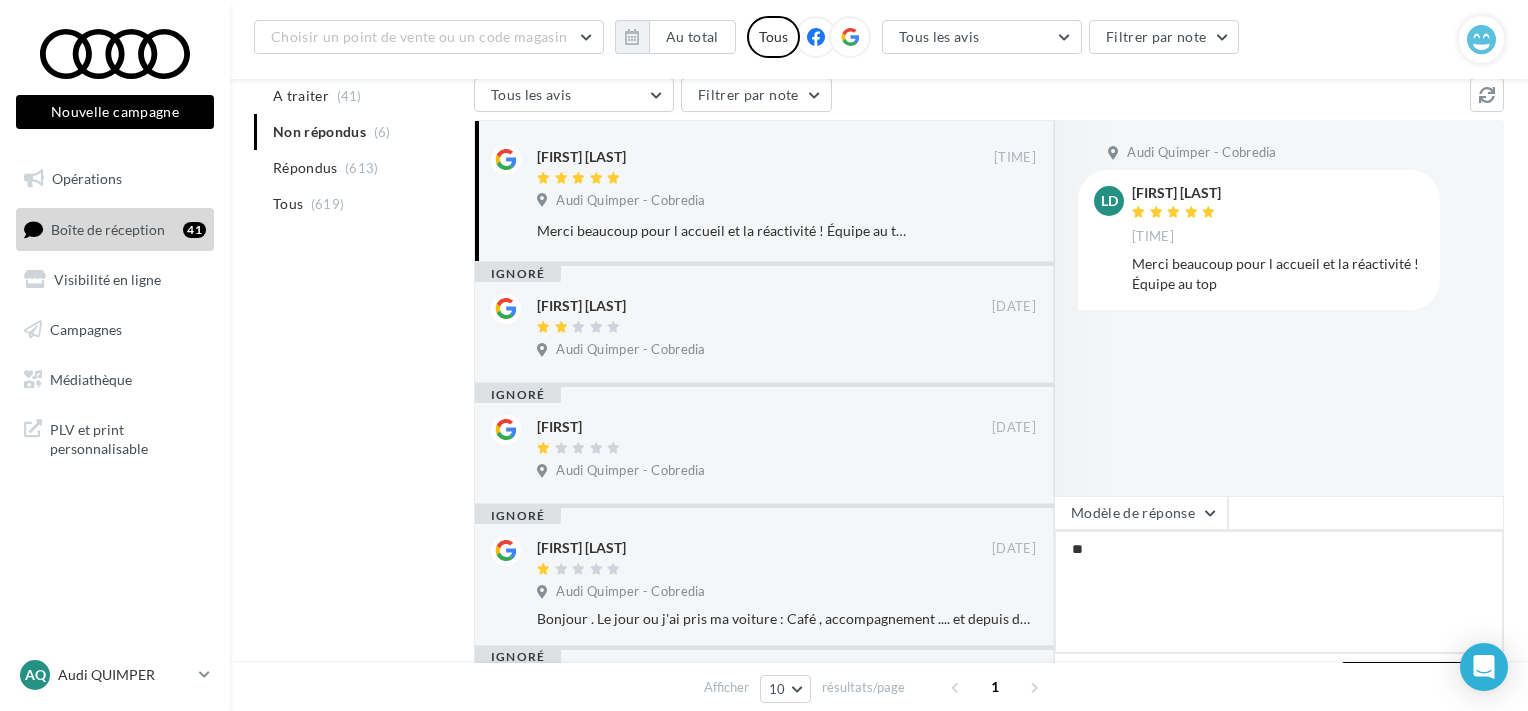 type on "***" 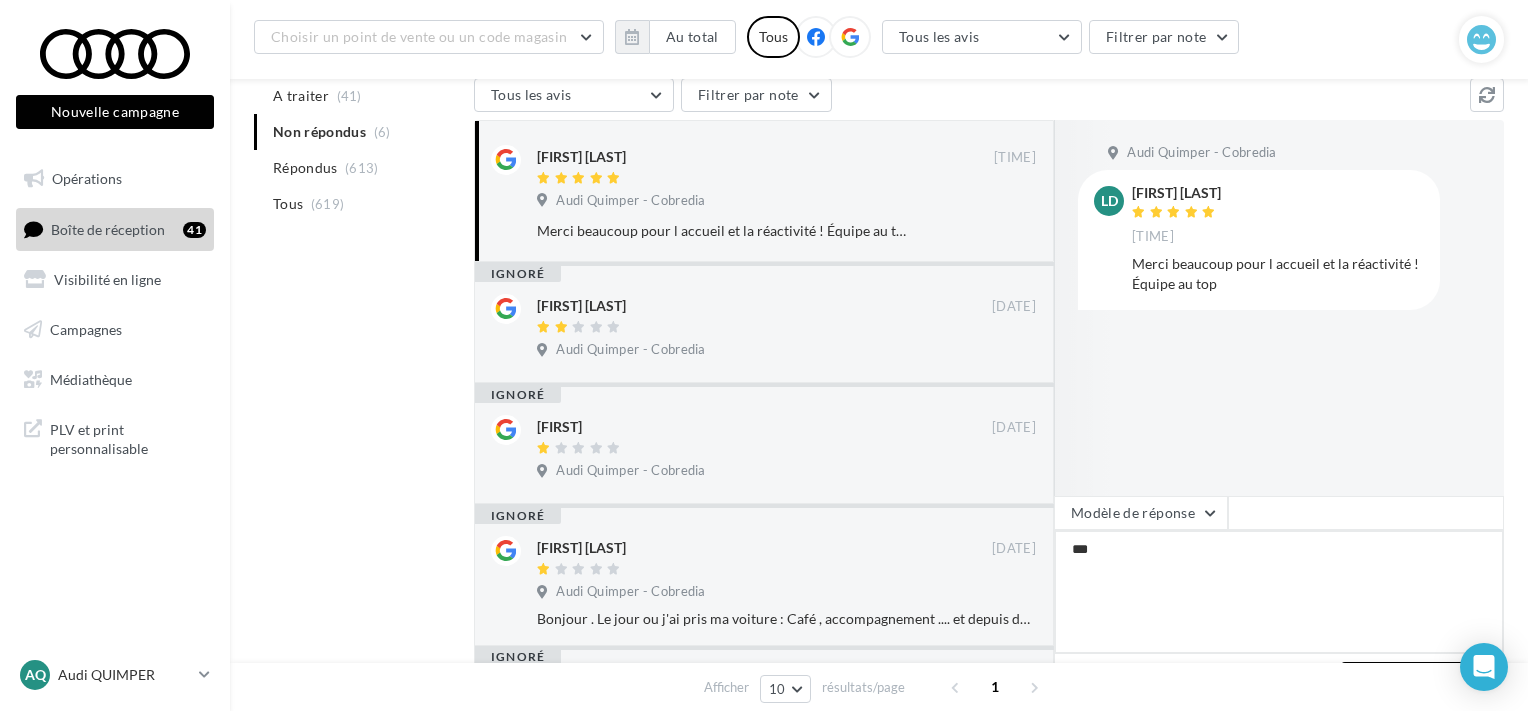 type on "****" 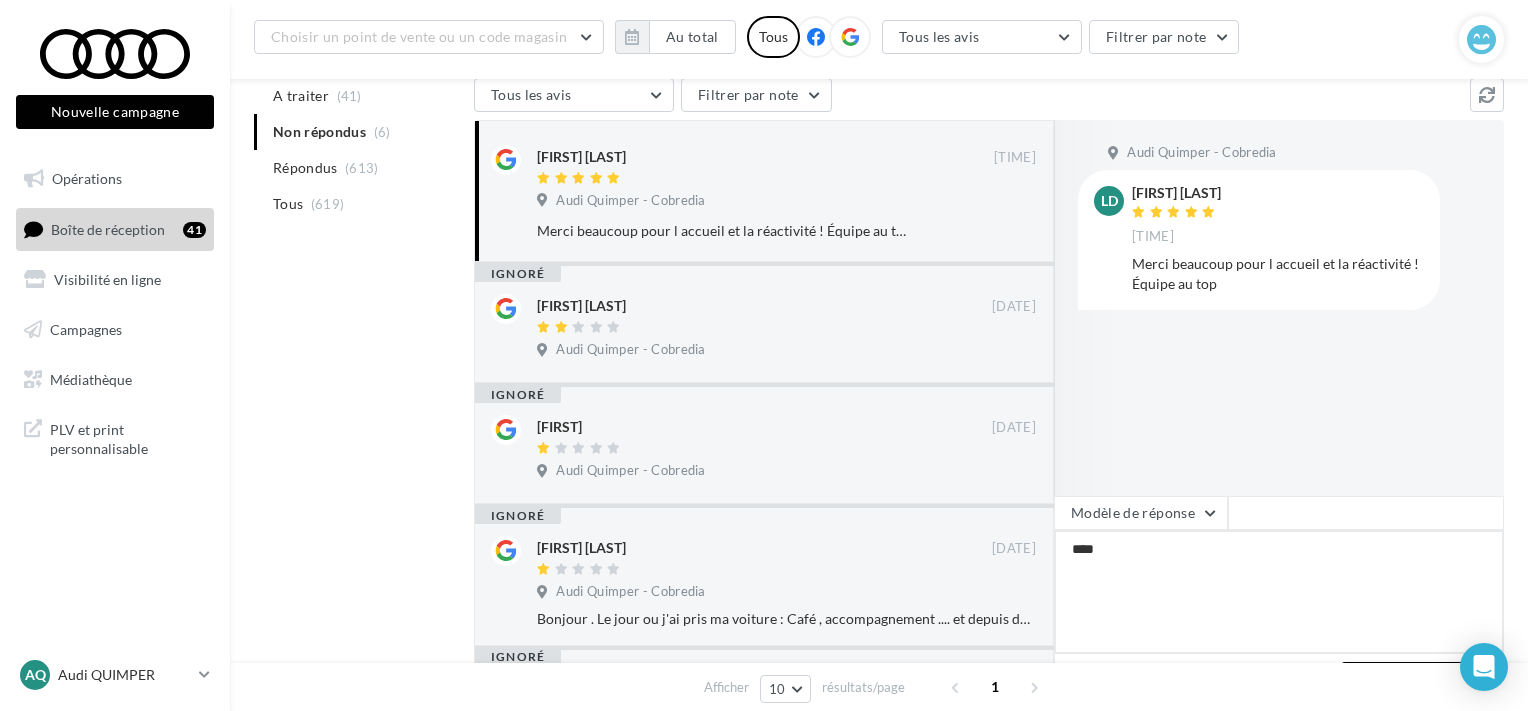 type on "*****" 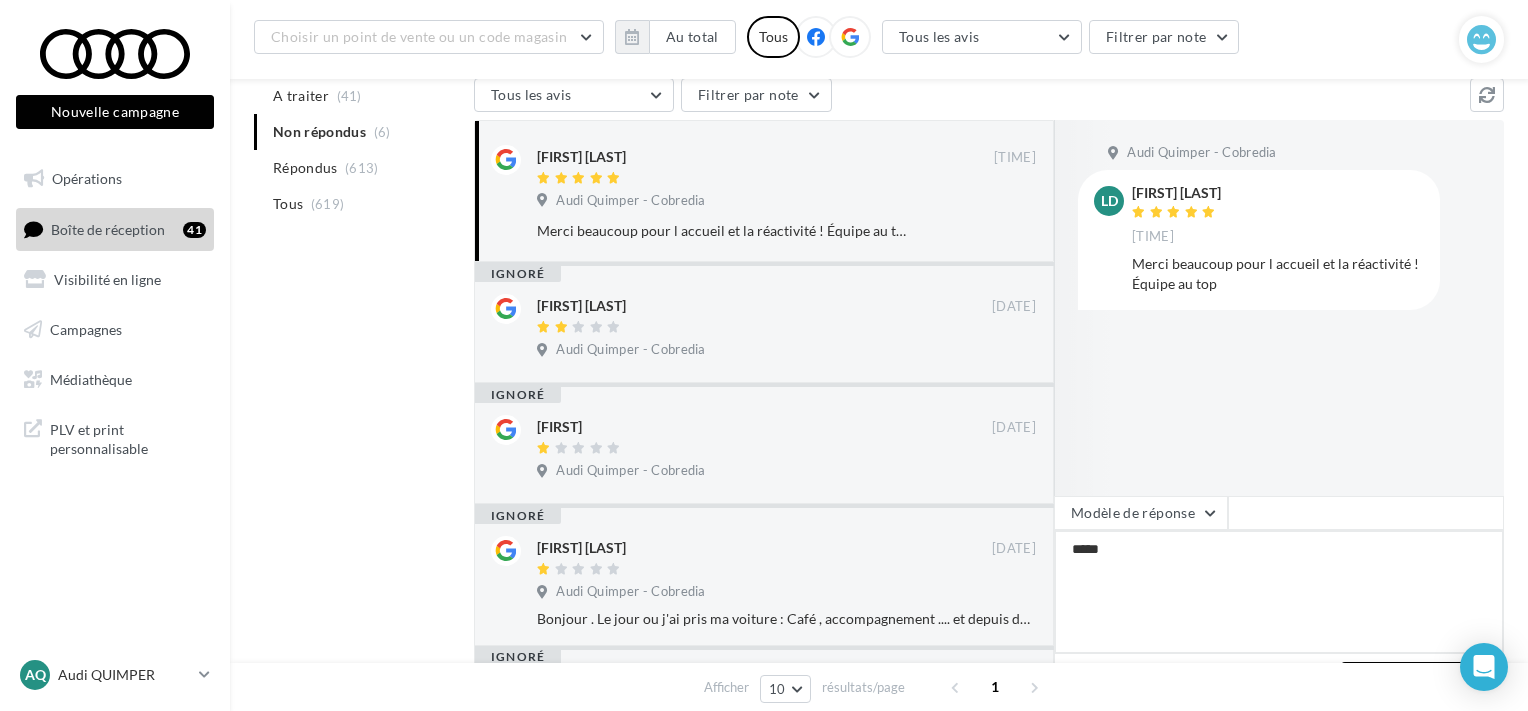 type on "******" 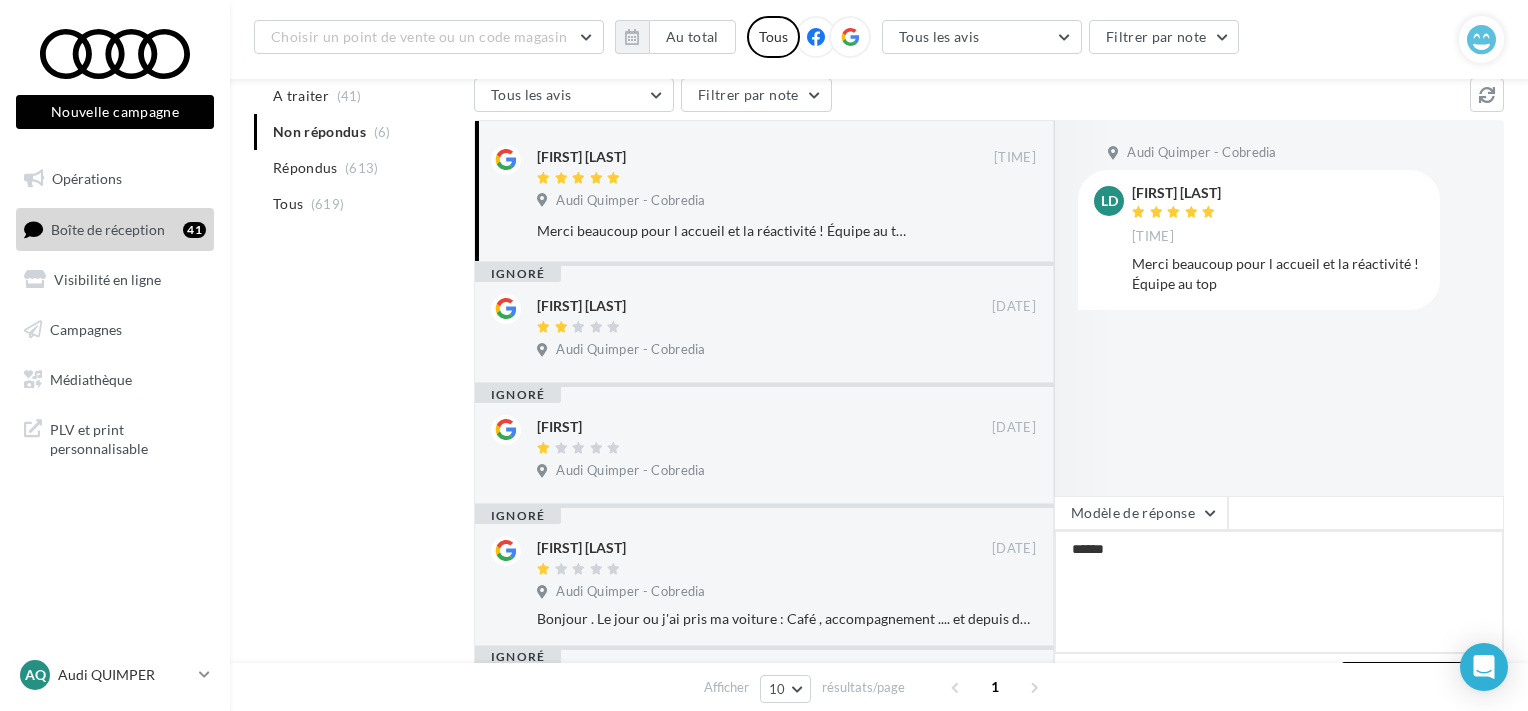 type on "*******" 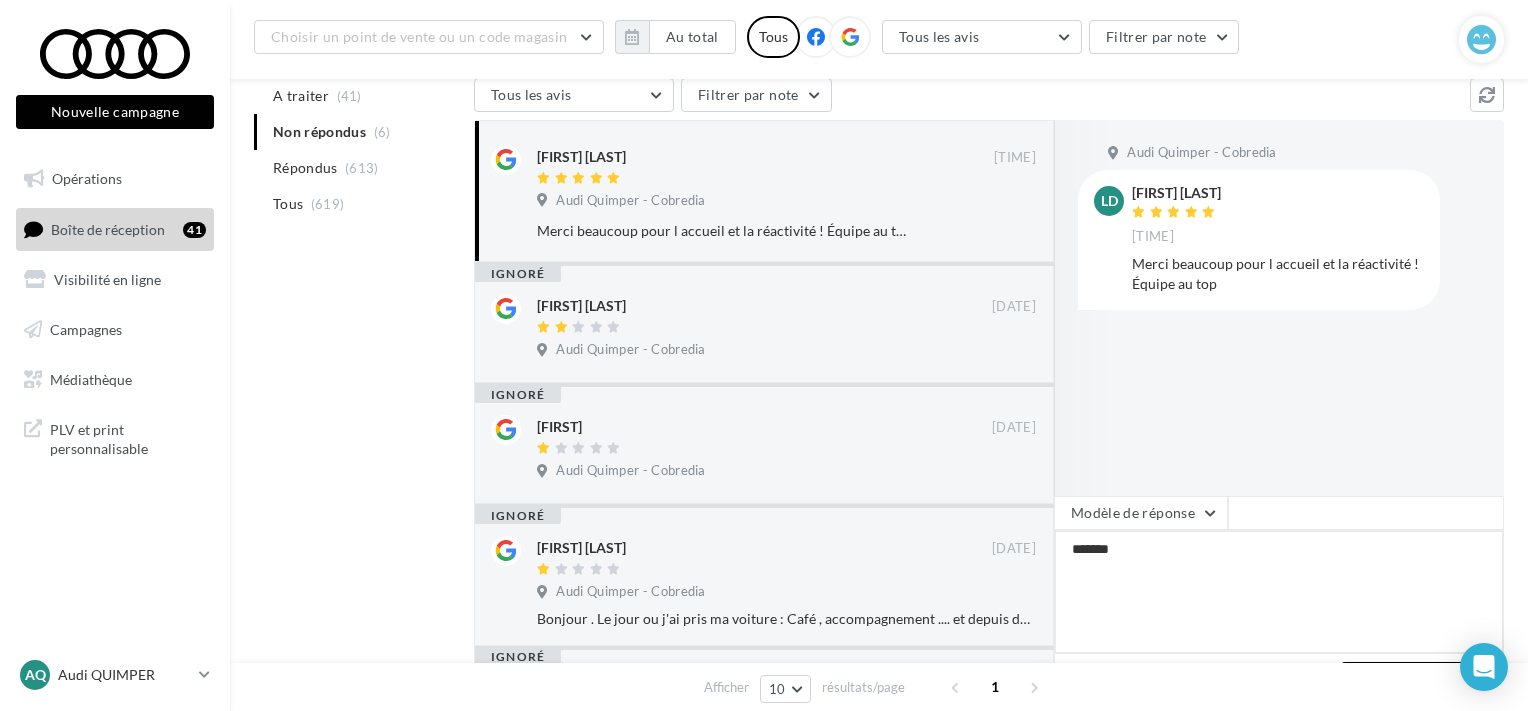 type on "*******" 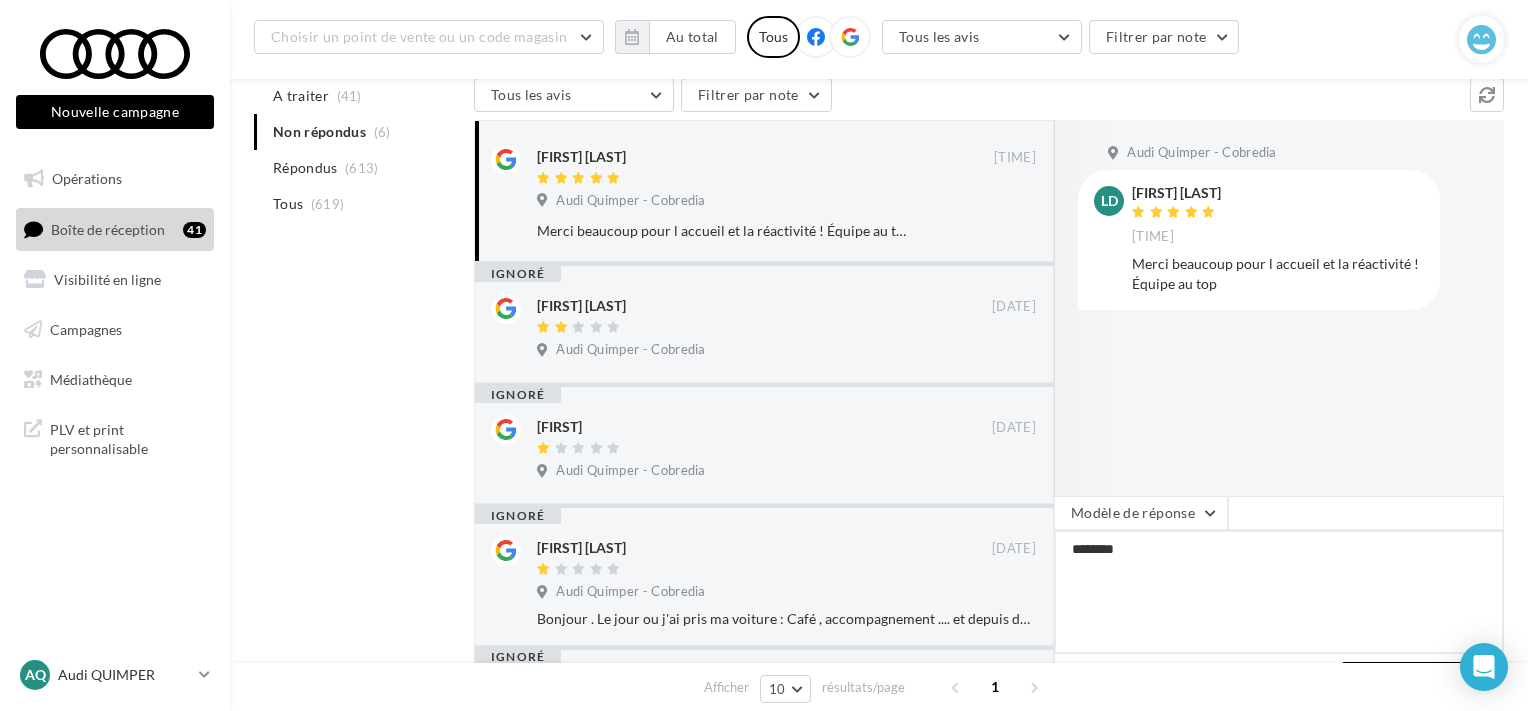 type on "*********" 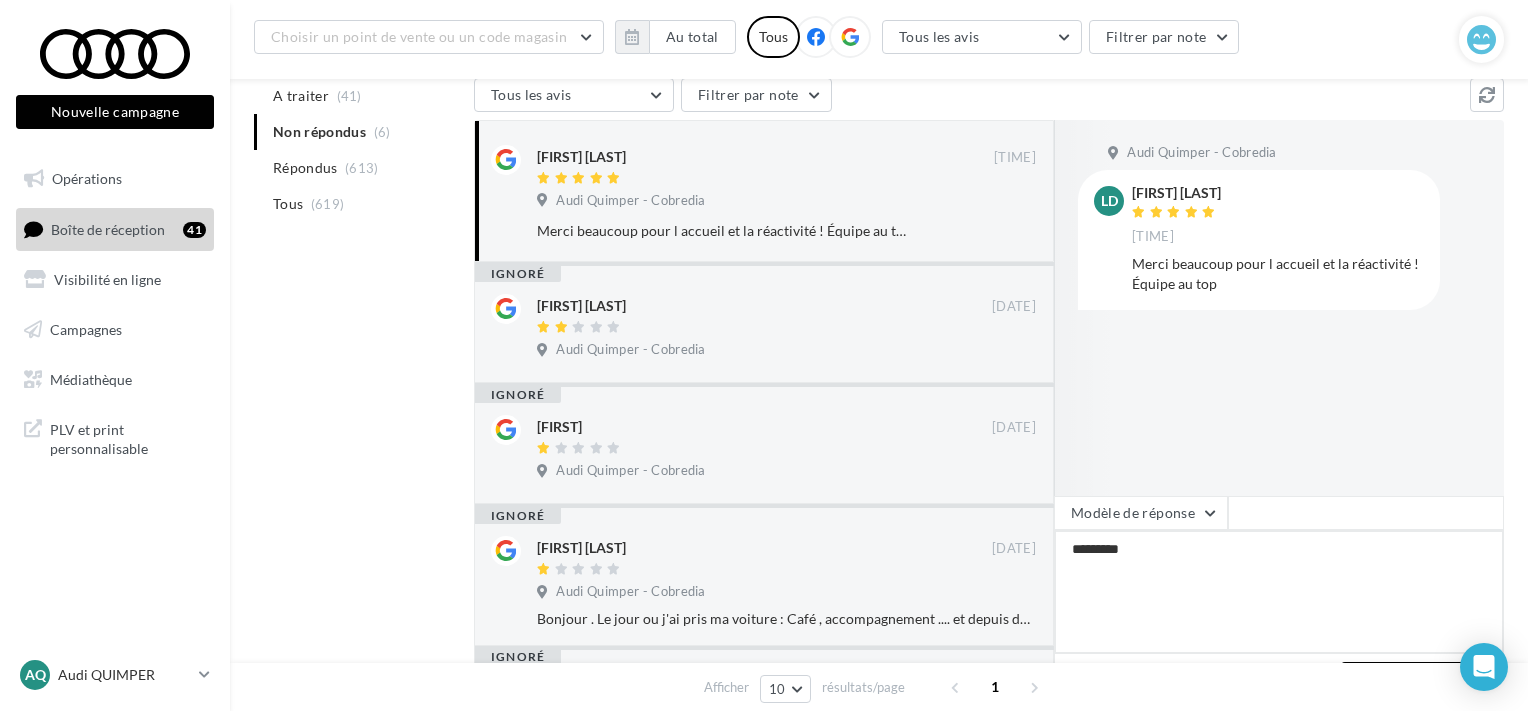 type on "**********" 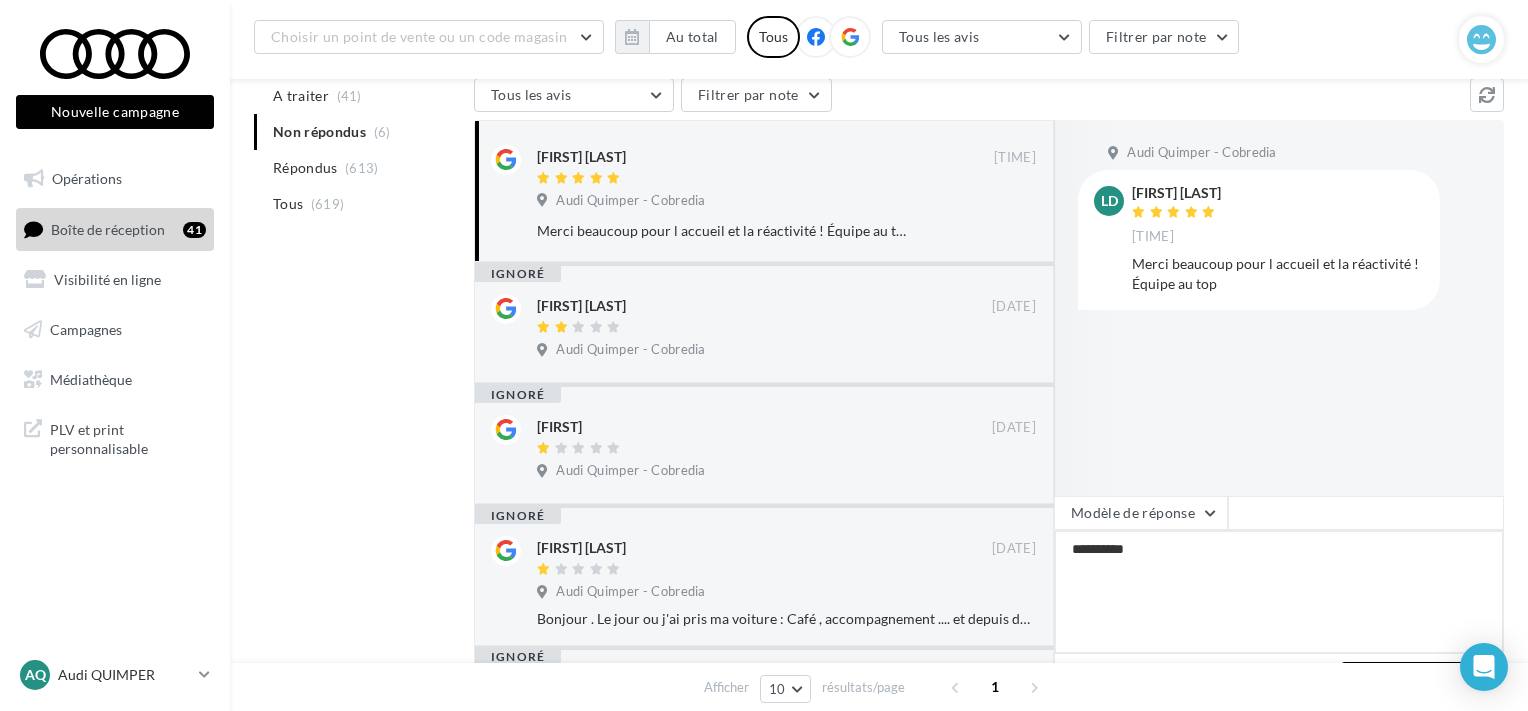 type on "**********" 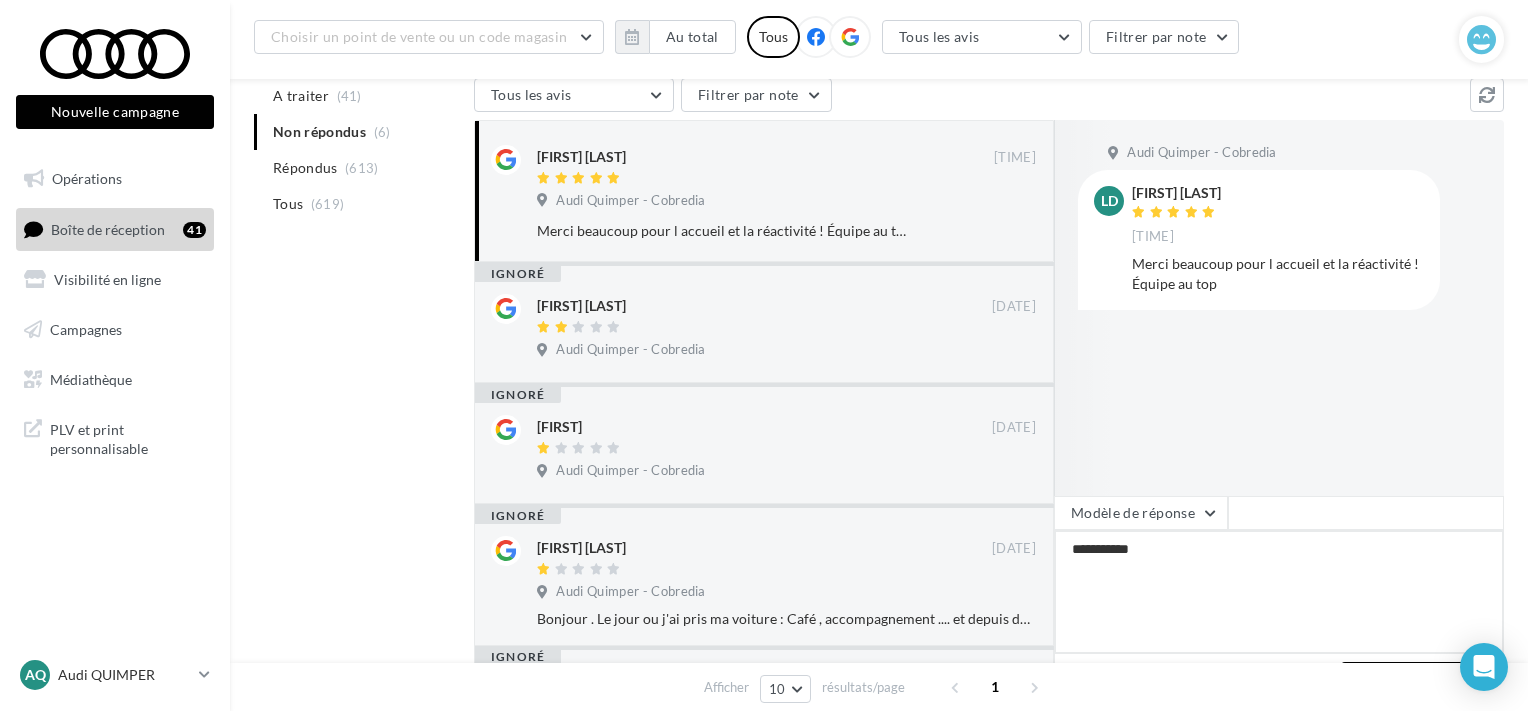 type on "**********" 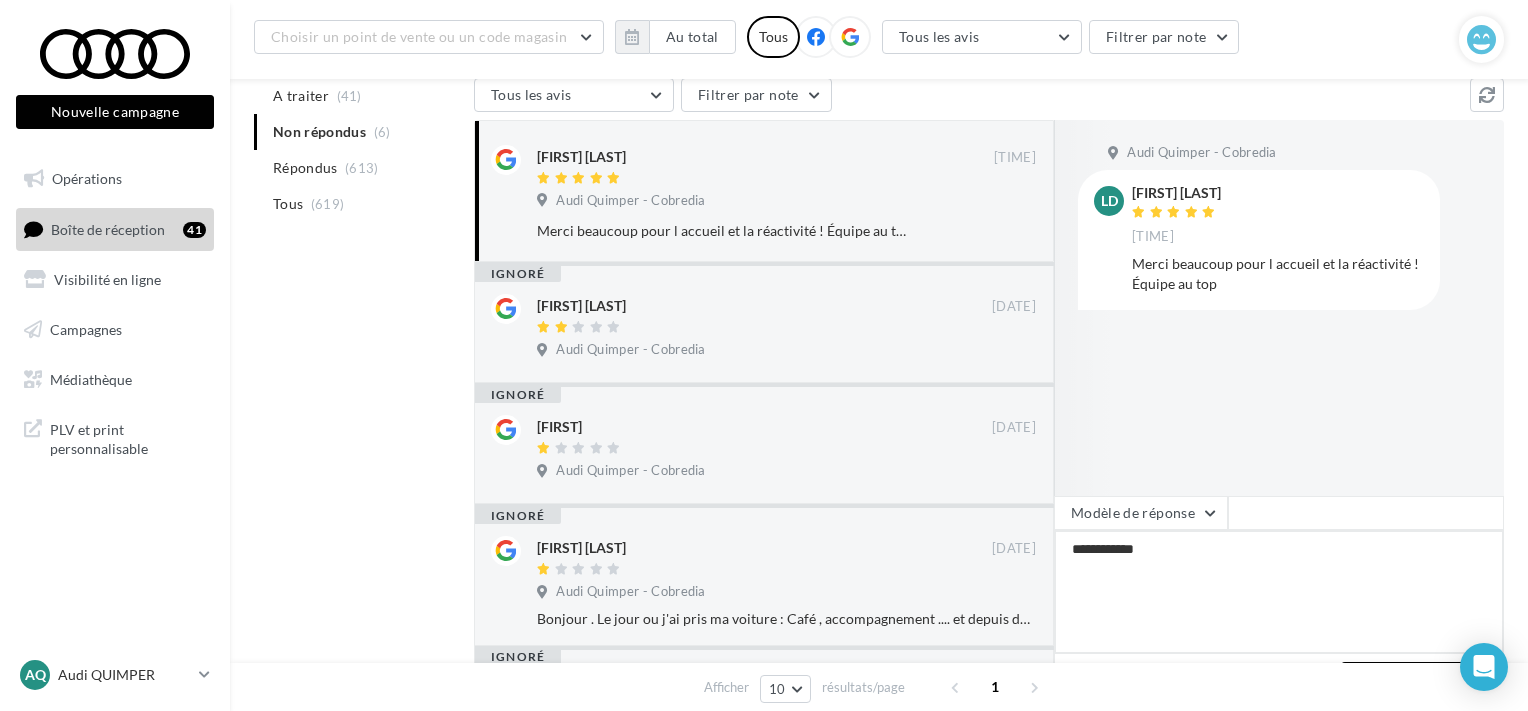 type on "**********" 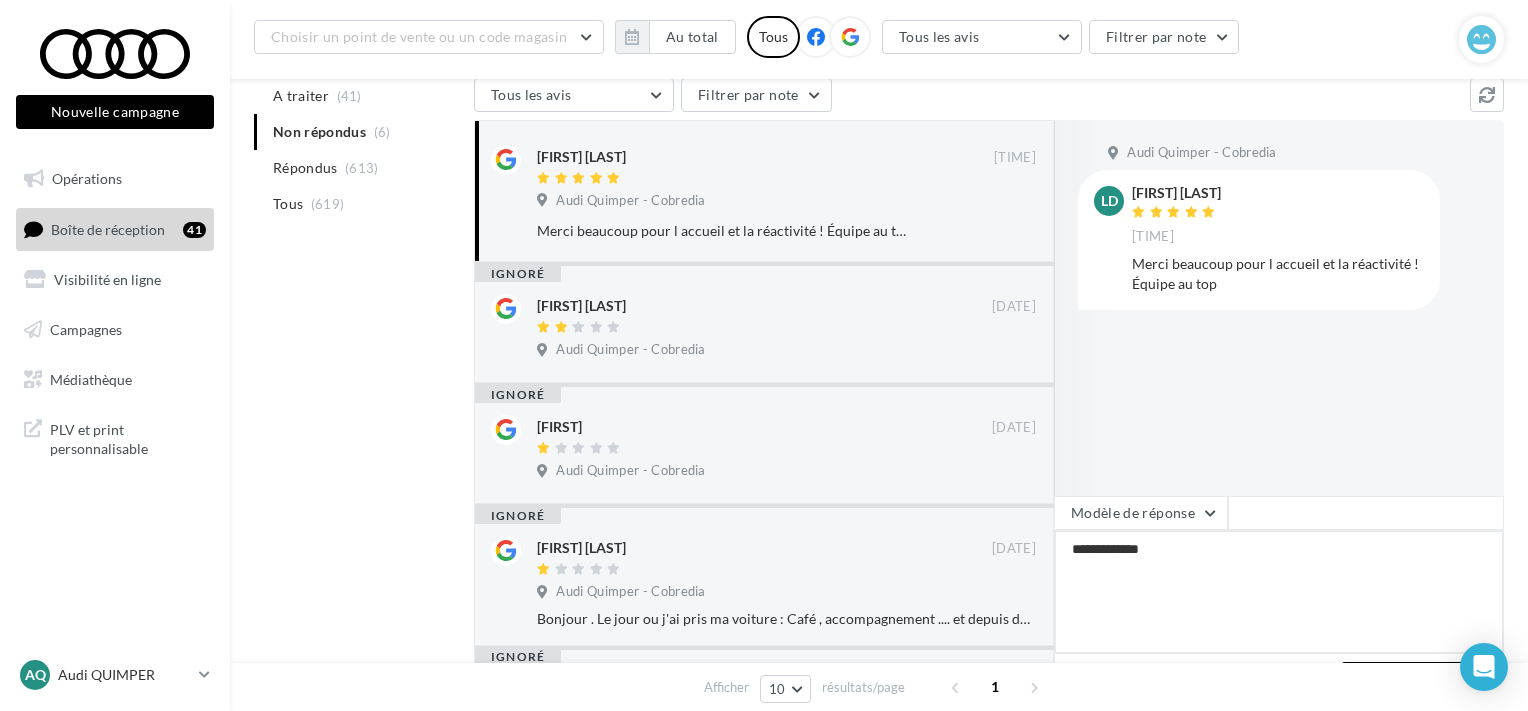 type on "**********" 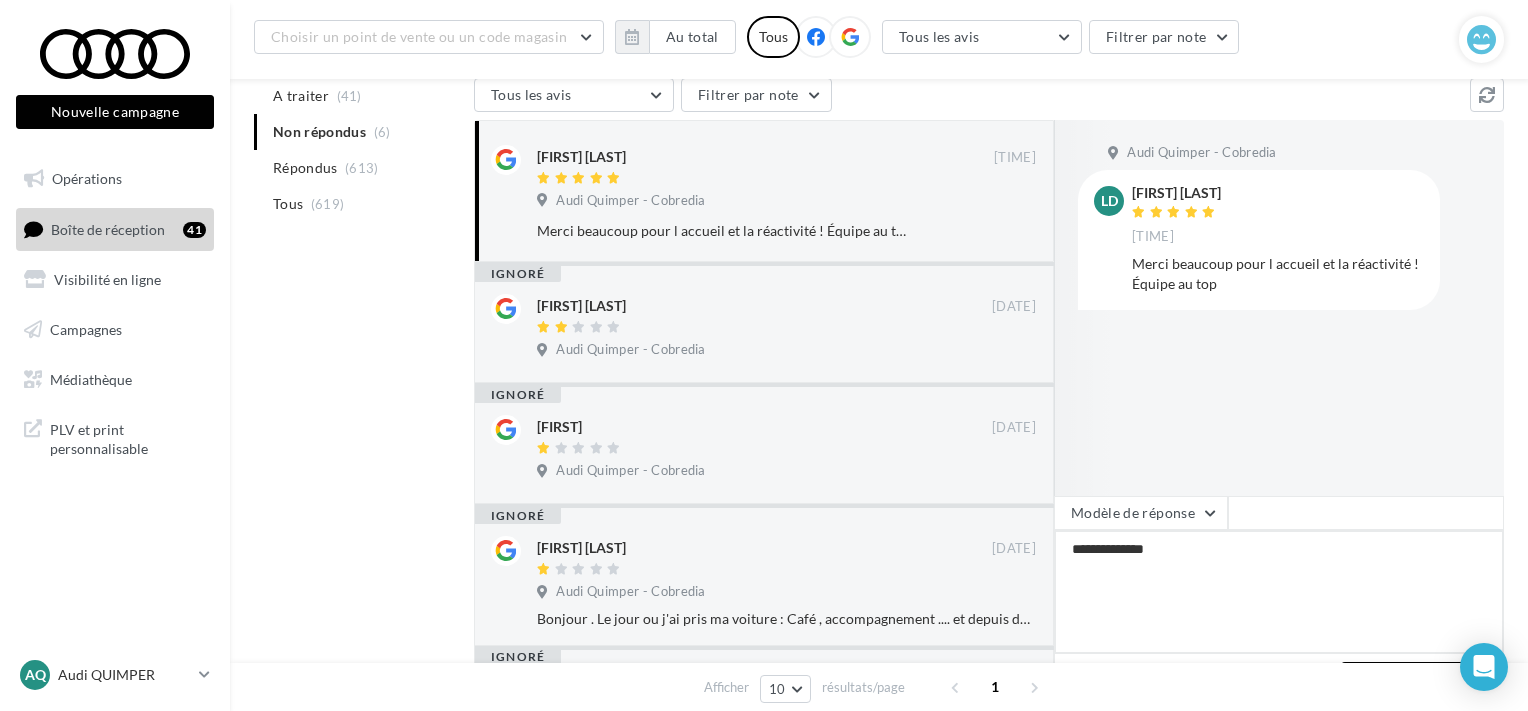 type on "**********" 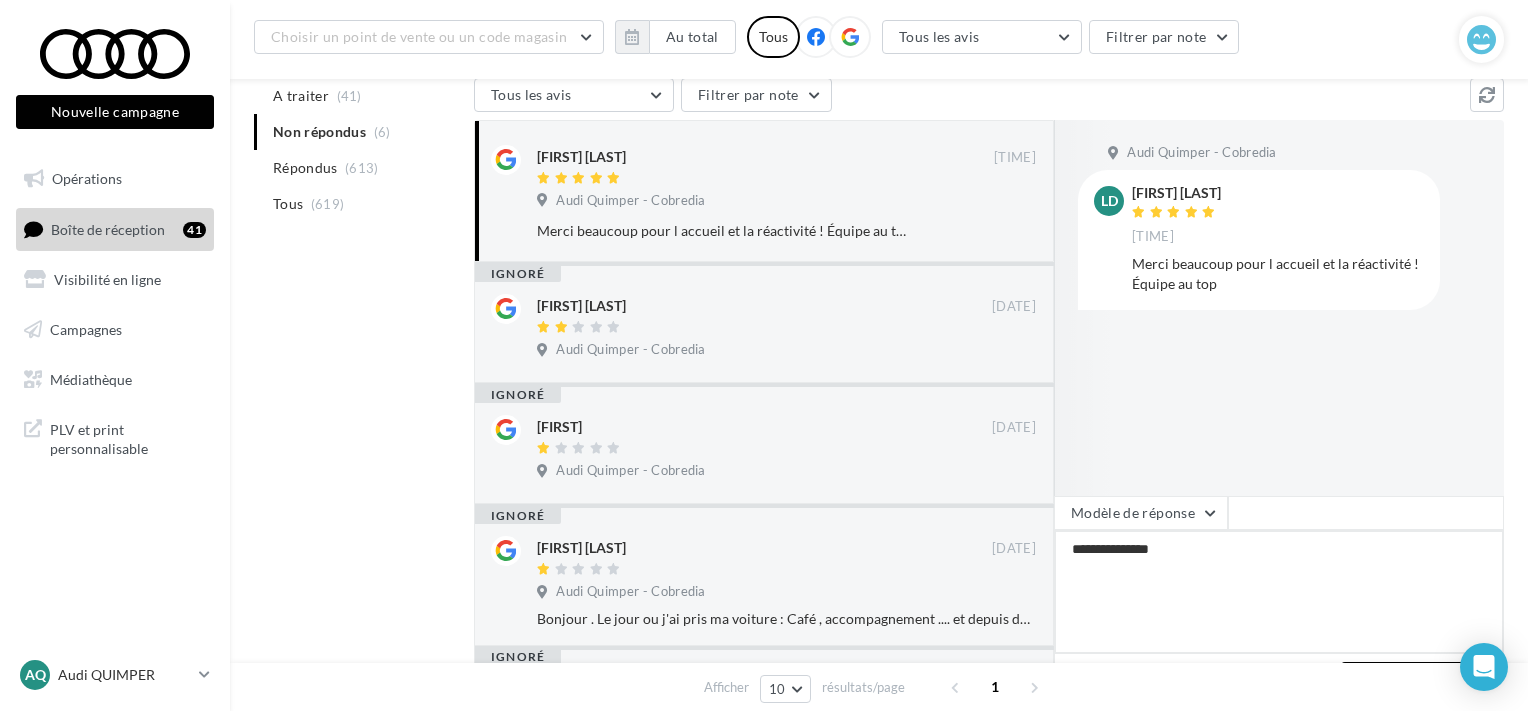 type on "**********" 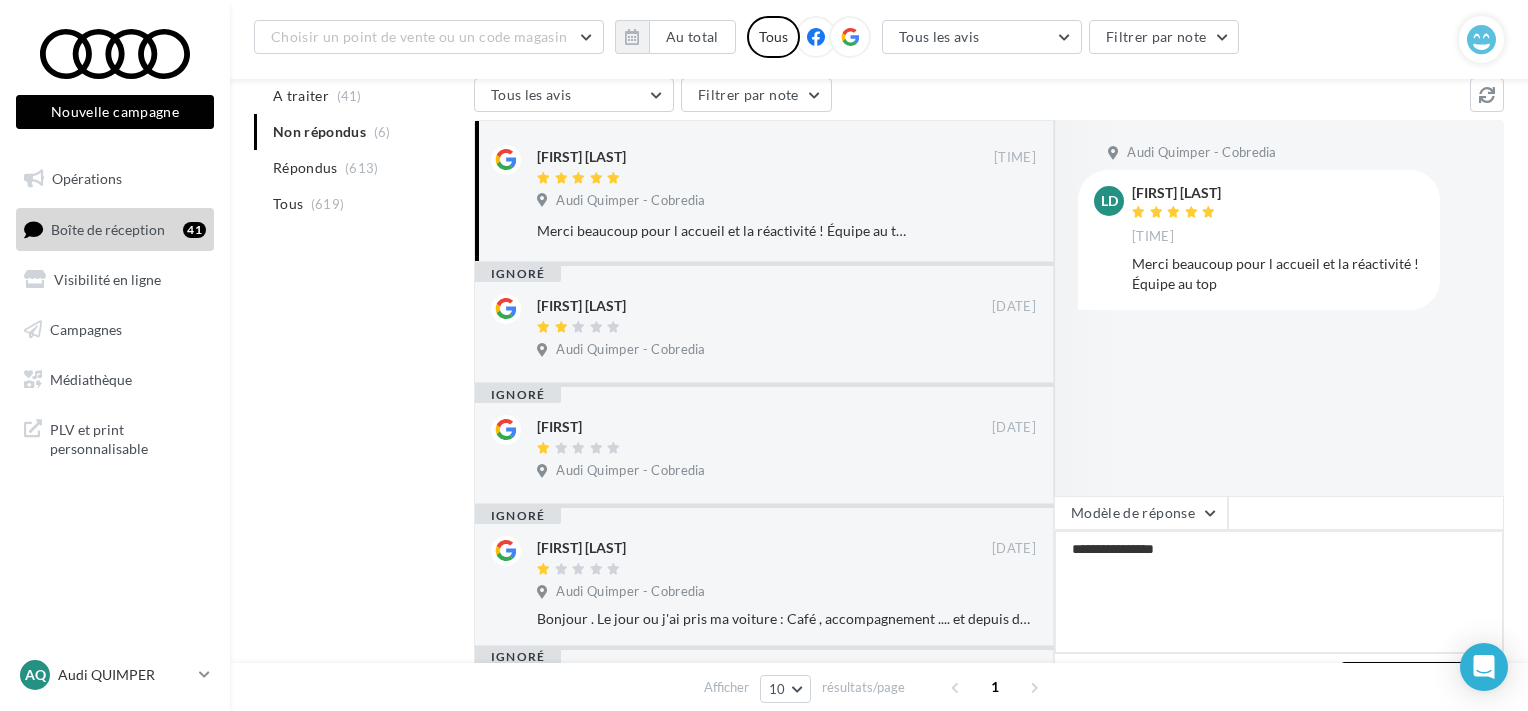 type on "**********" 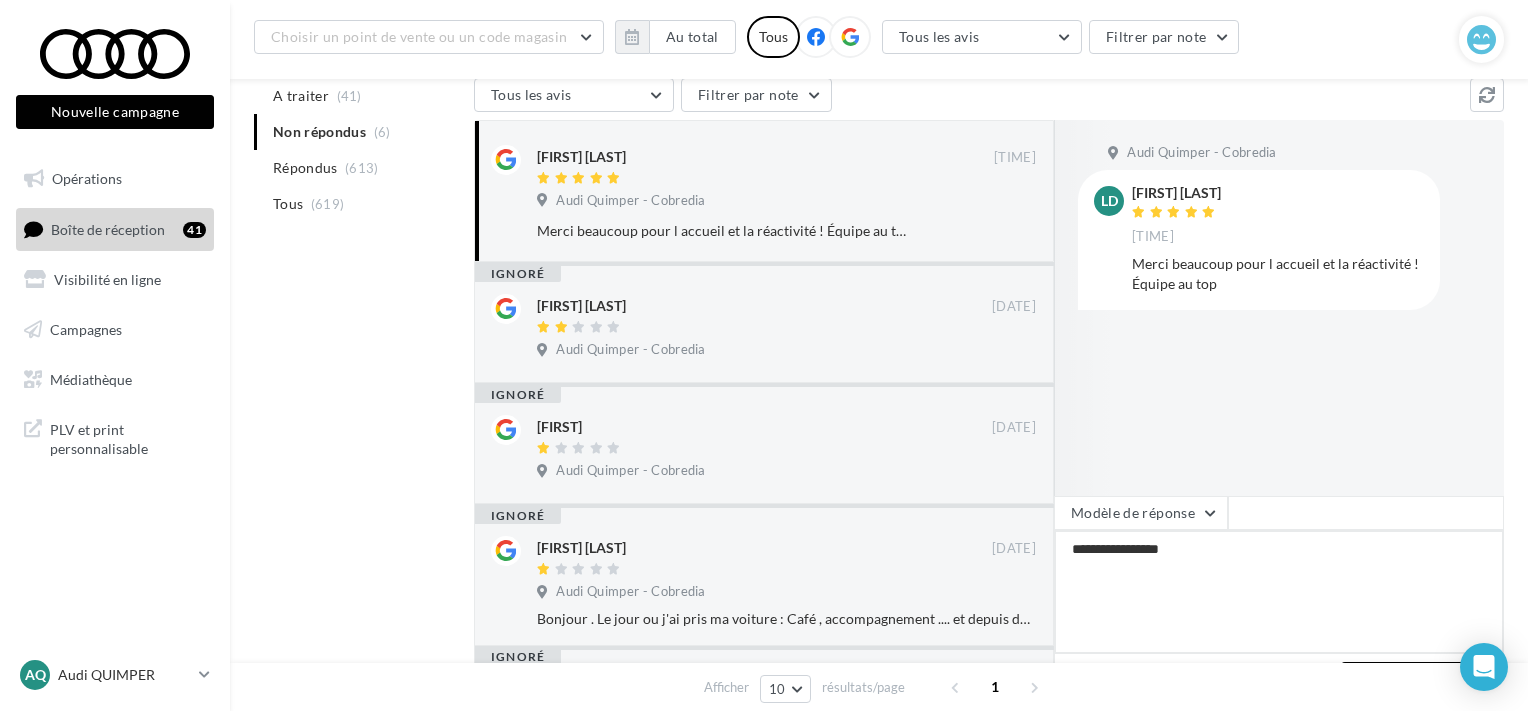 type on "**********" 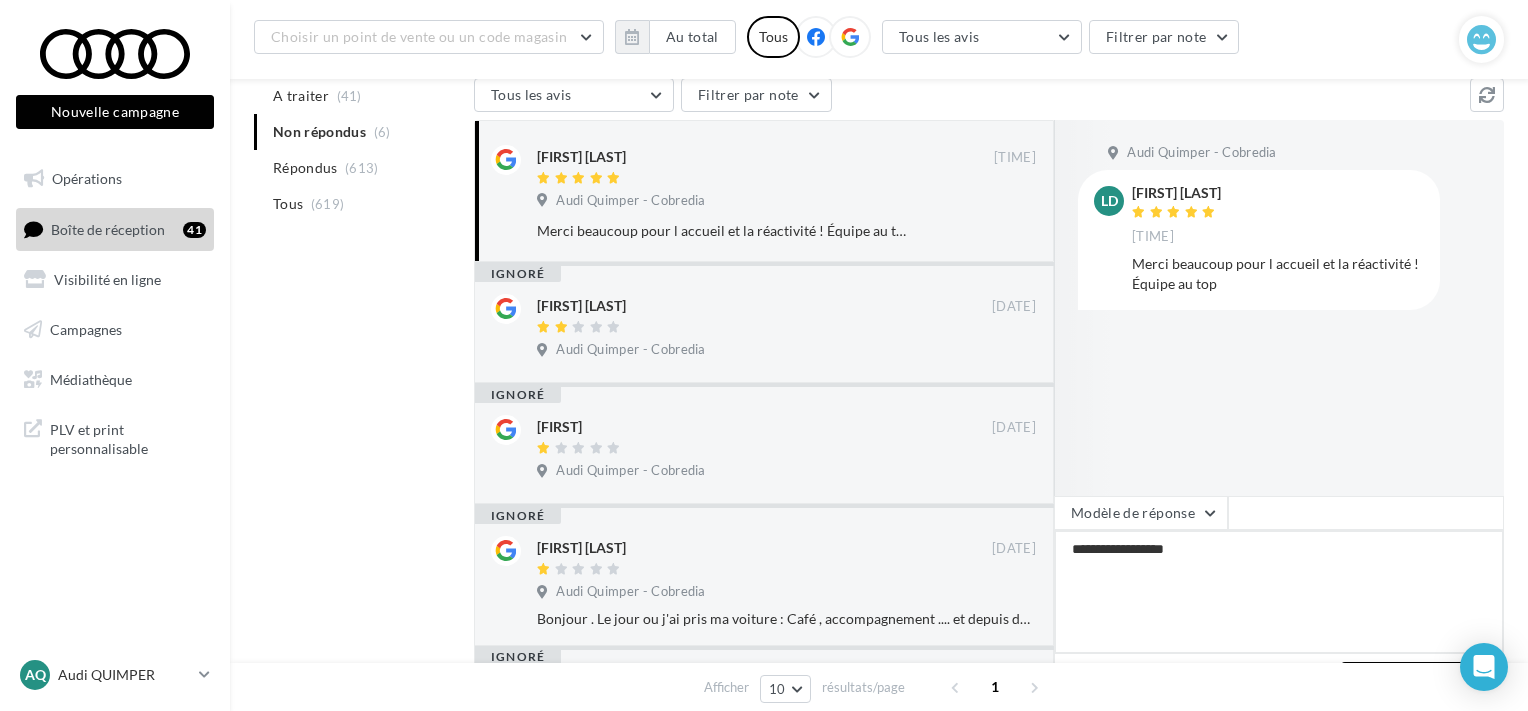 type on "**********" 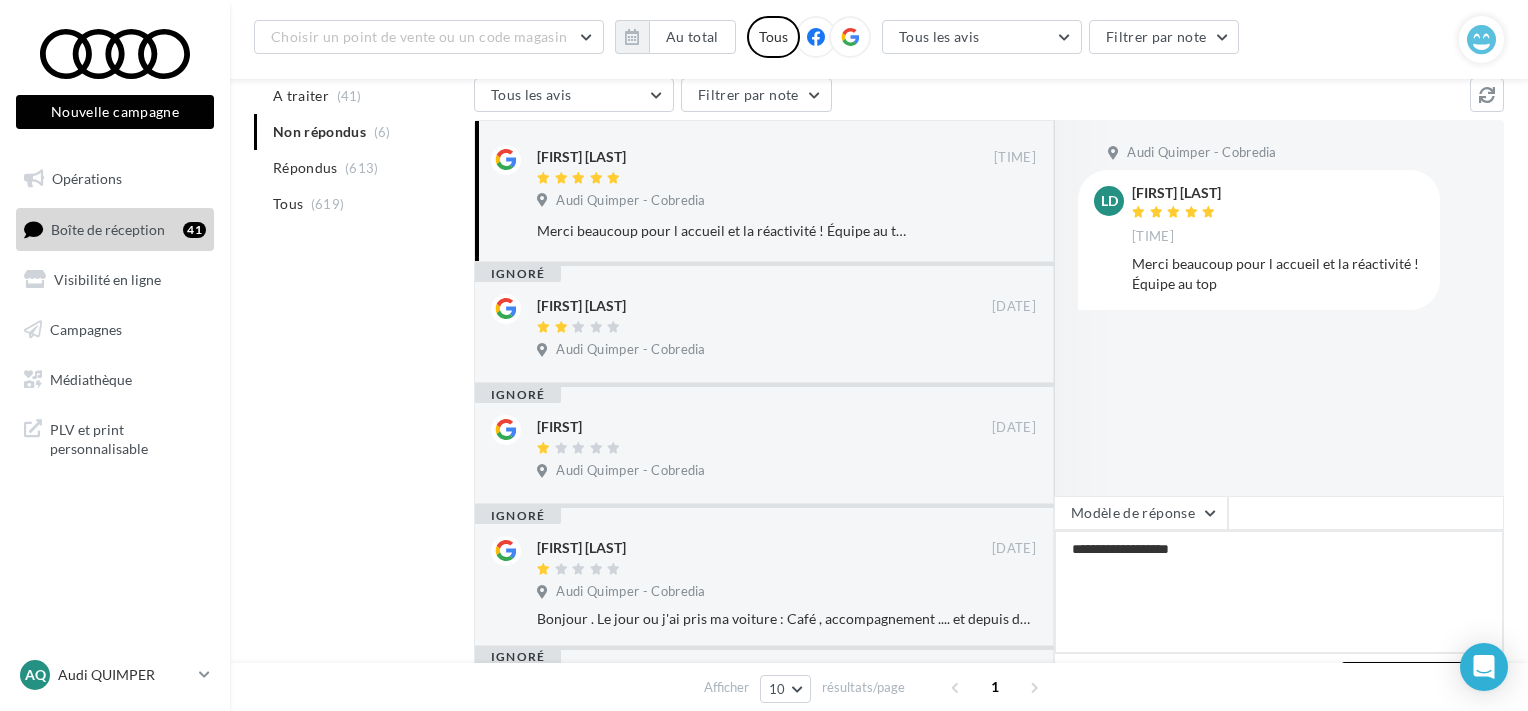 type on "**********" 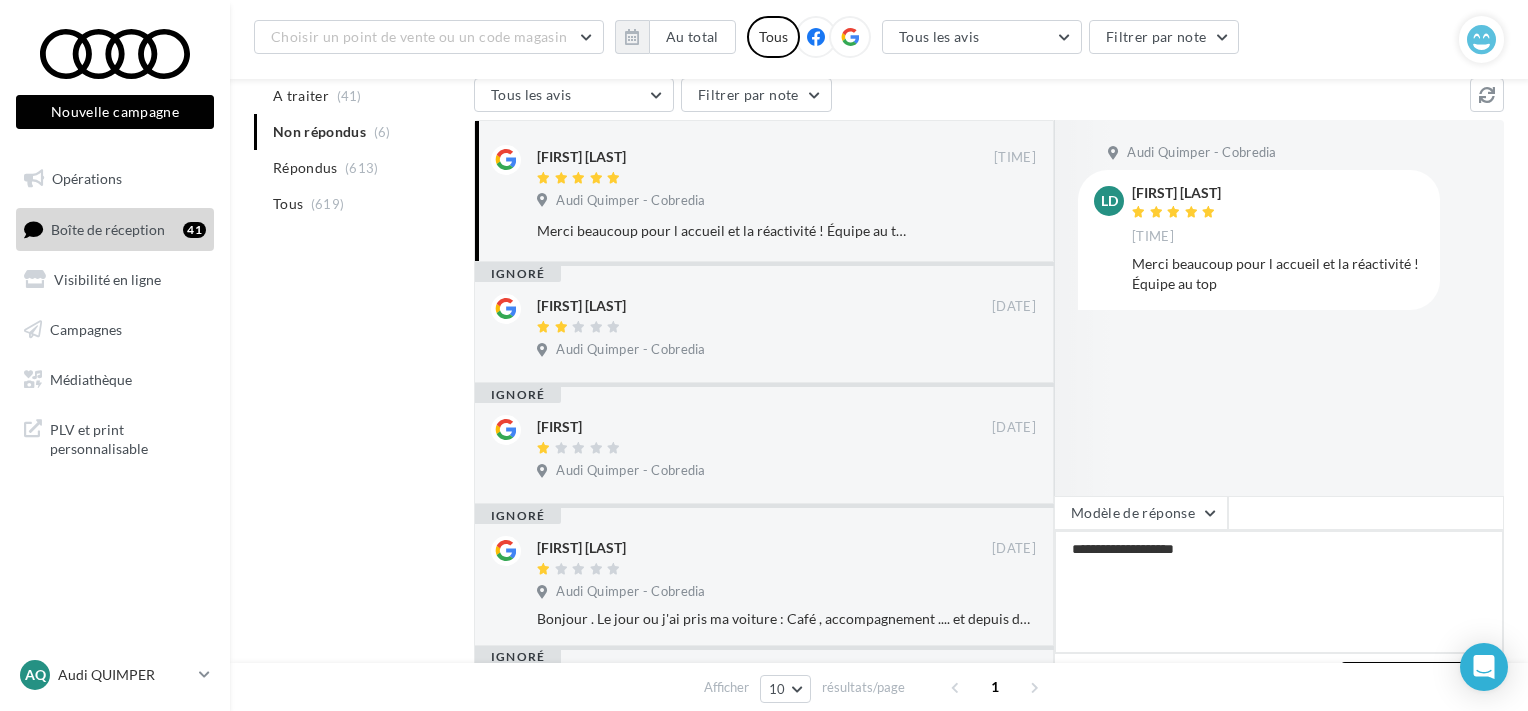 type on "**********" 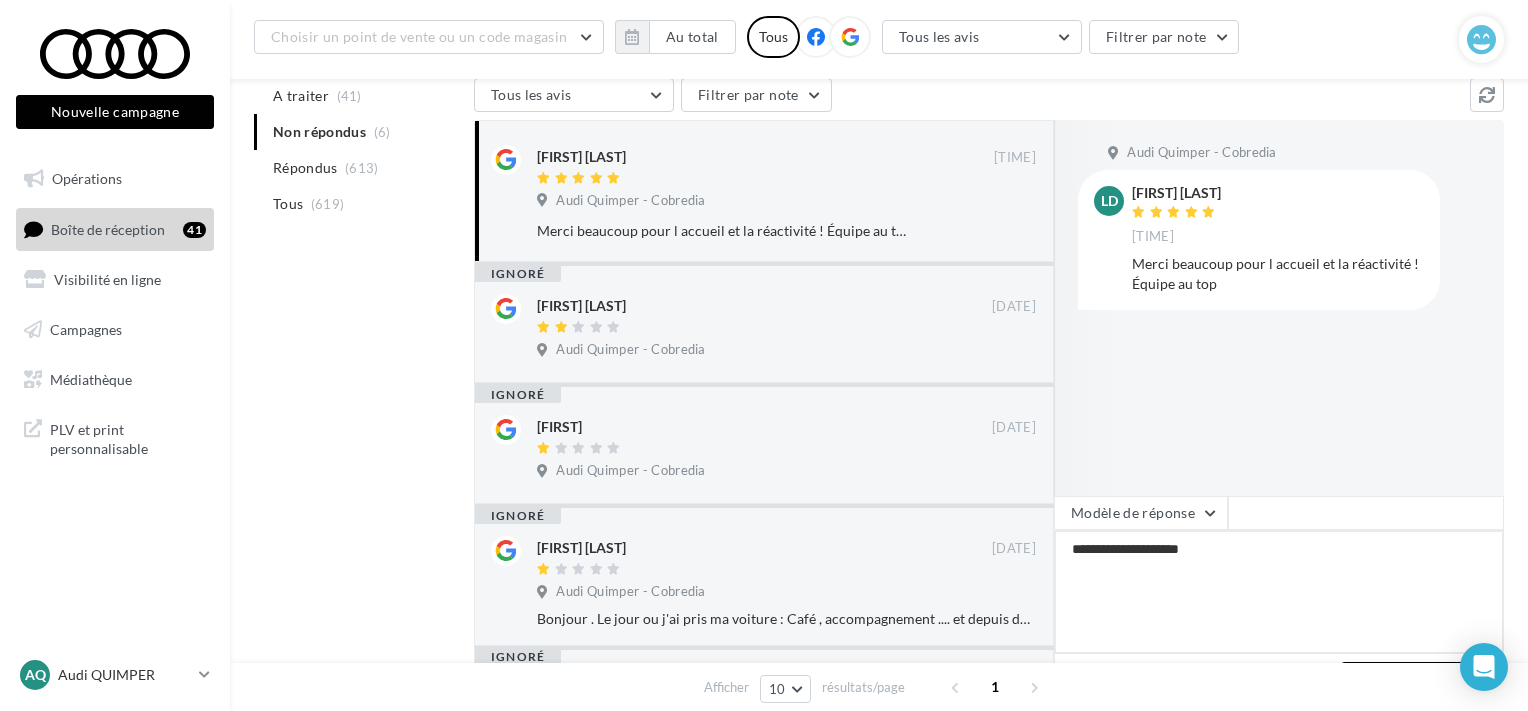 type on "**********" 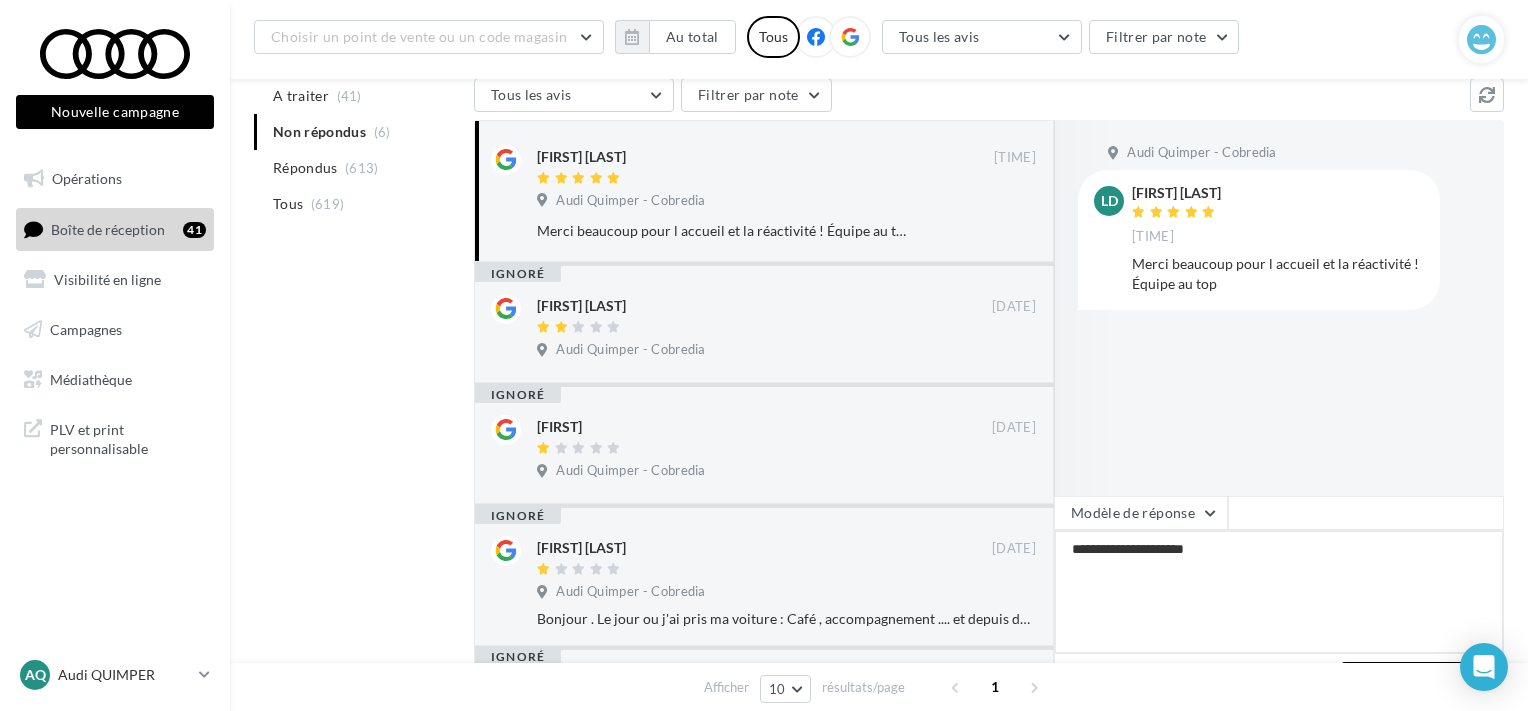 type on "**********" 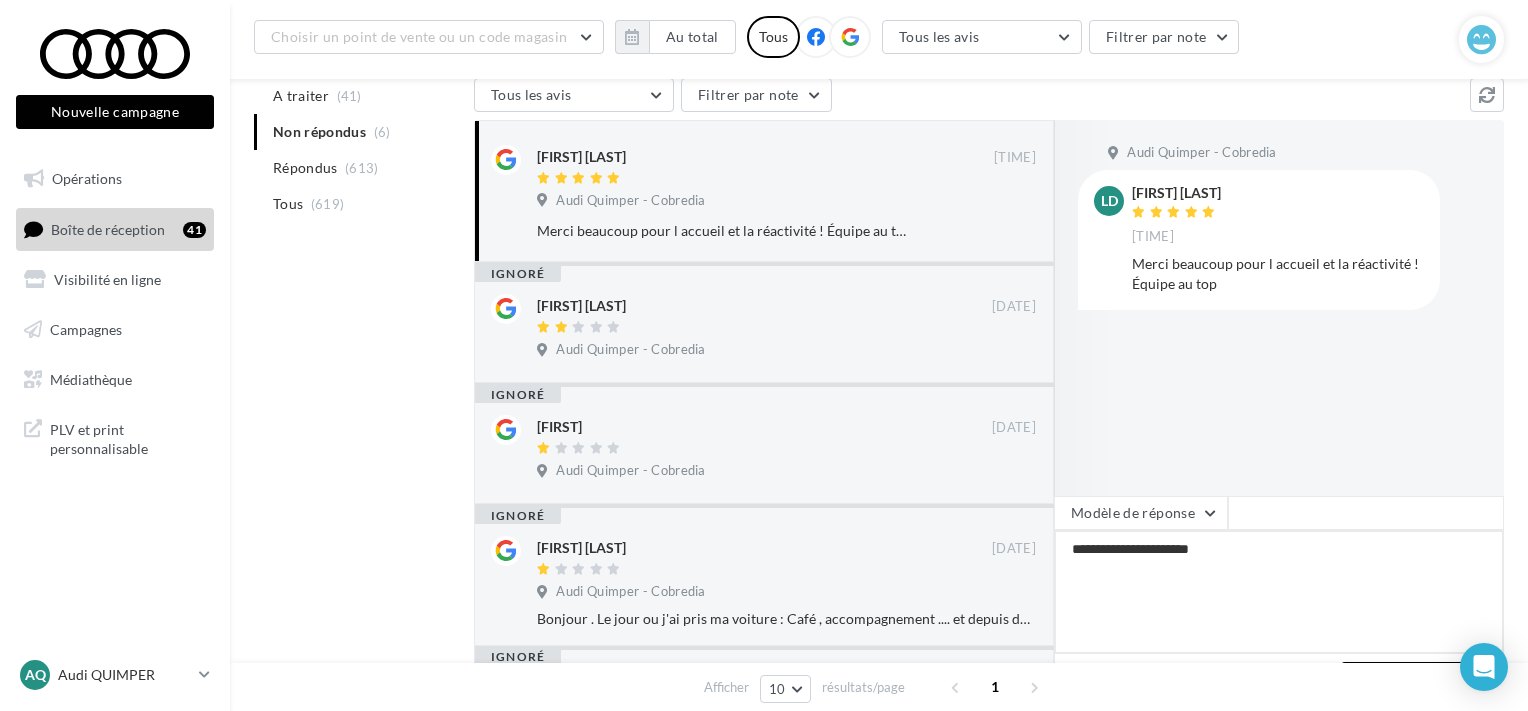 type on "**********" 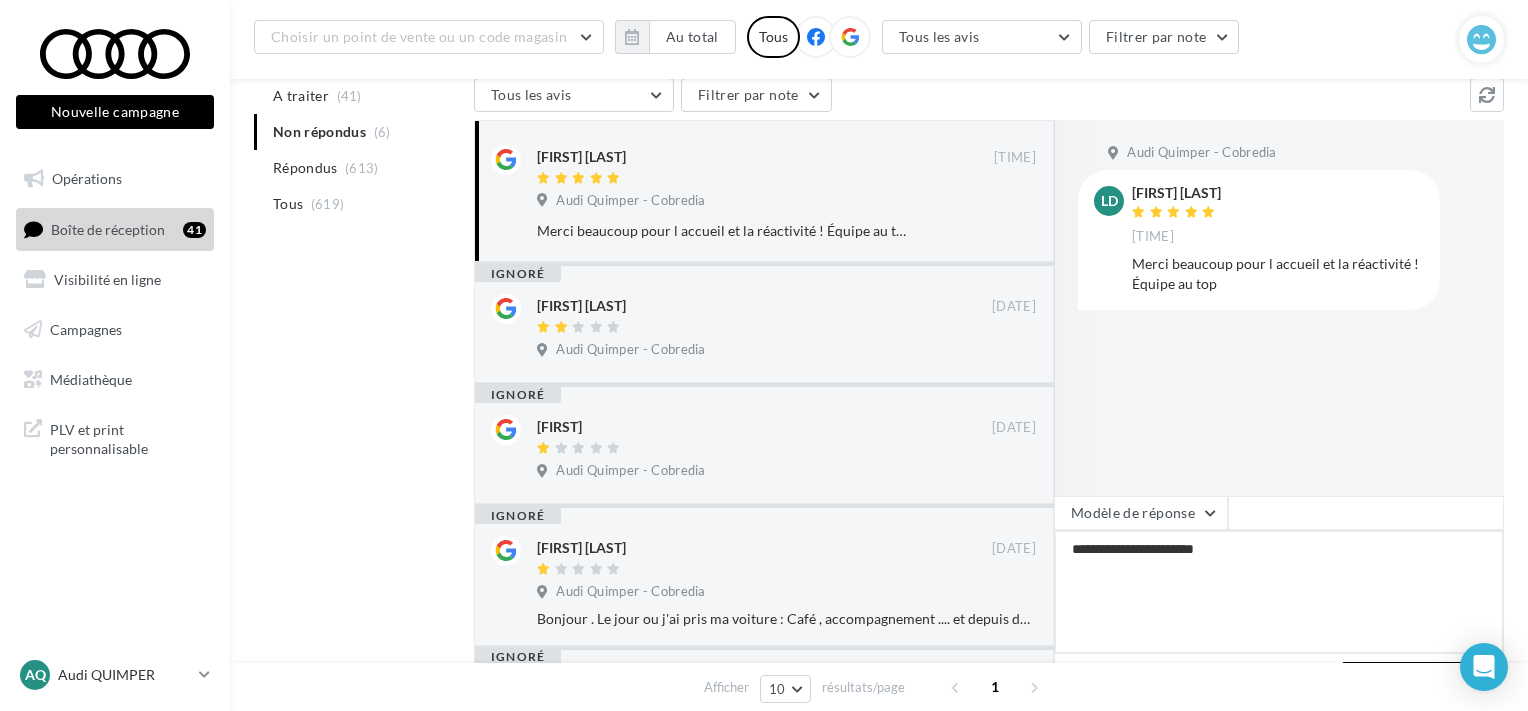 type on "**********" 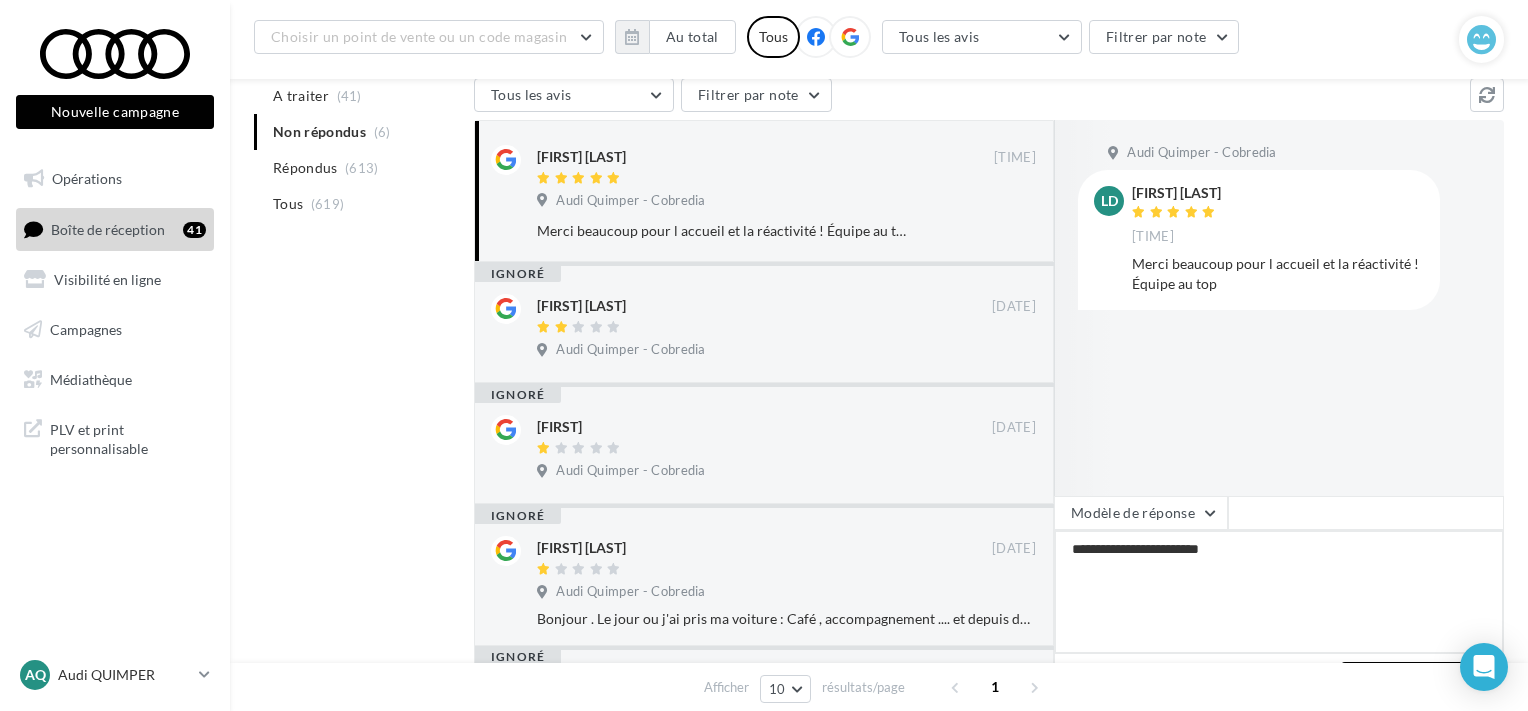 type on "**********" 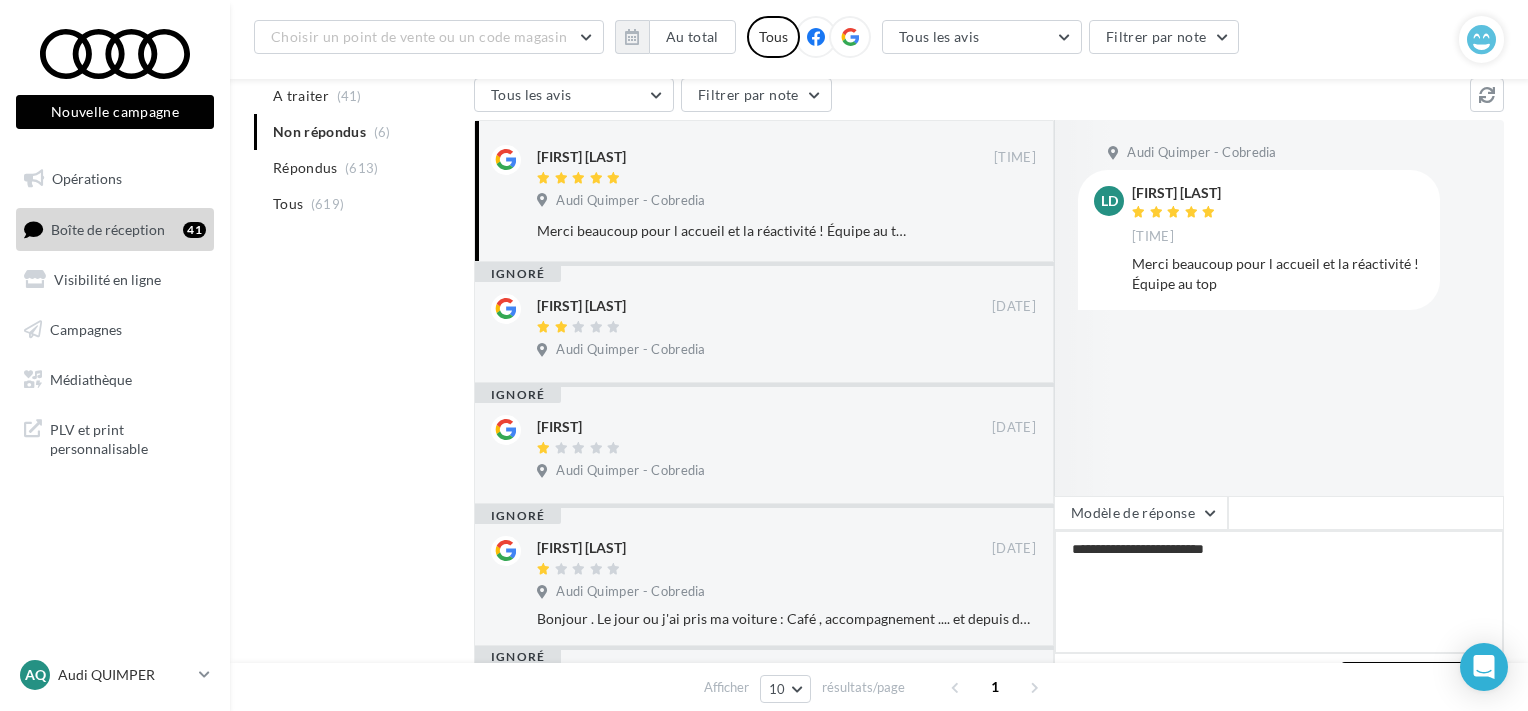 type on "**********" 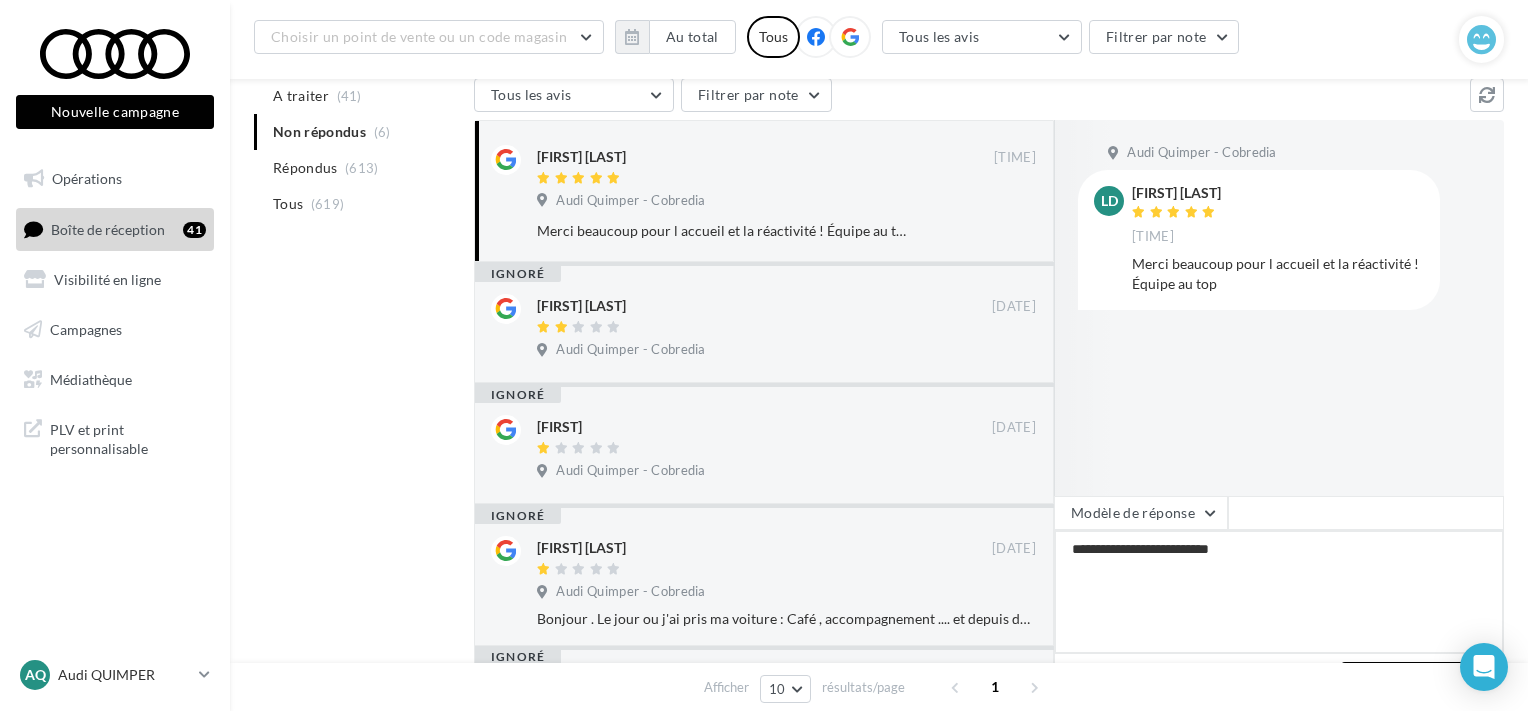 type on "**********" 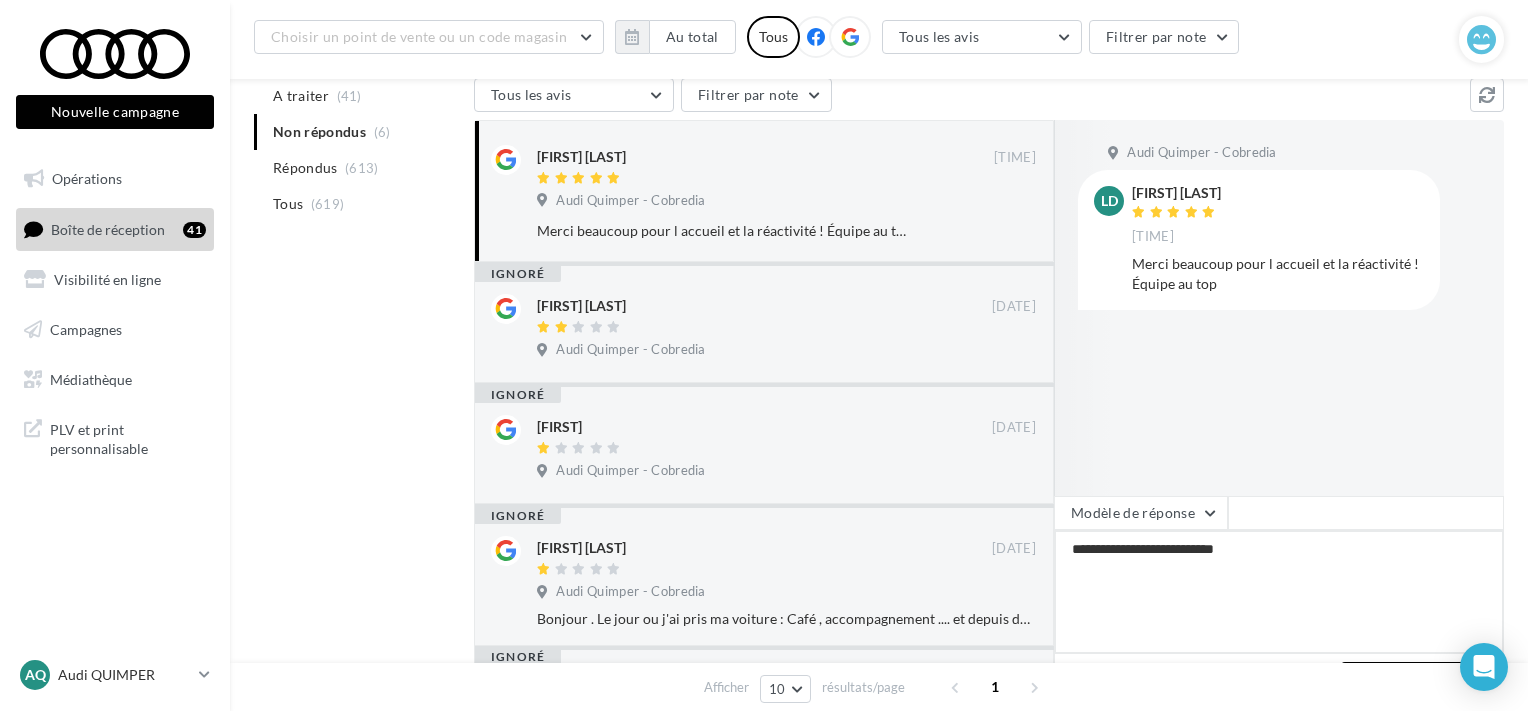 type on "**********" 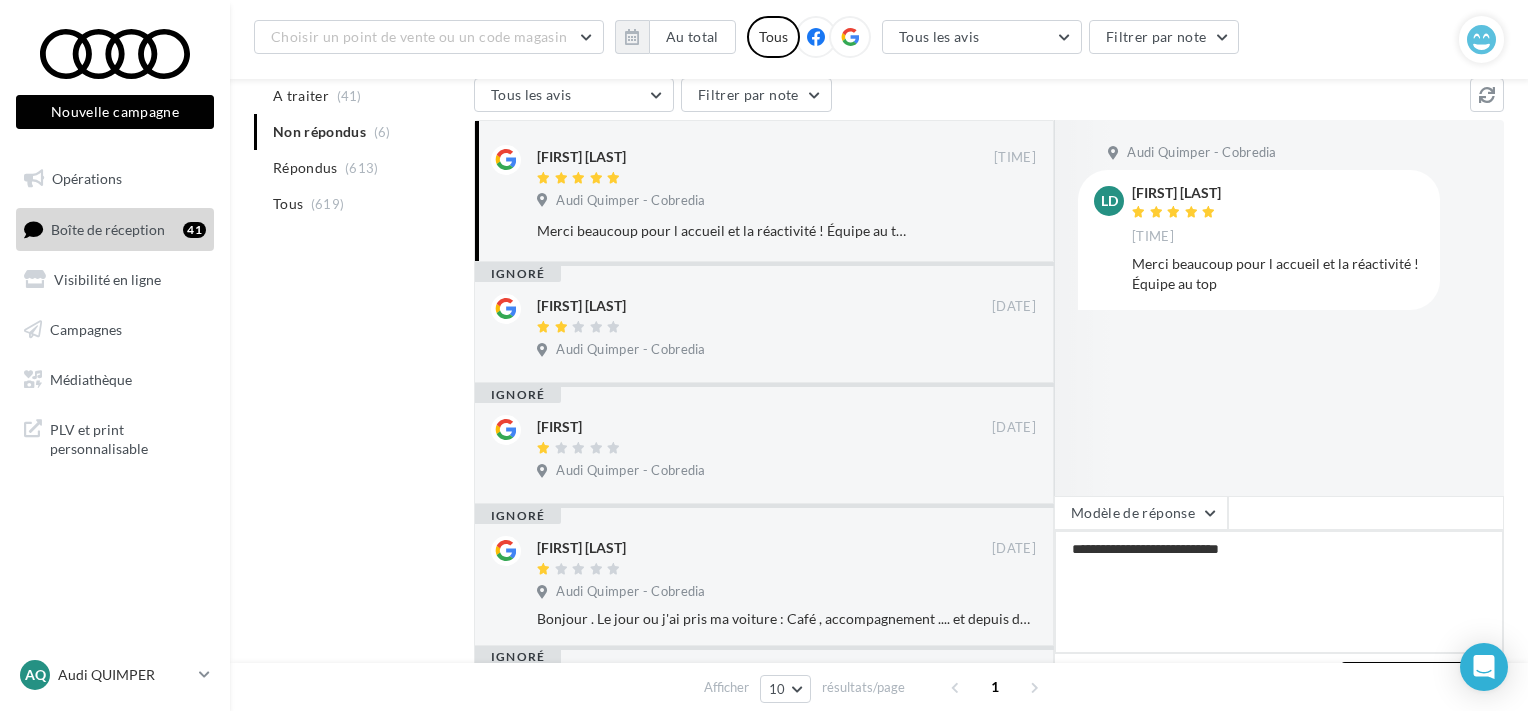 type on "**********" 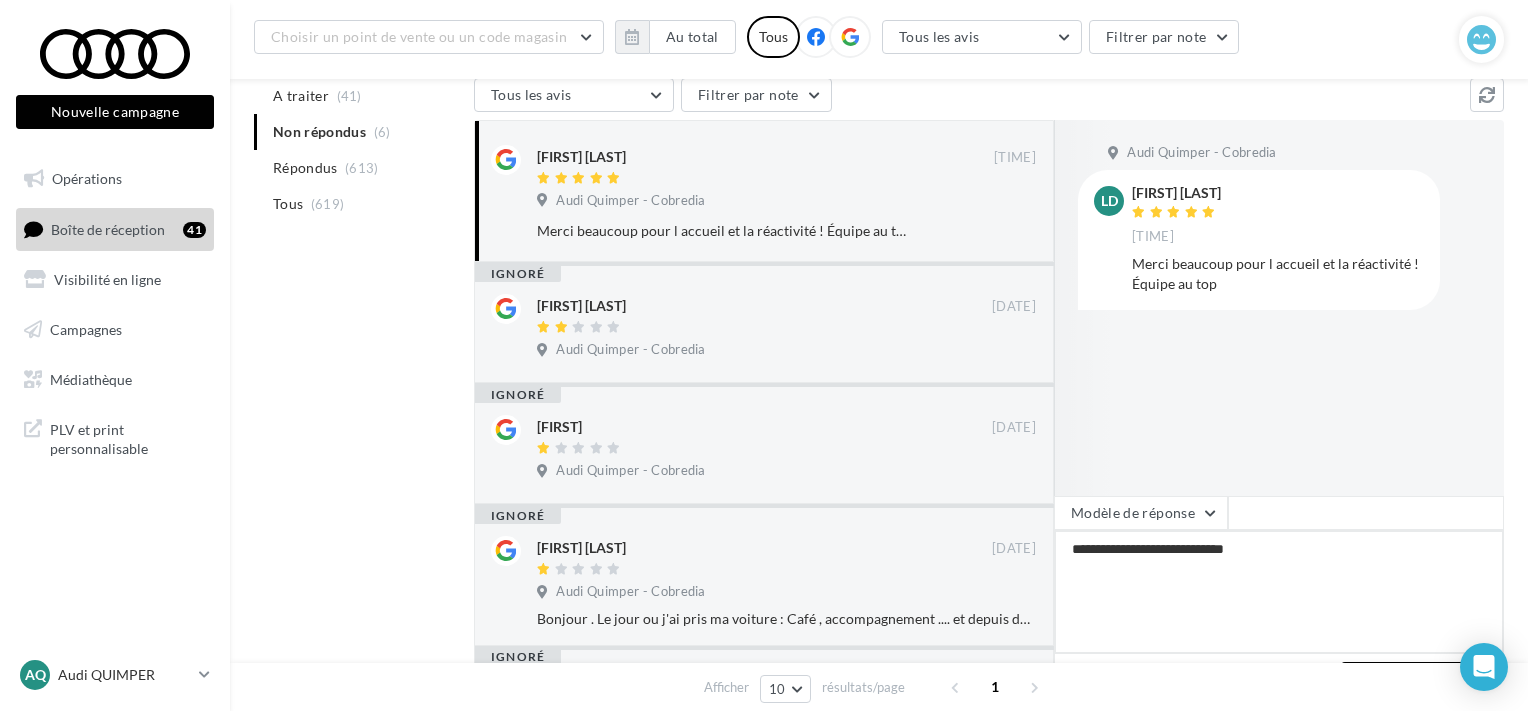 type on "**********" 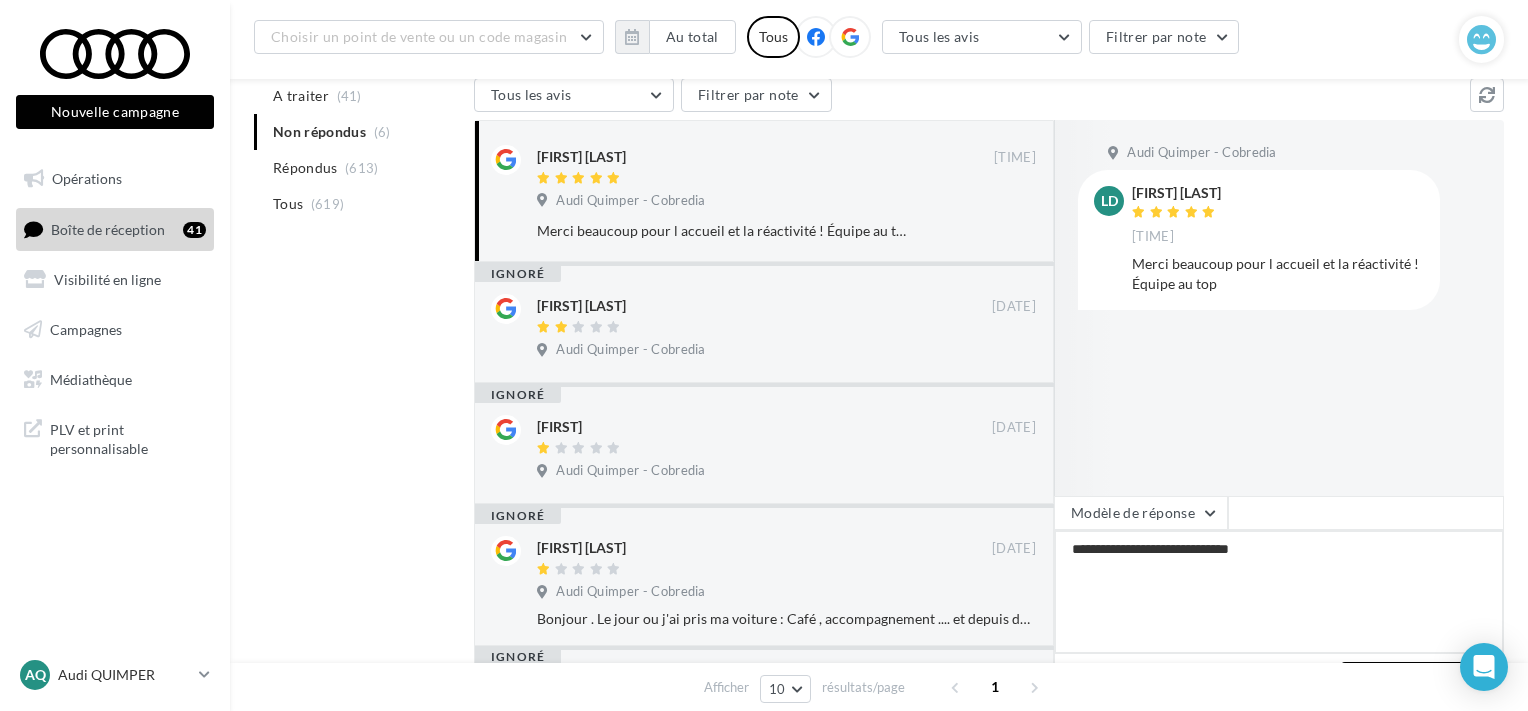 type on "**********" 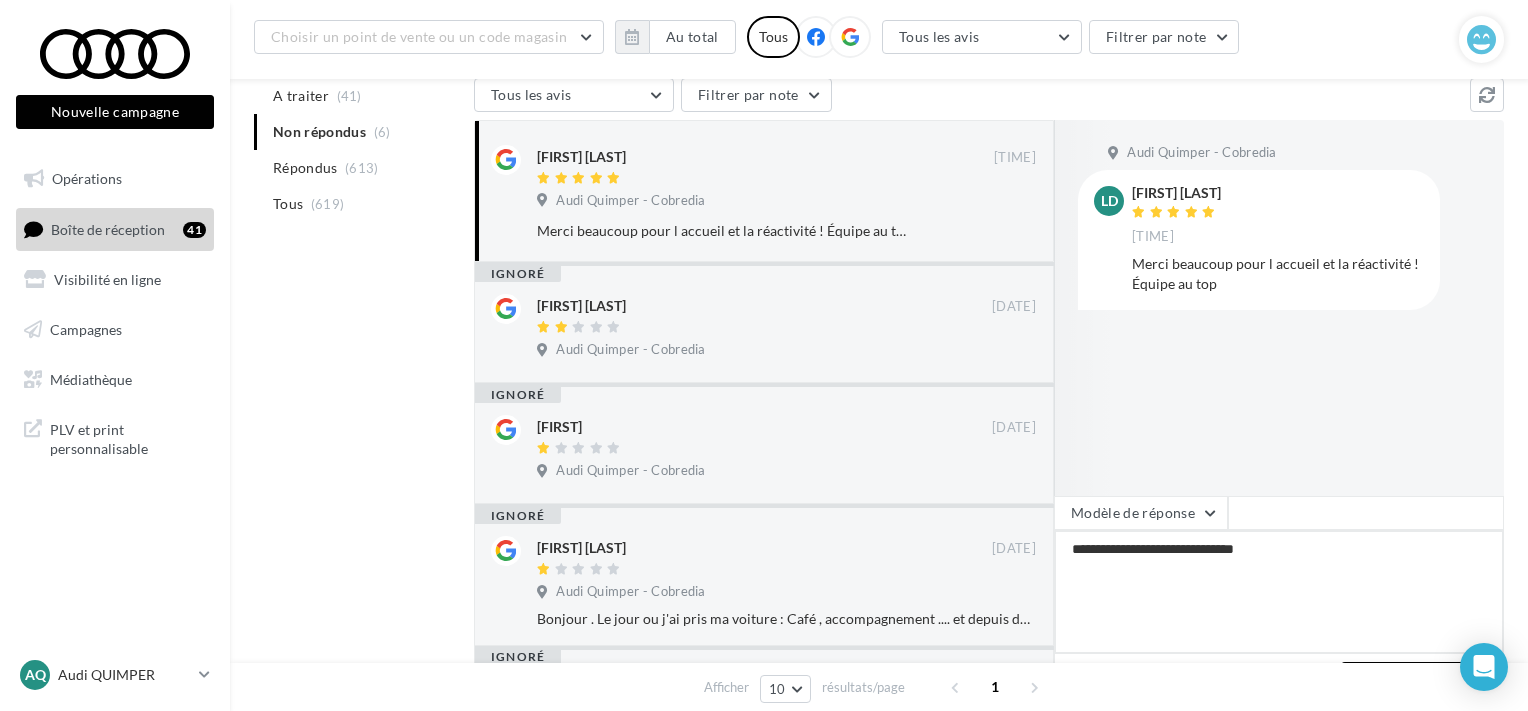 type on "**********" 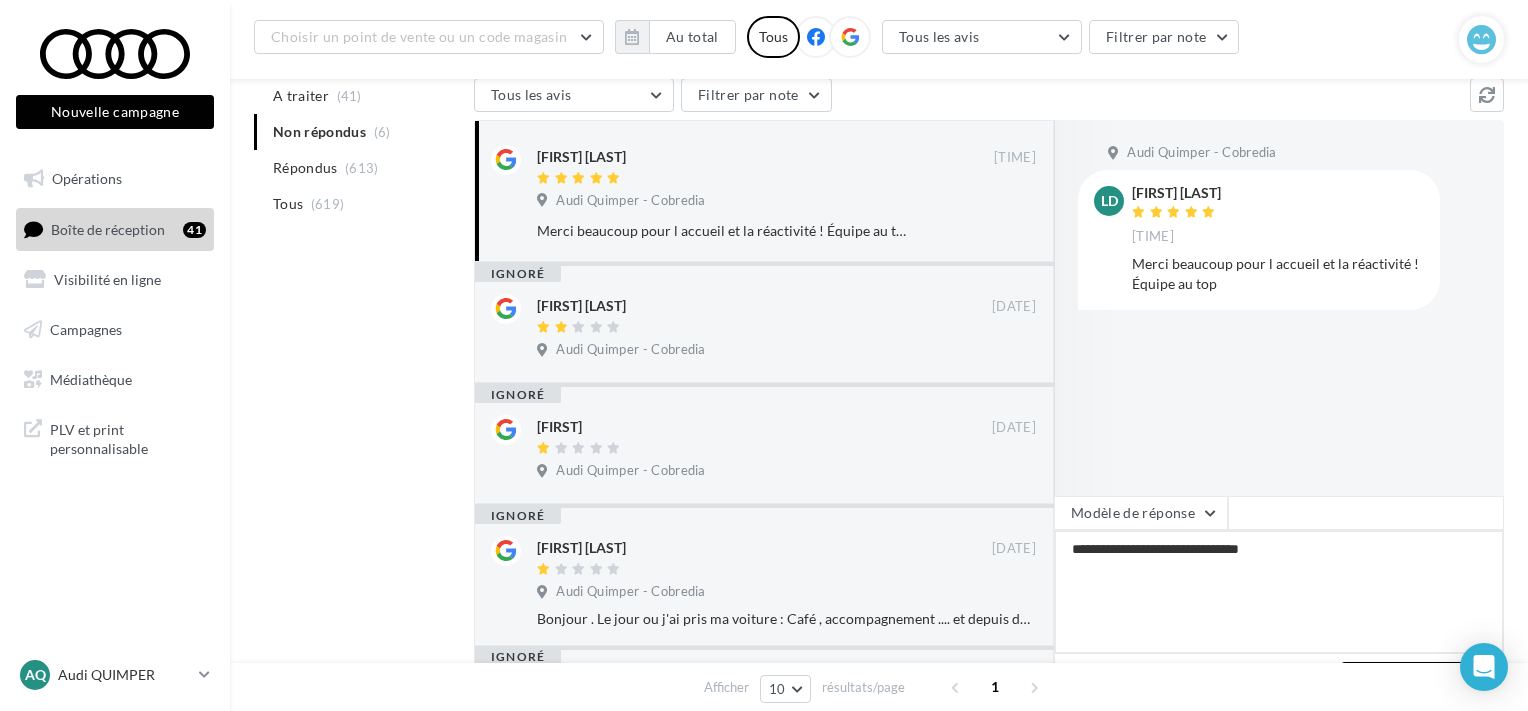 type on "**********" 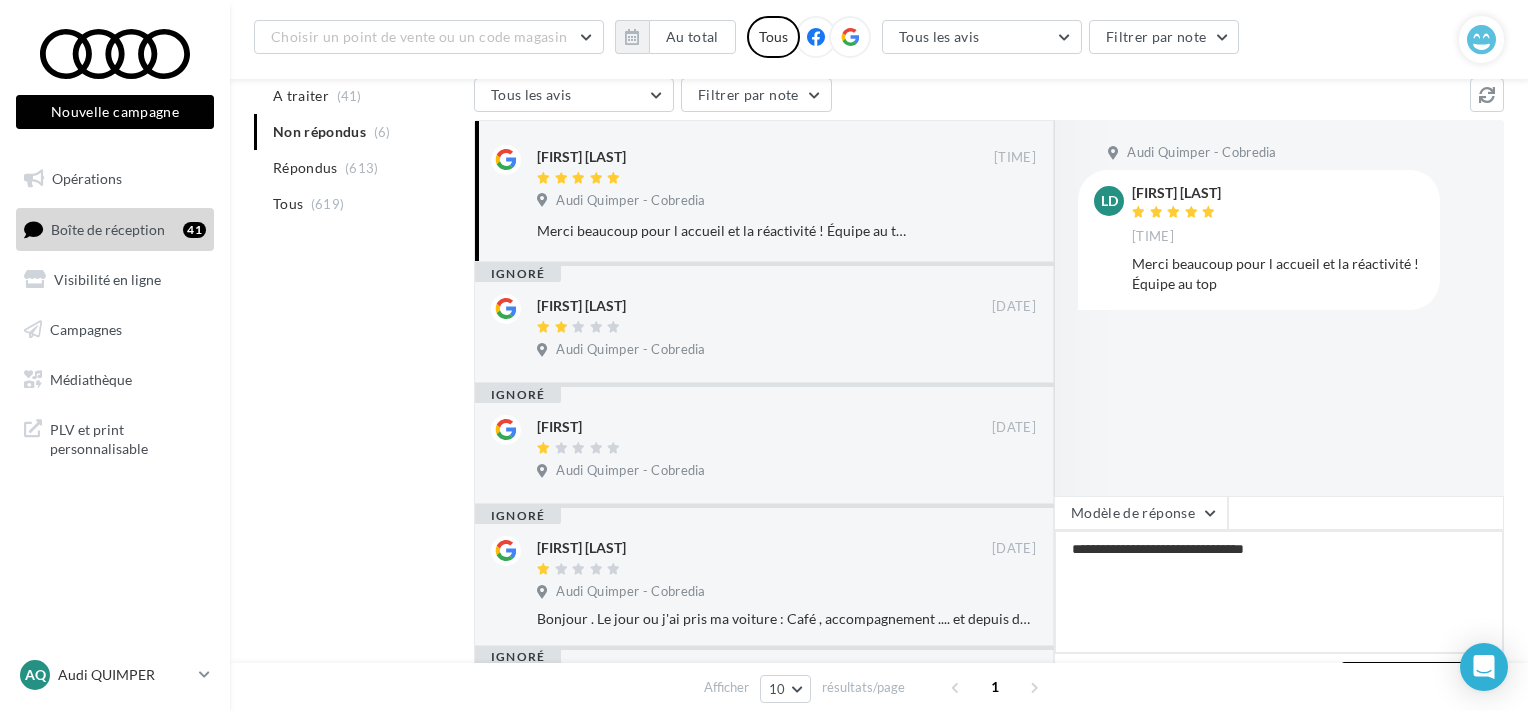 type on "**********" 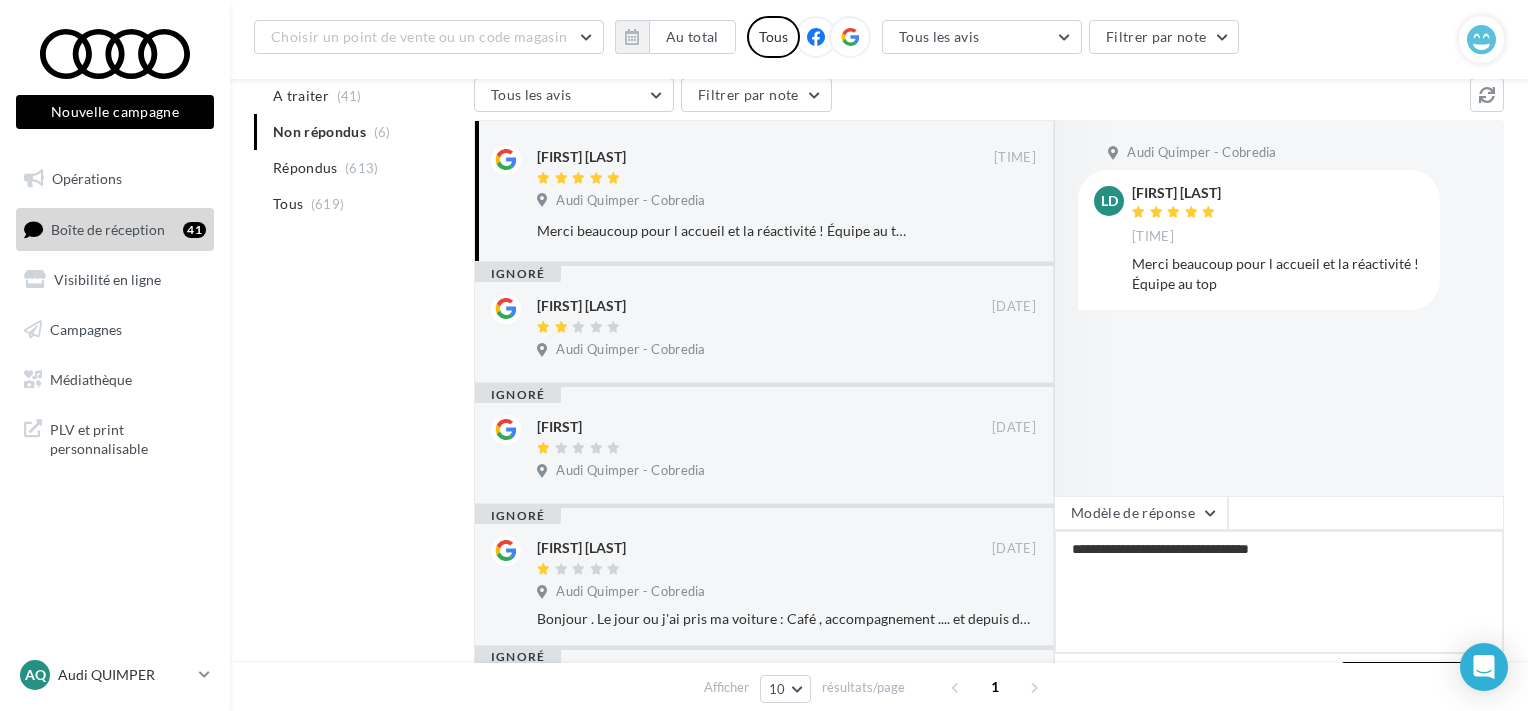 type on "**********" 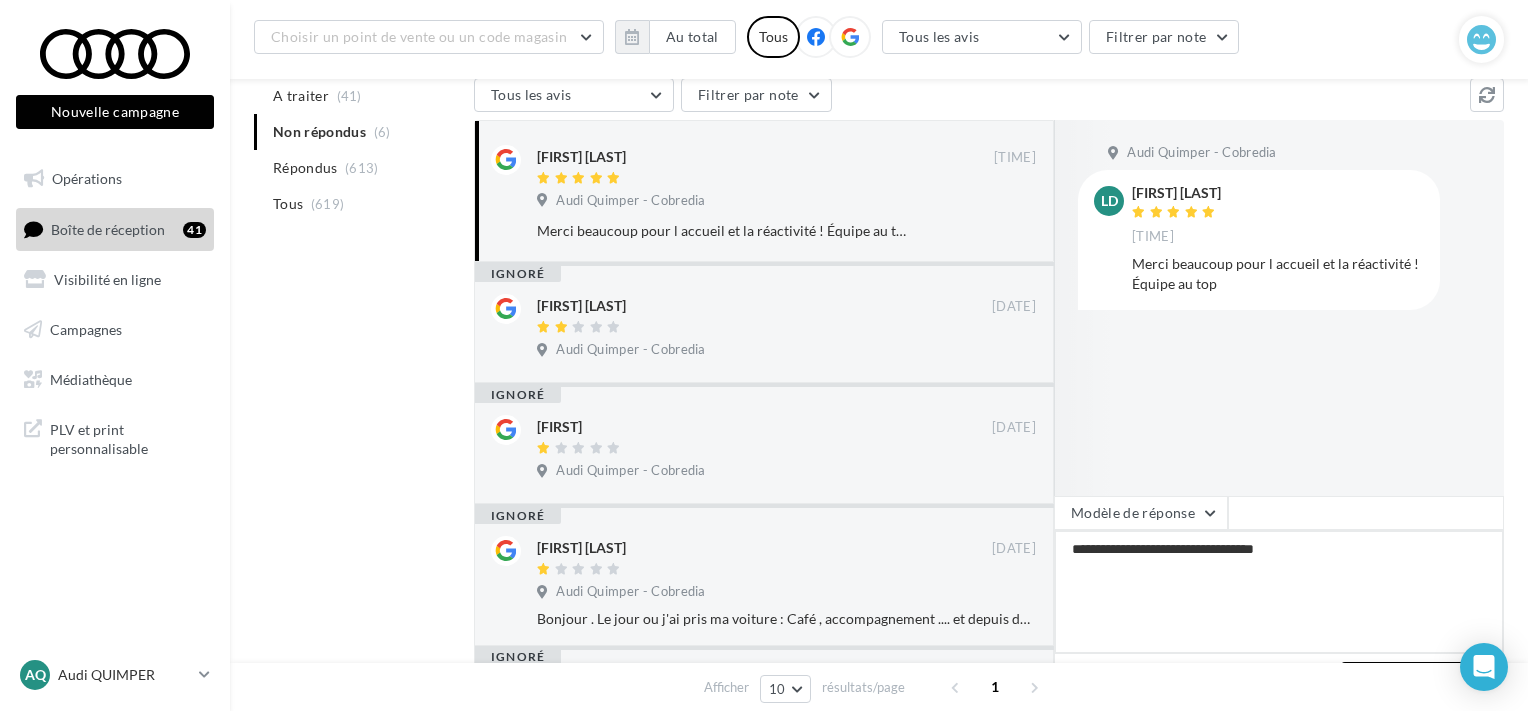 type on "**********" 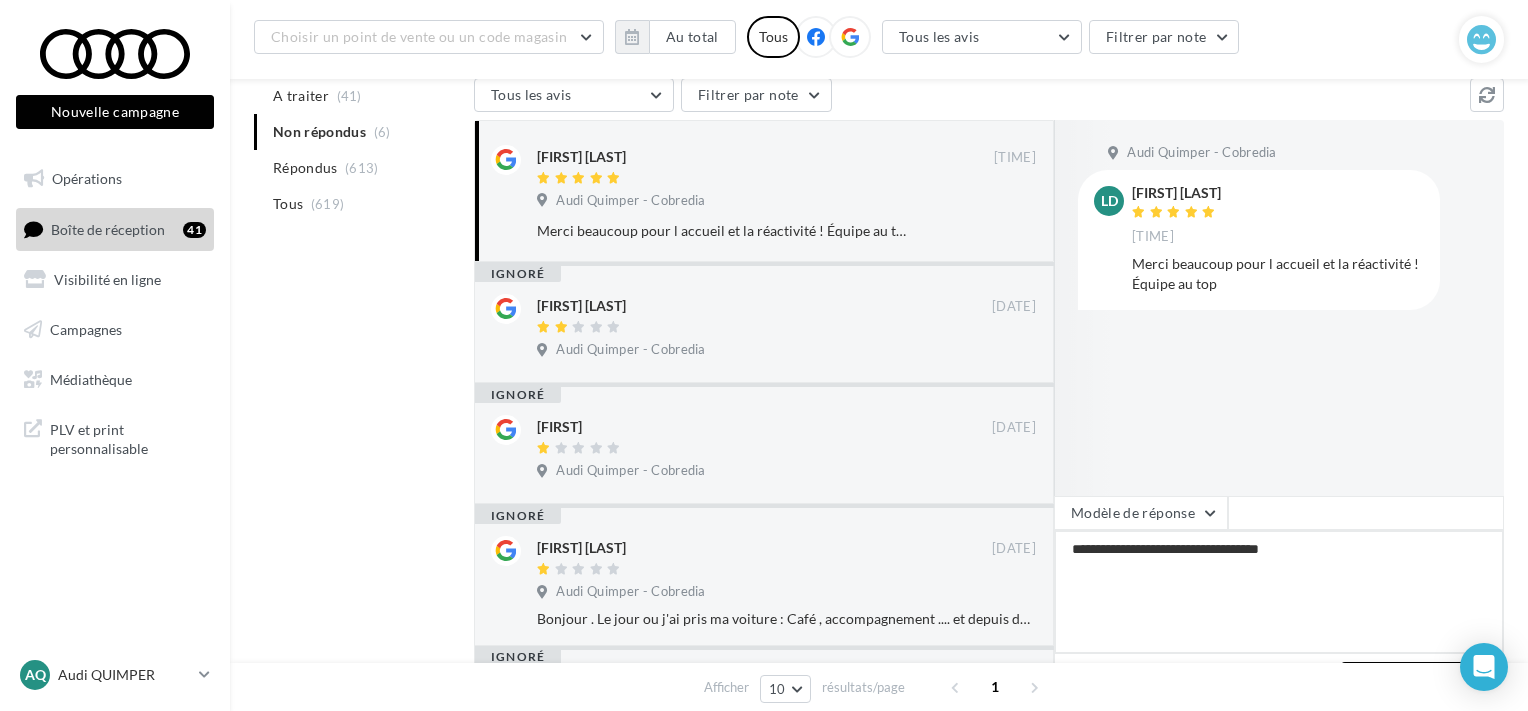 type on "**********" 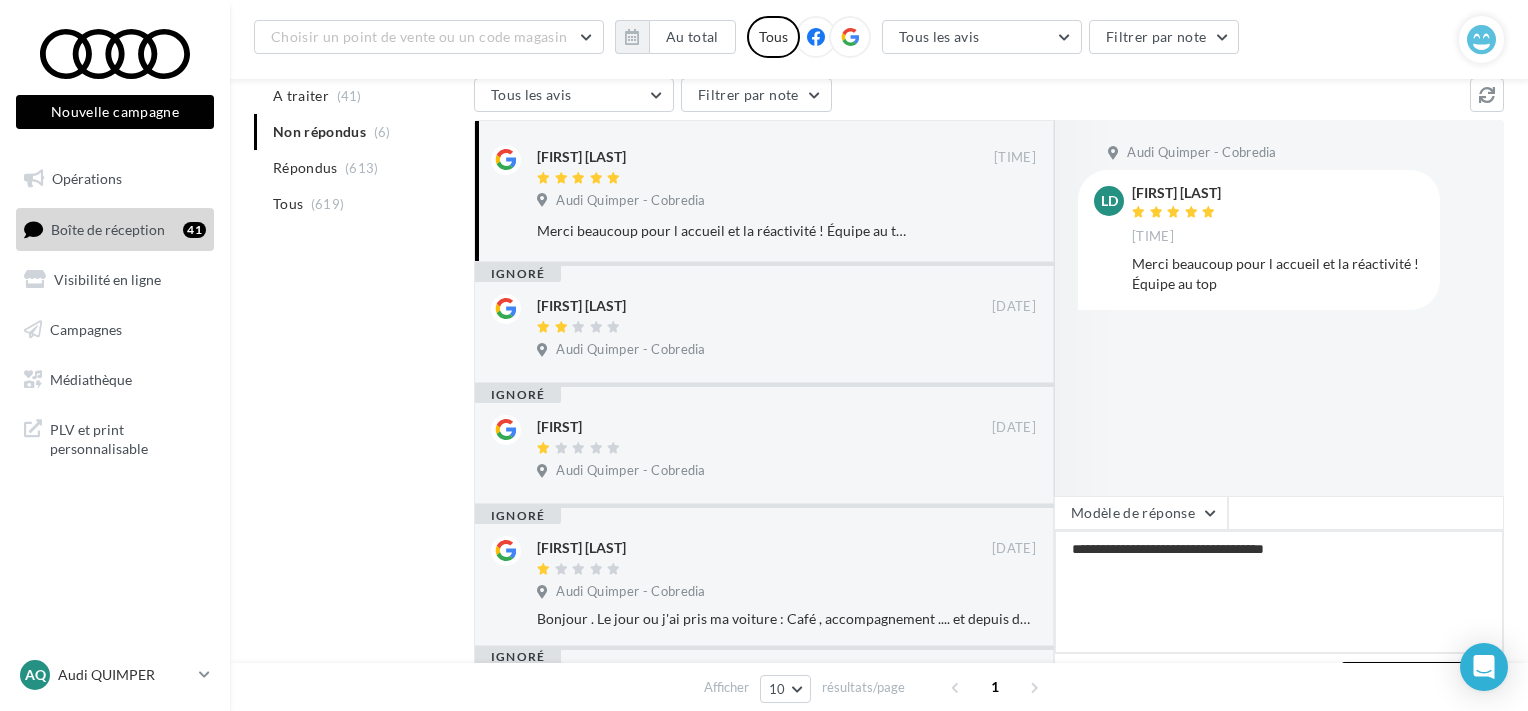type on "**********" 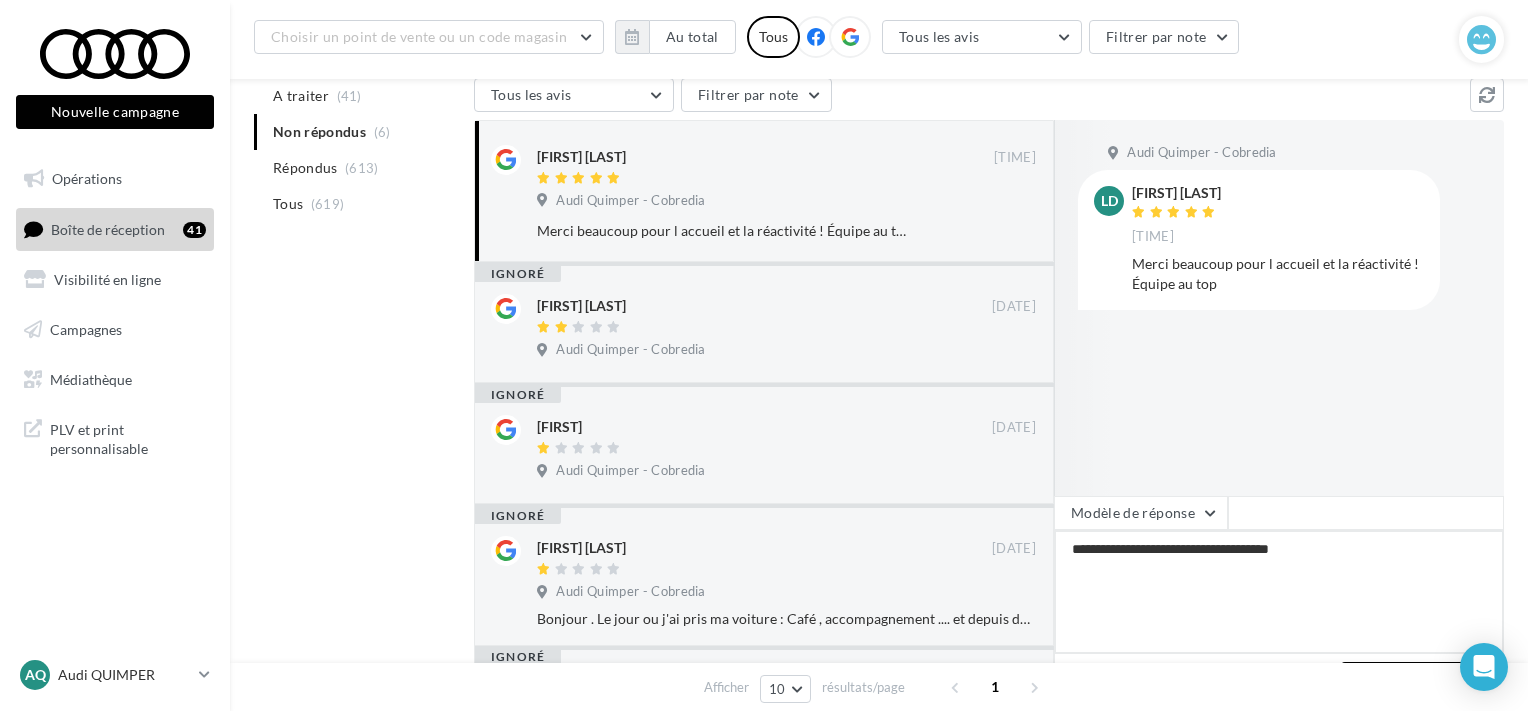 type on "**********" 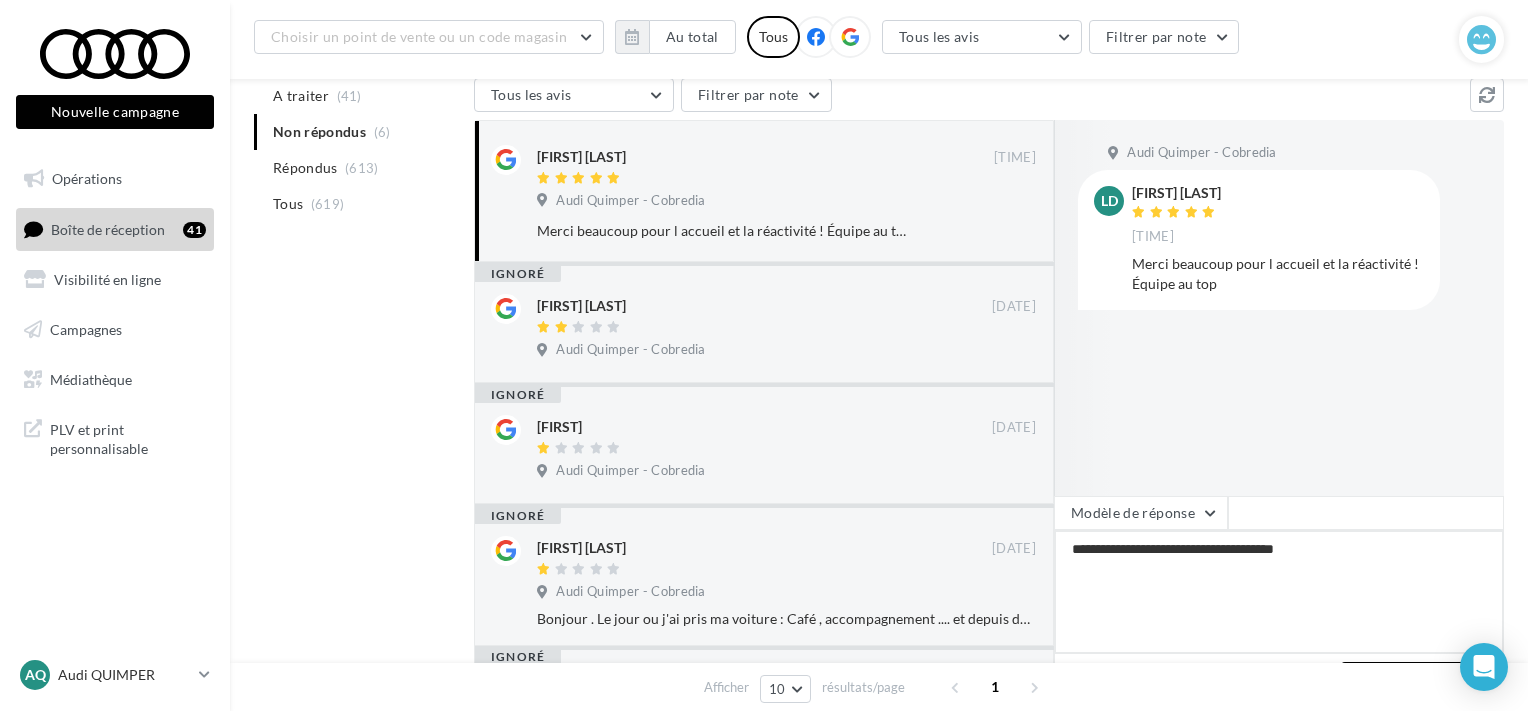 type on "**********" 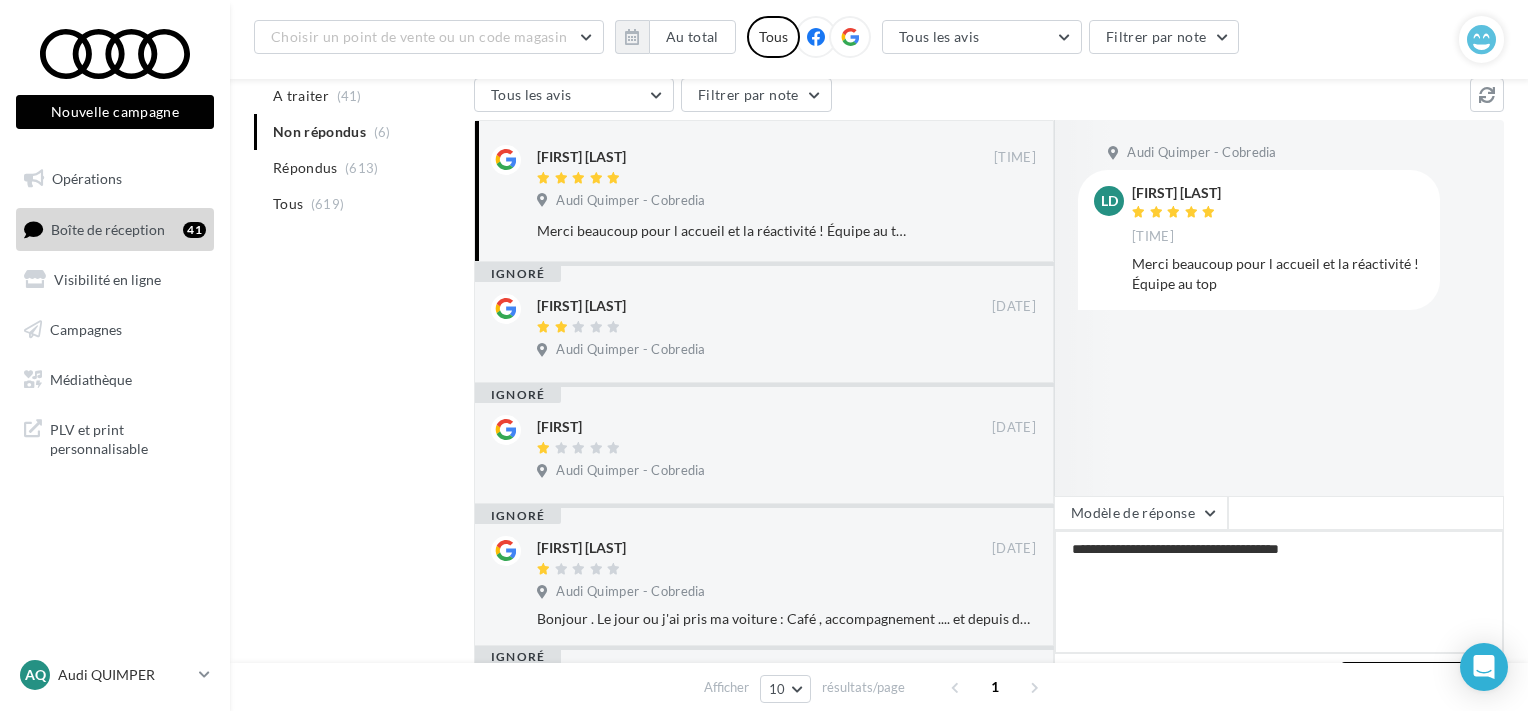 type on "**********" 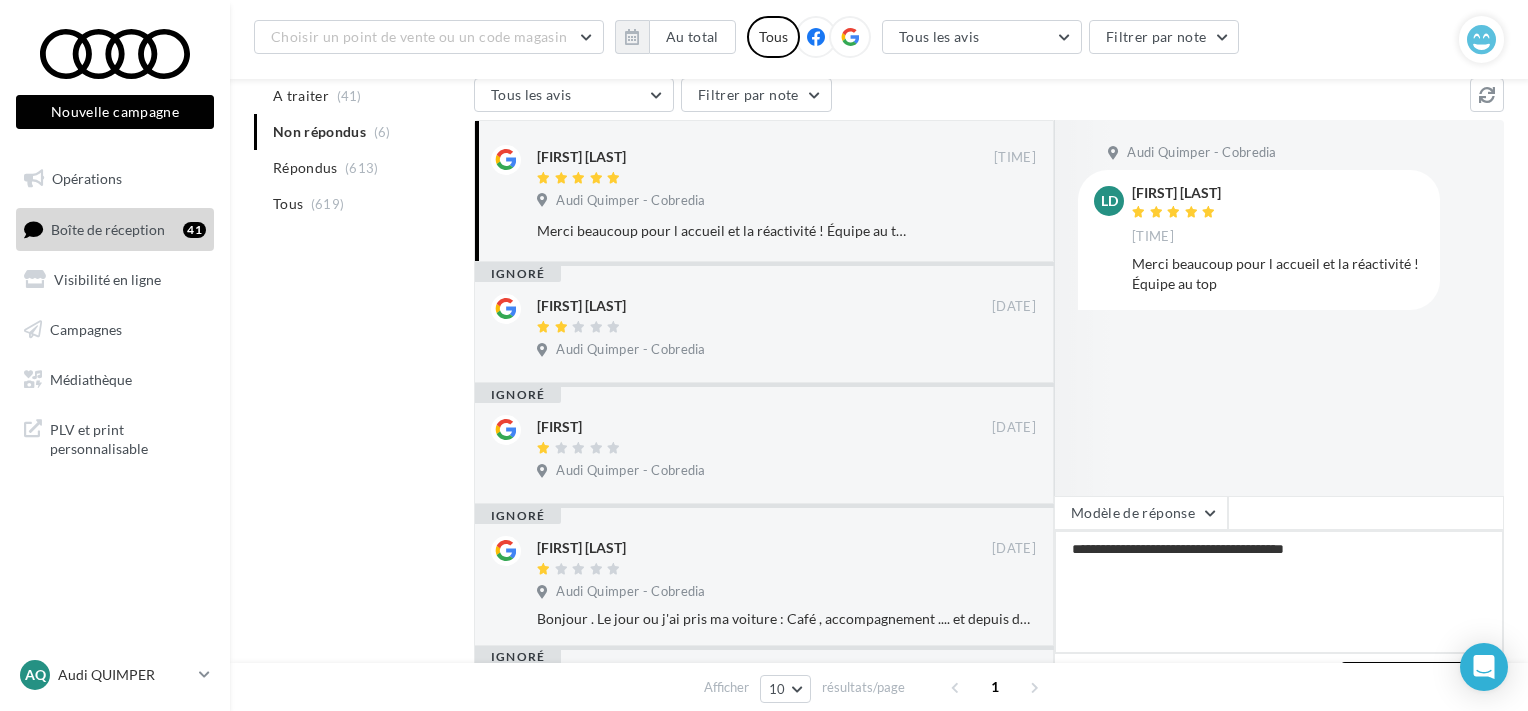 type on "**********" 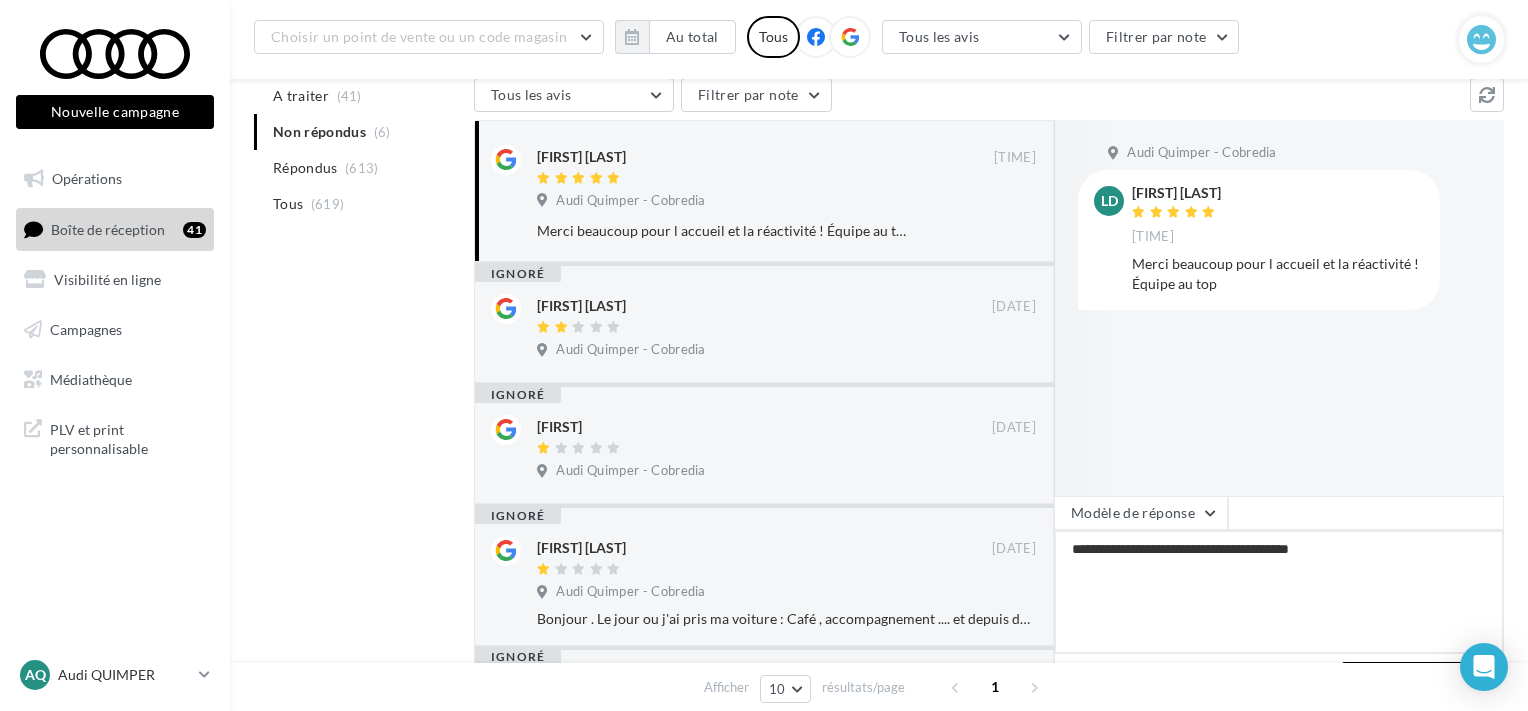 type on "**********" 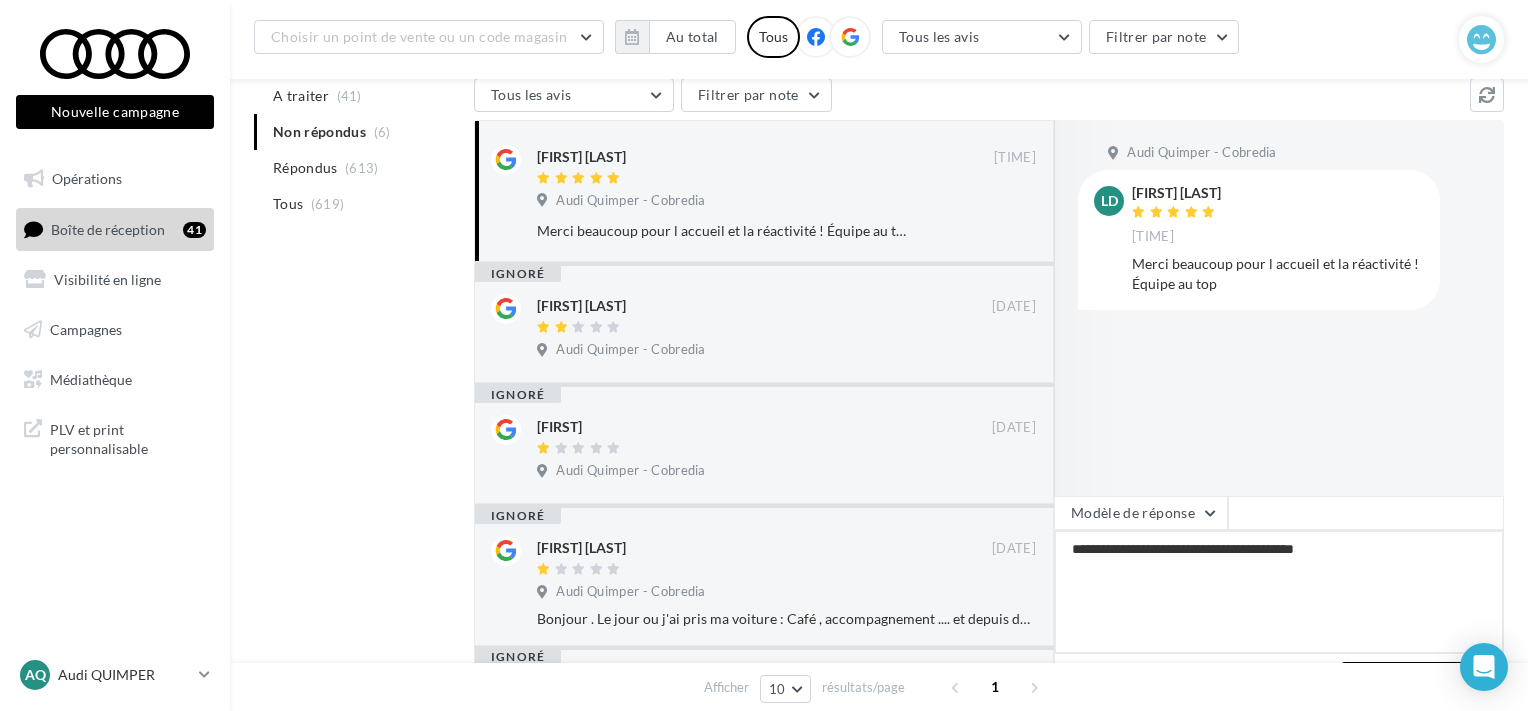 type on "**********" 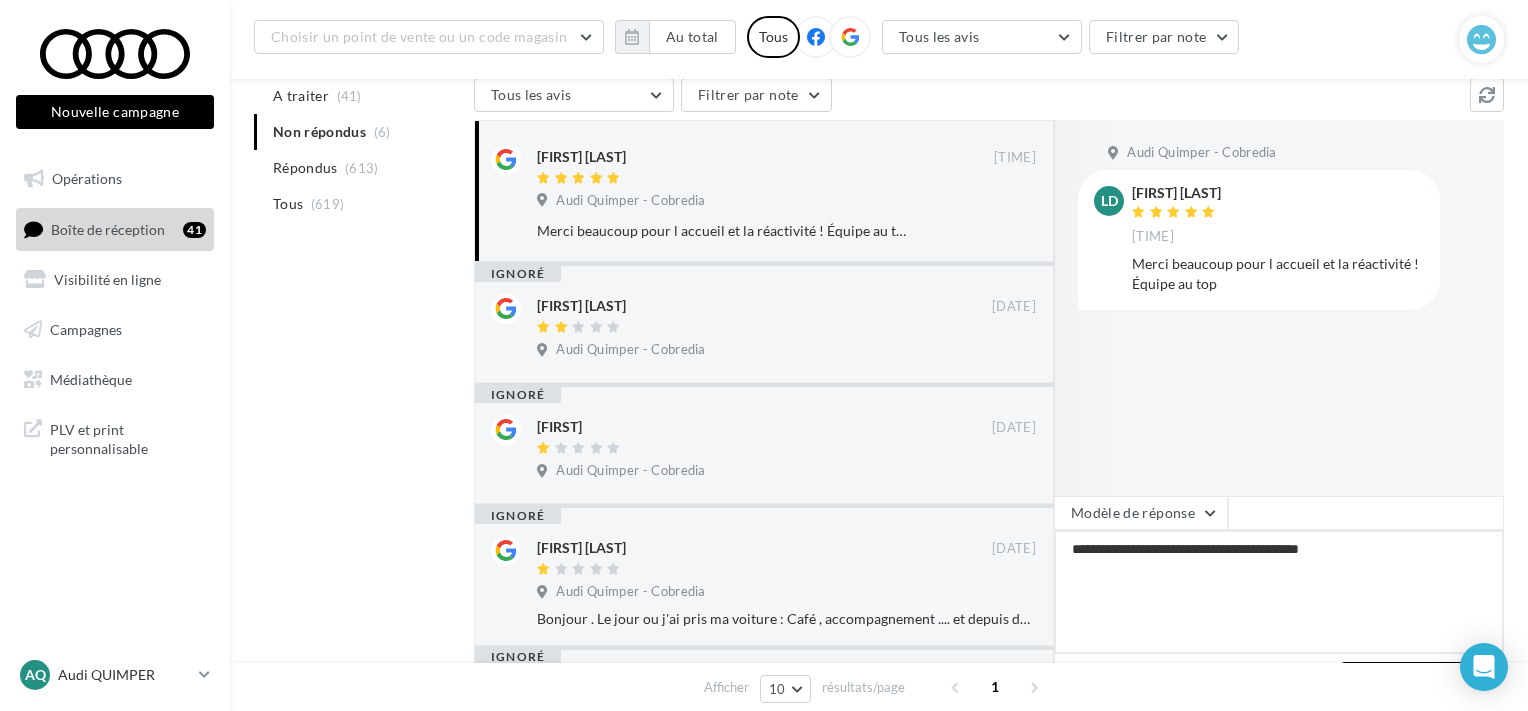 type on "**********" 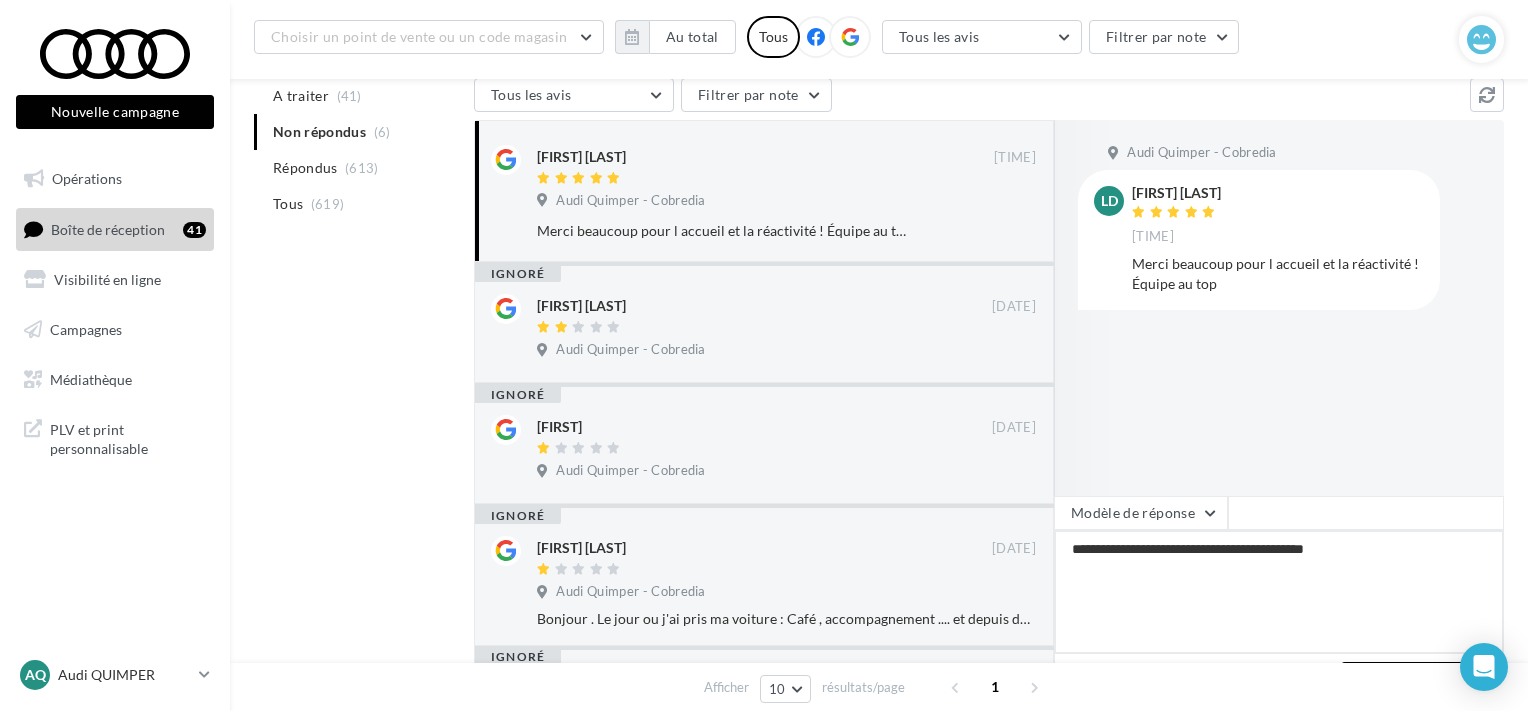 type on "**********" 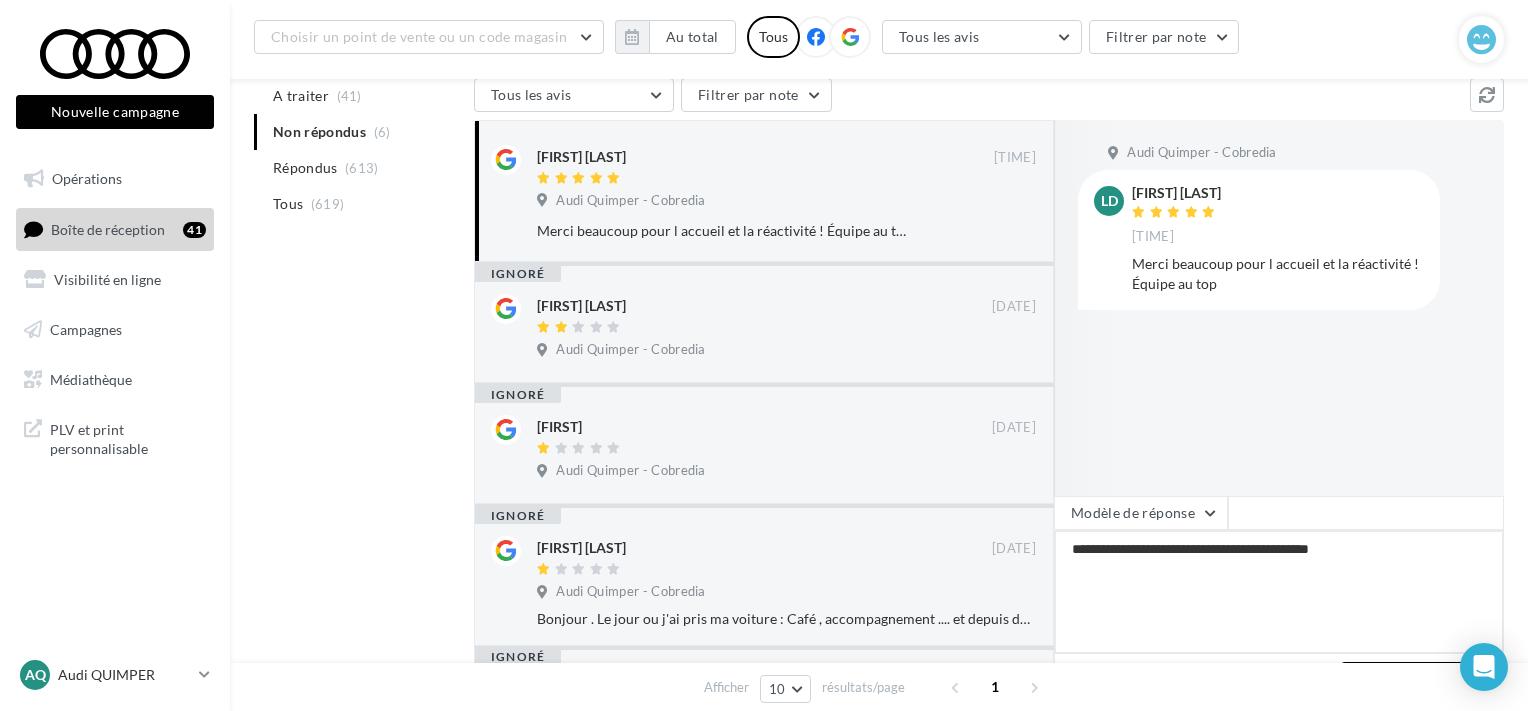 type on "**********" 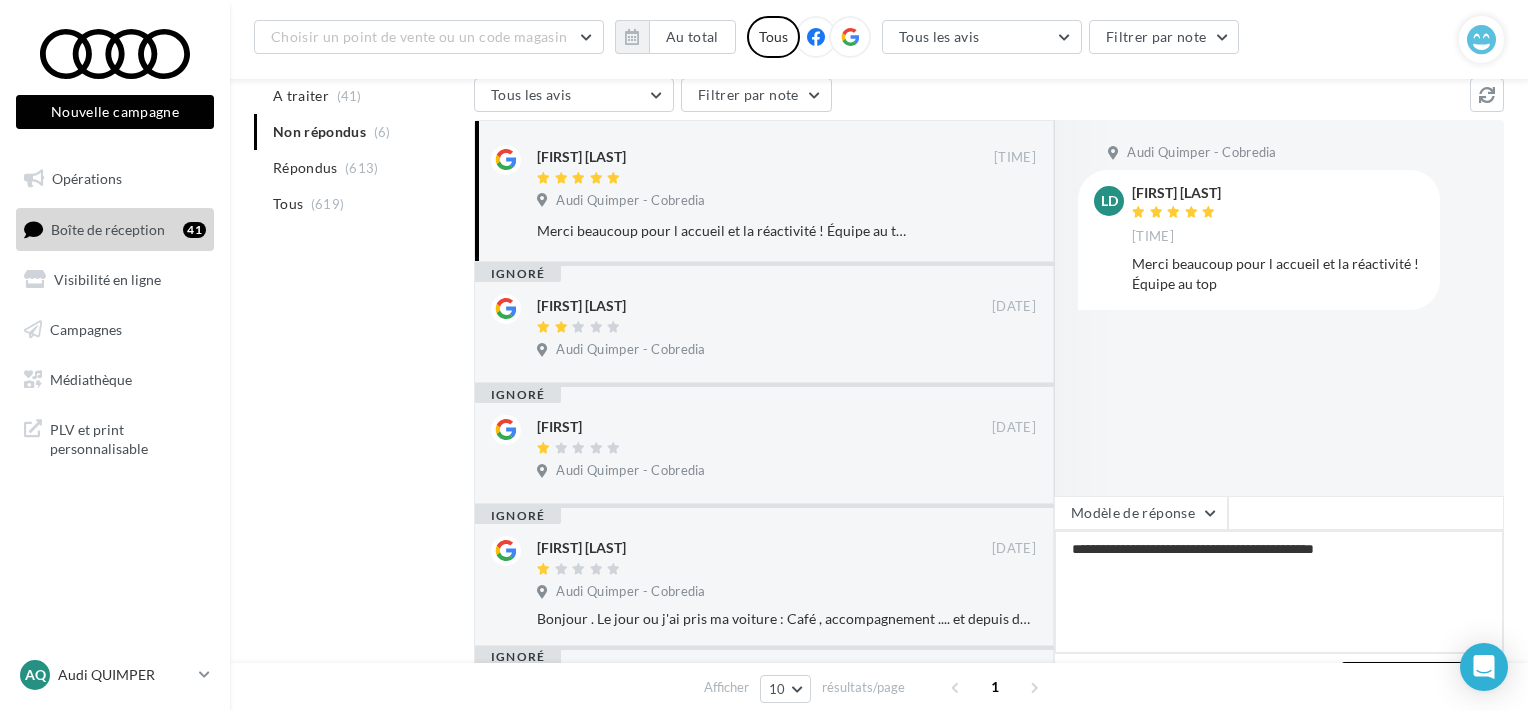 type on "**********" 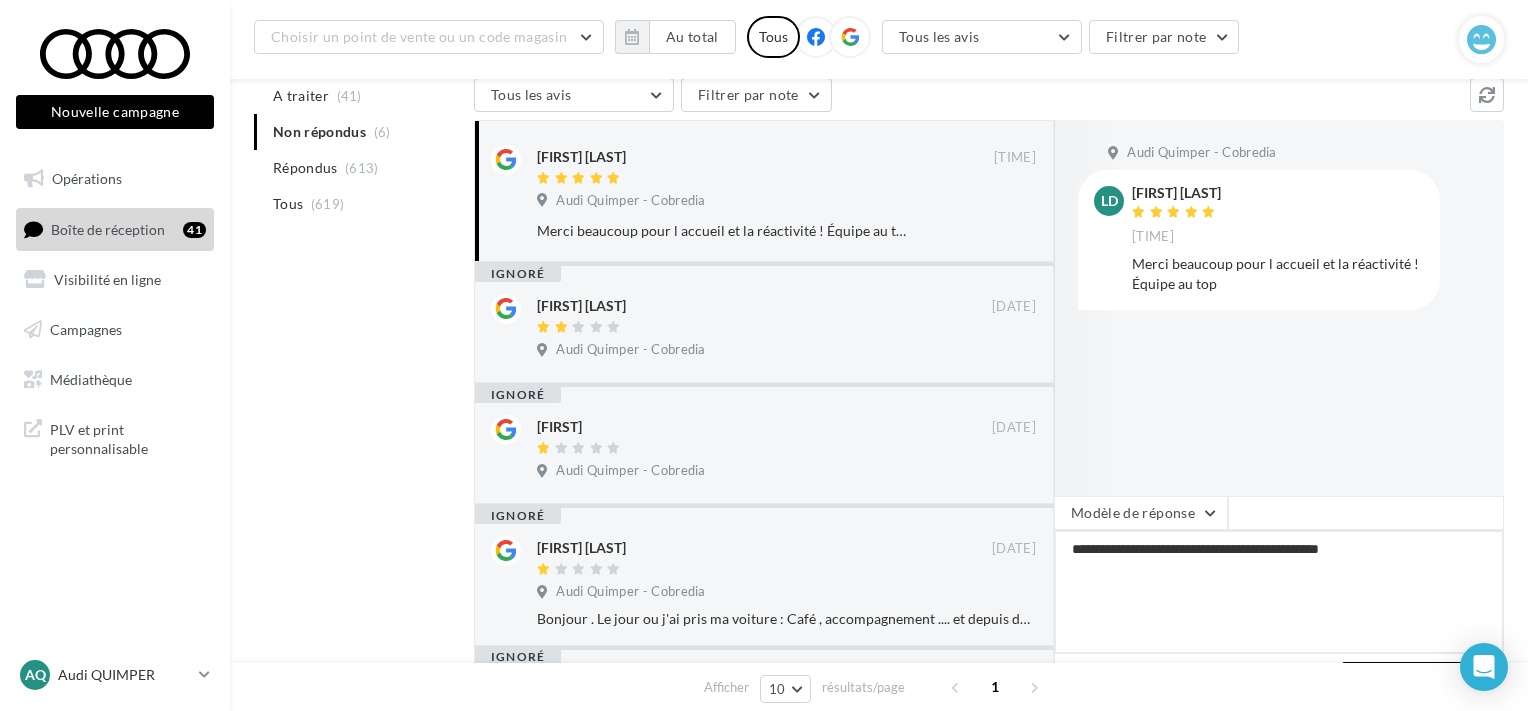 type on "**********" 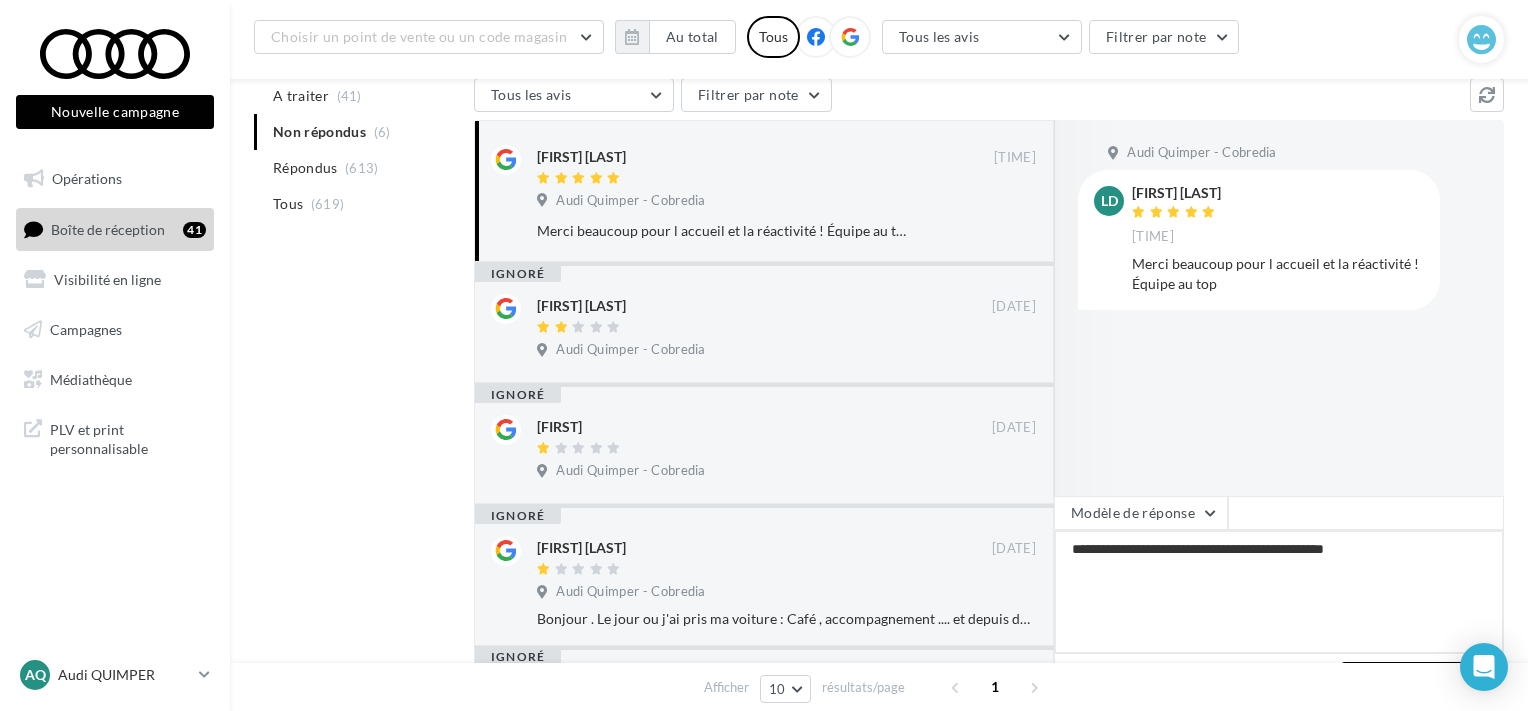 type on "**********" 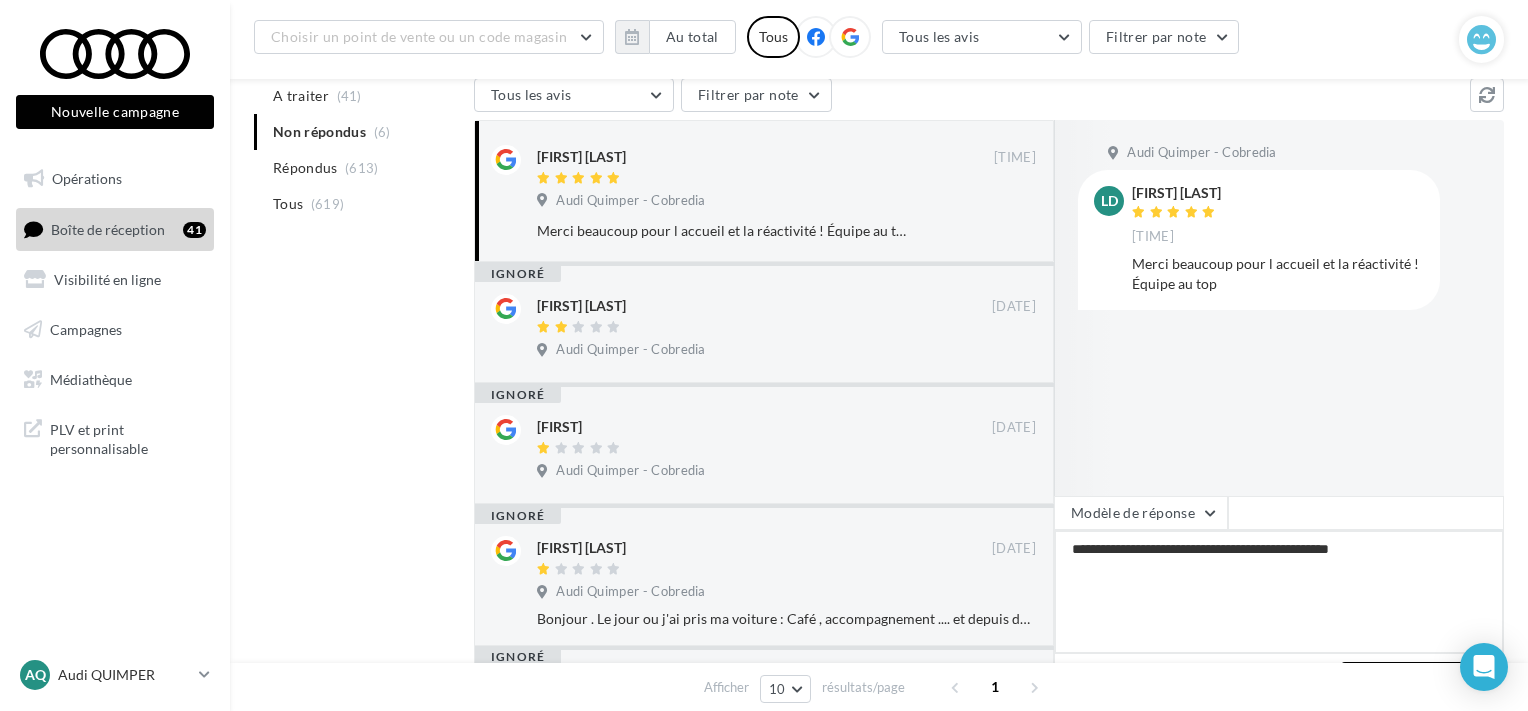 type on "**********" 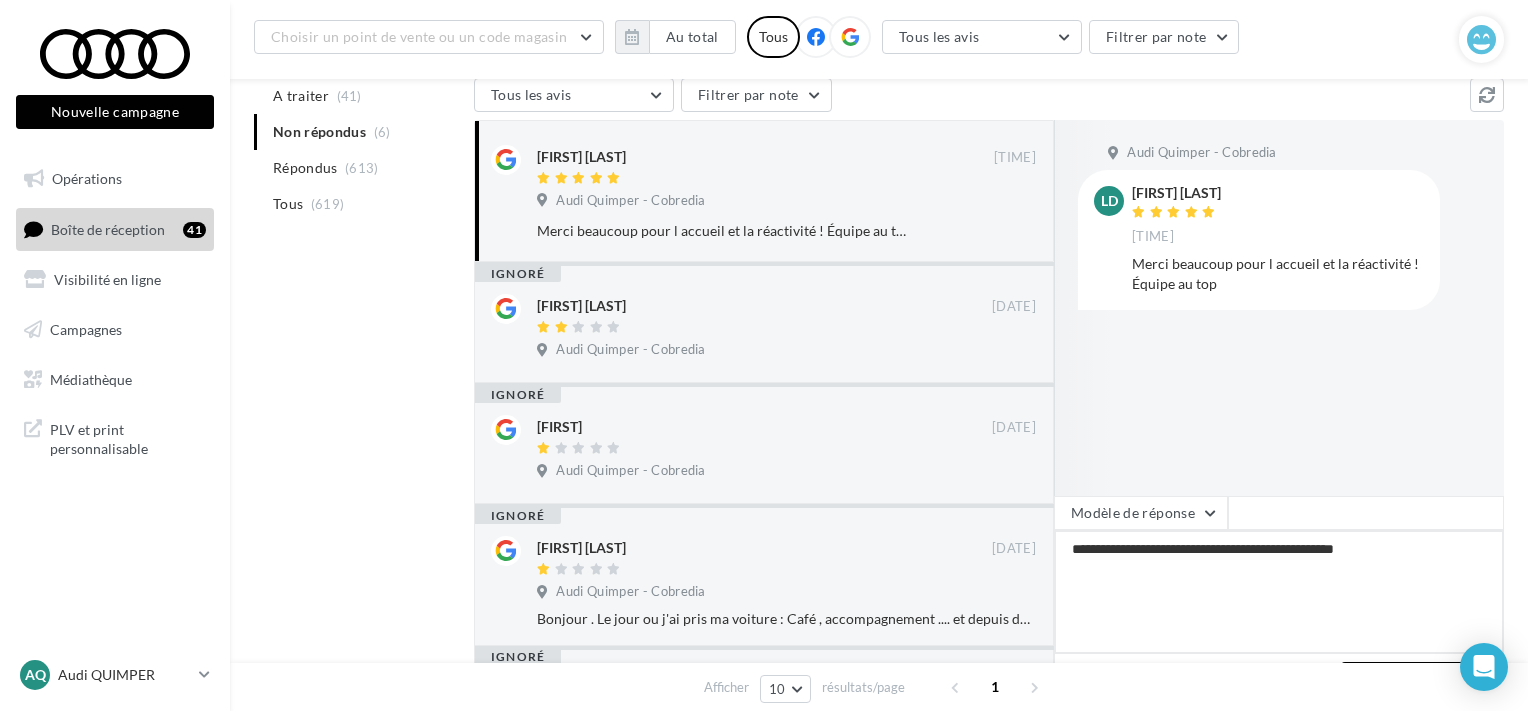 type on "**********" 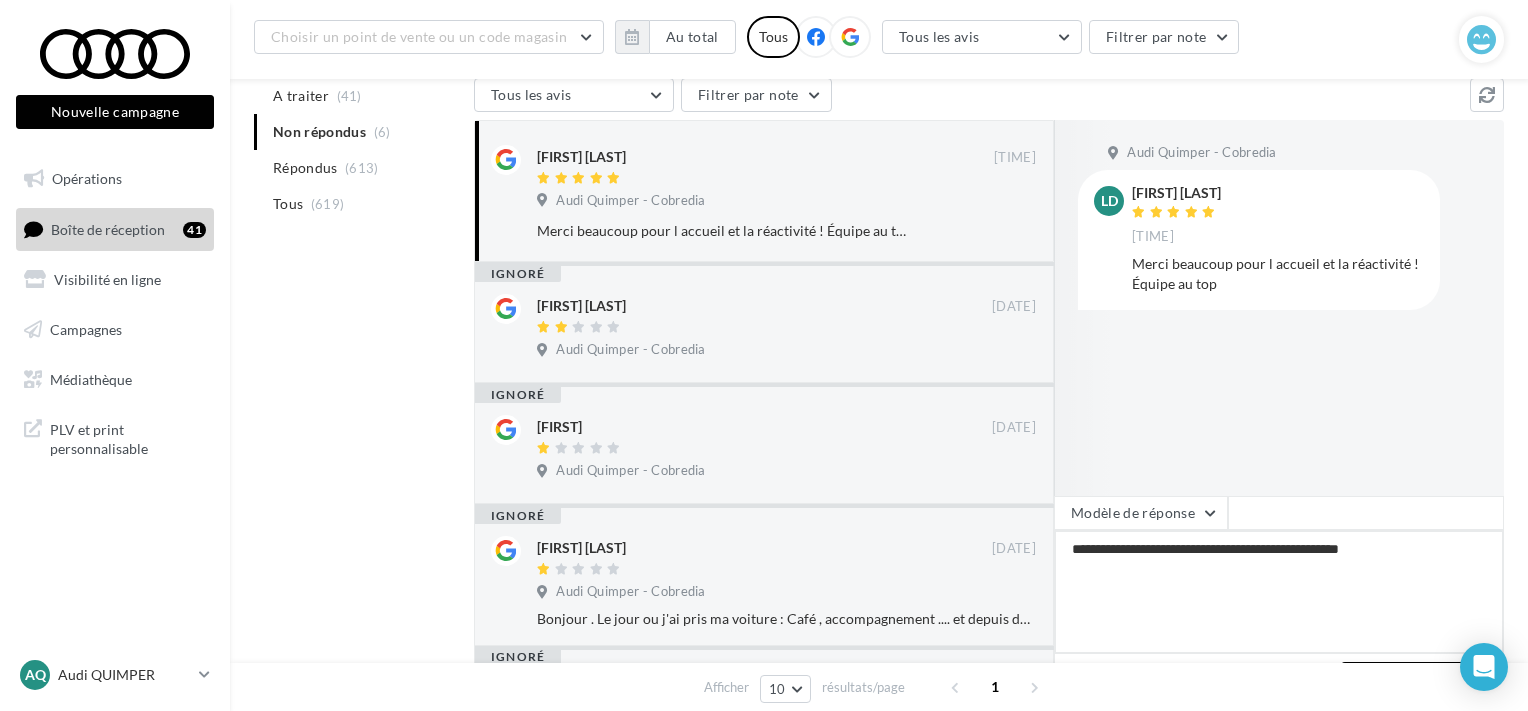 type on "**********" 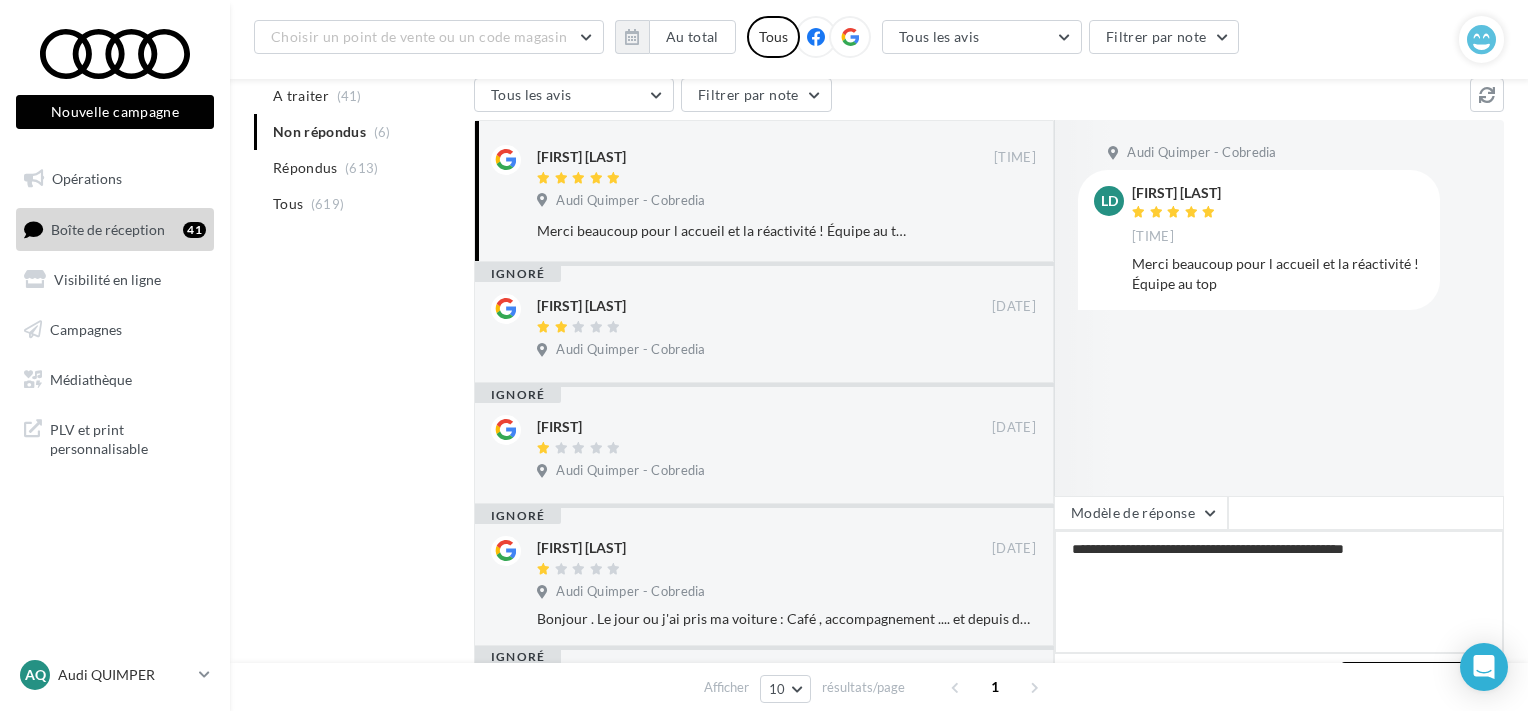type on "**********" 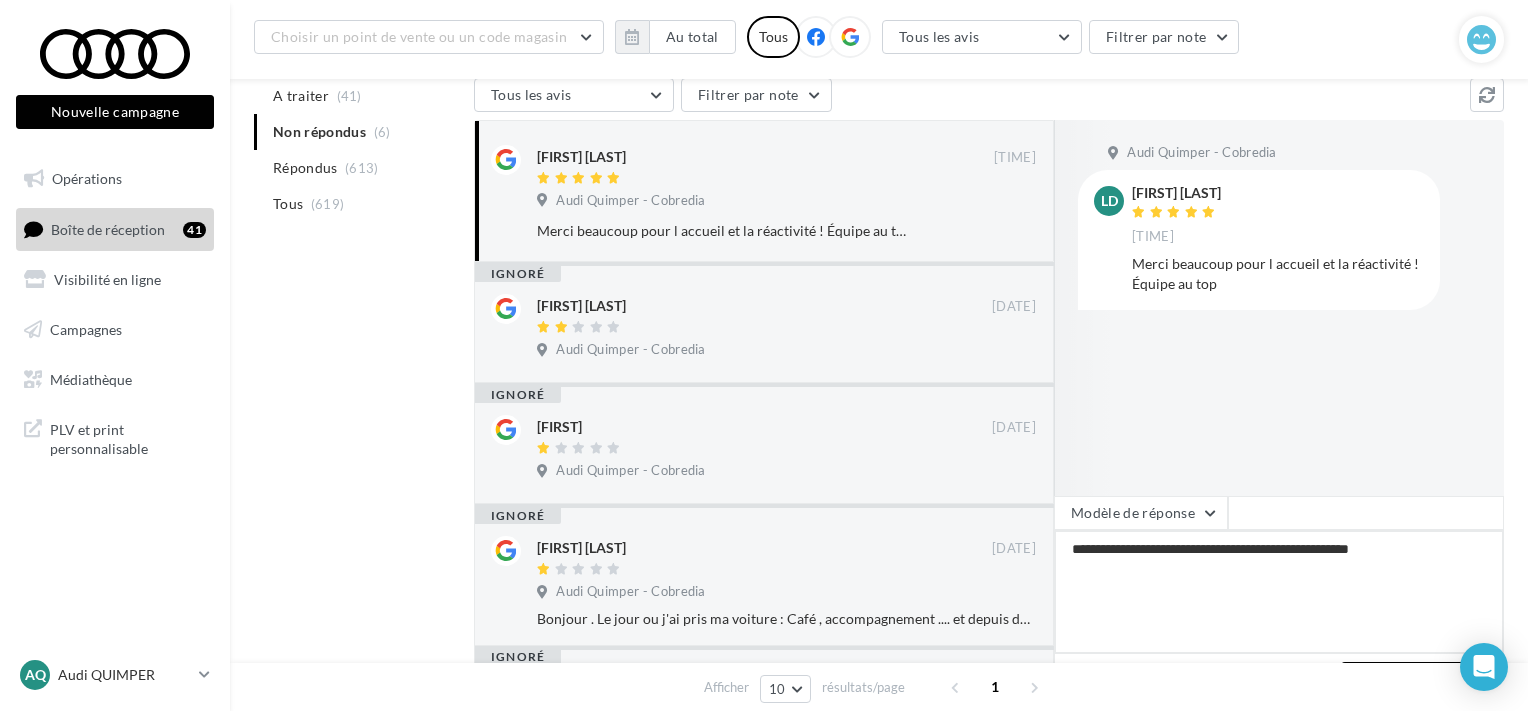 type on "**********" 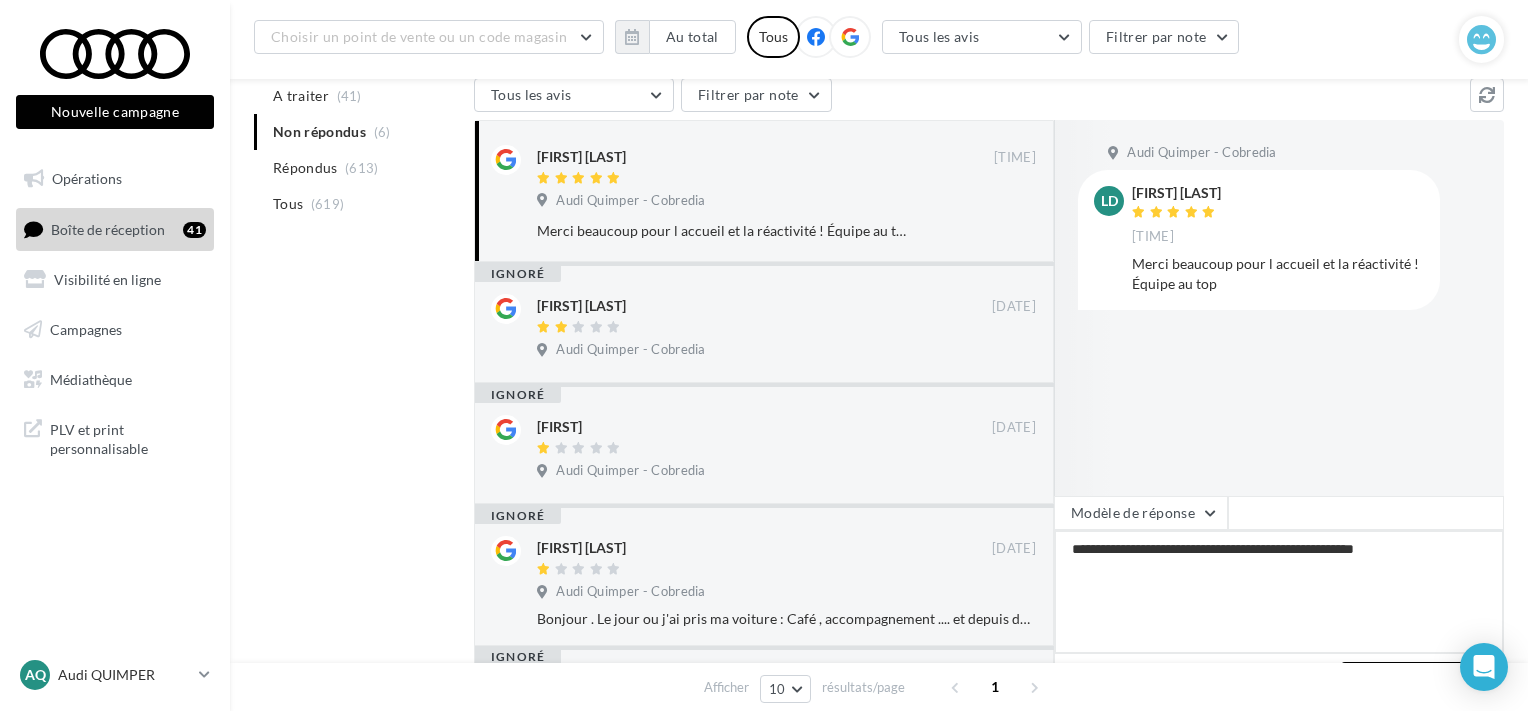 type on "**********" 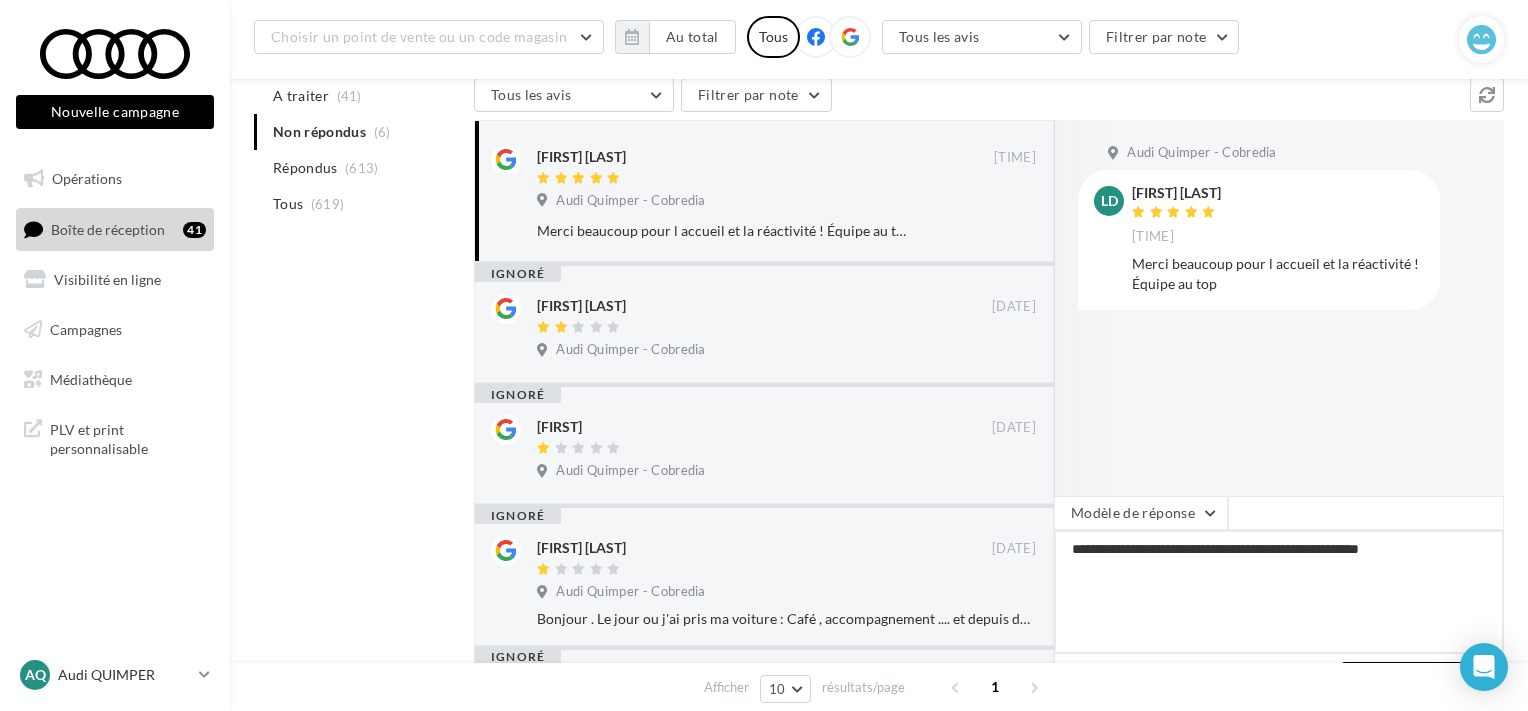 type on "**********" 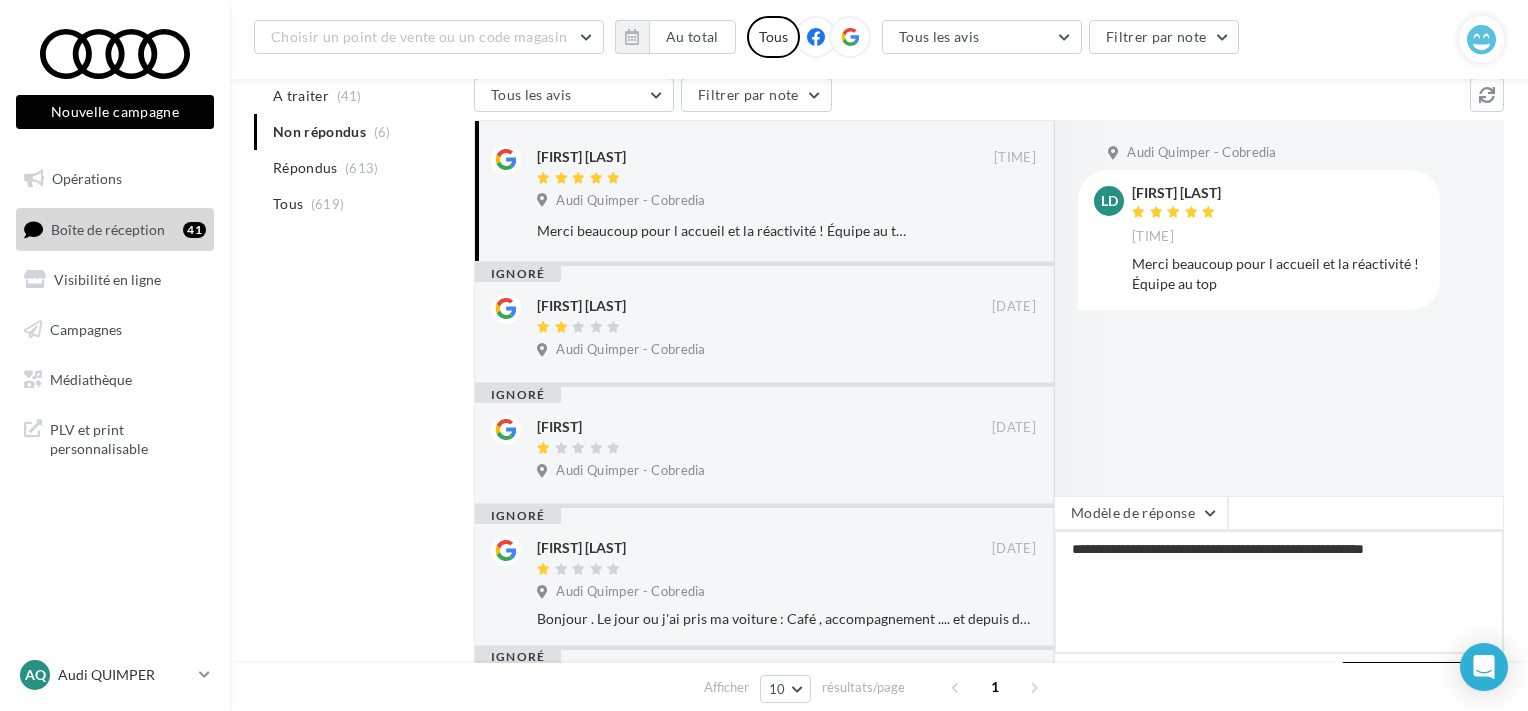 type on "**********" 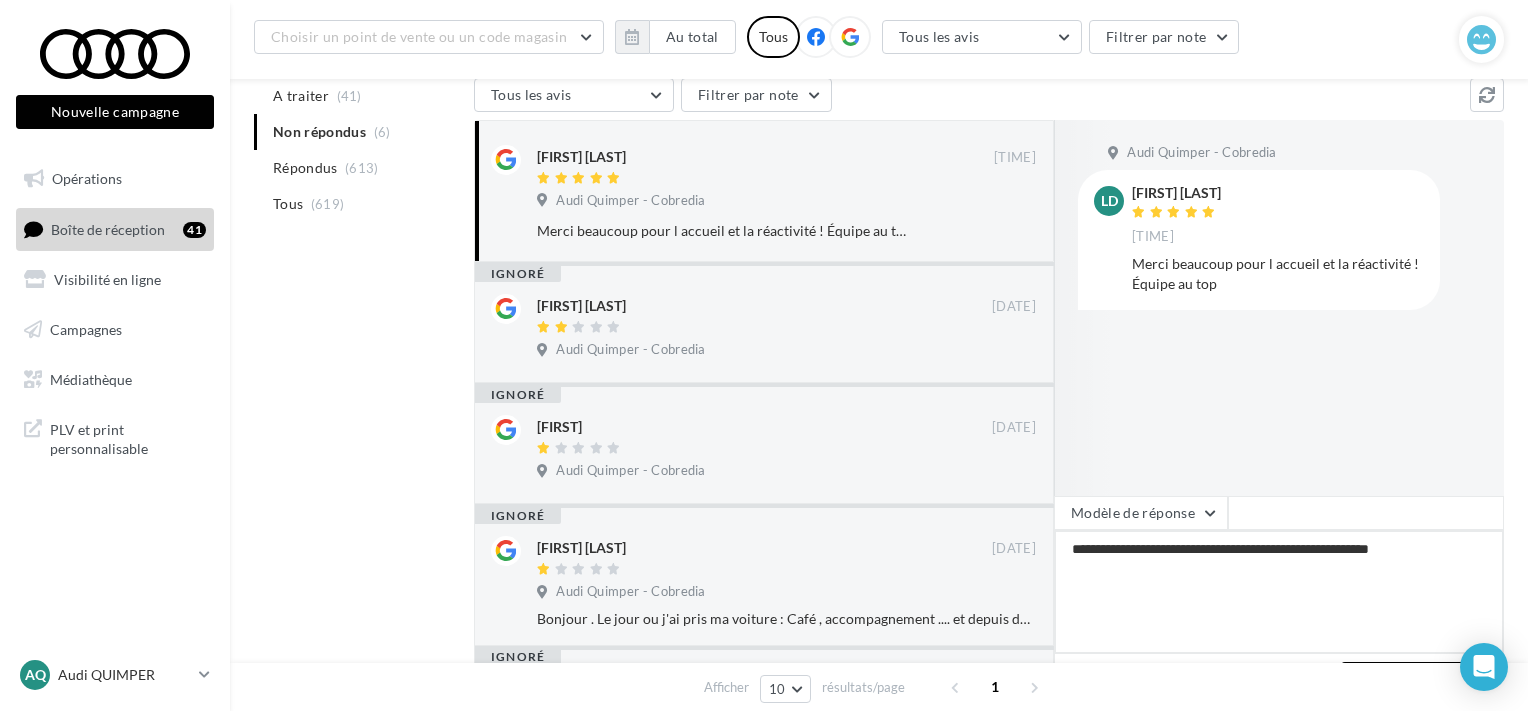type on "**********" 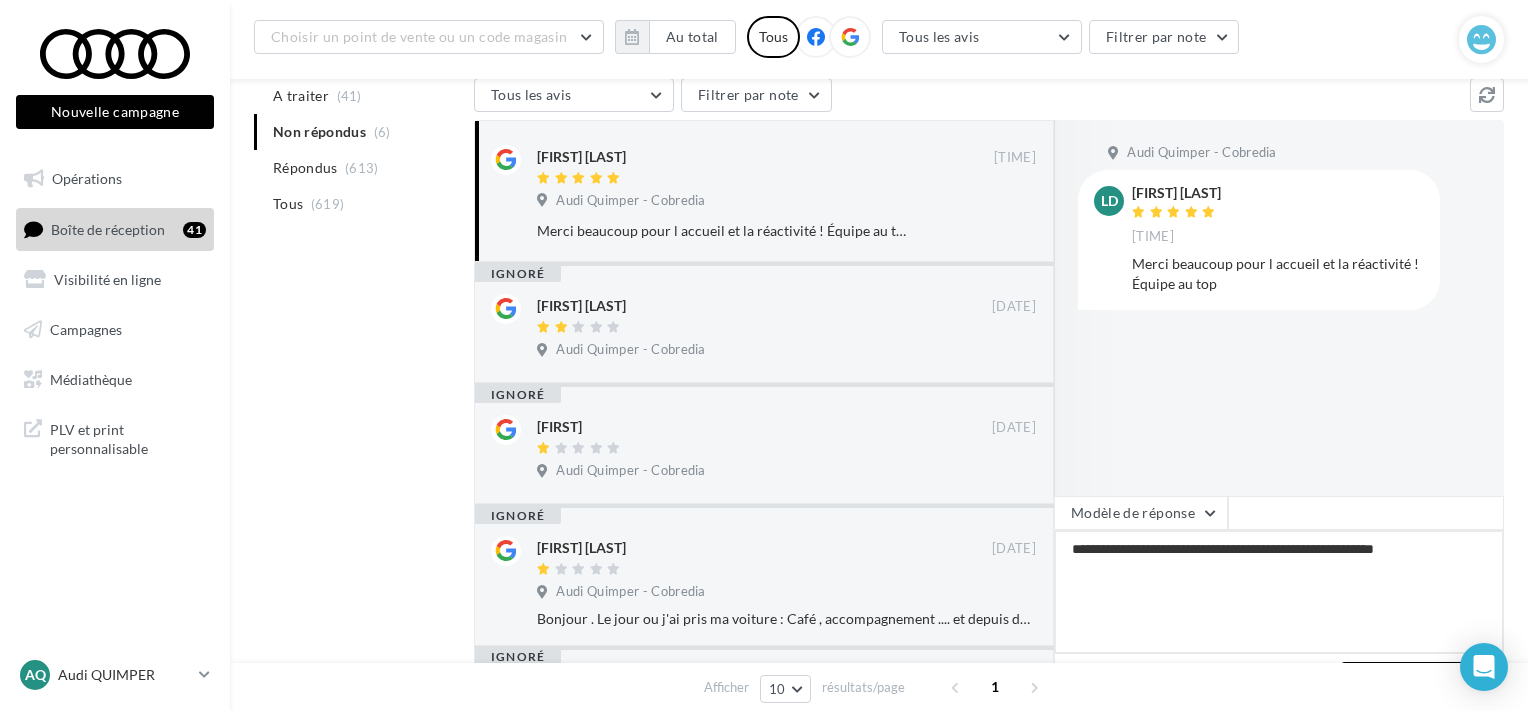 type on "**********" 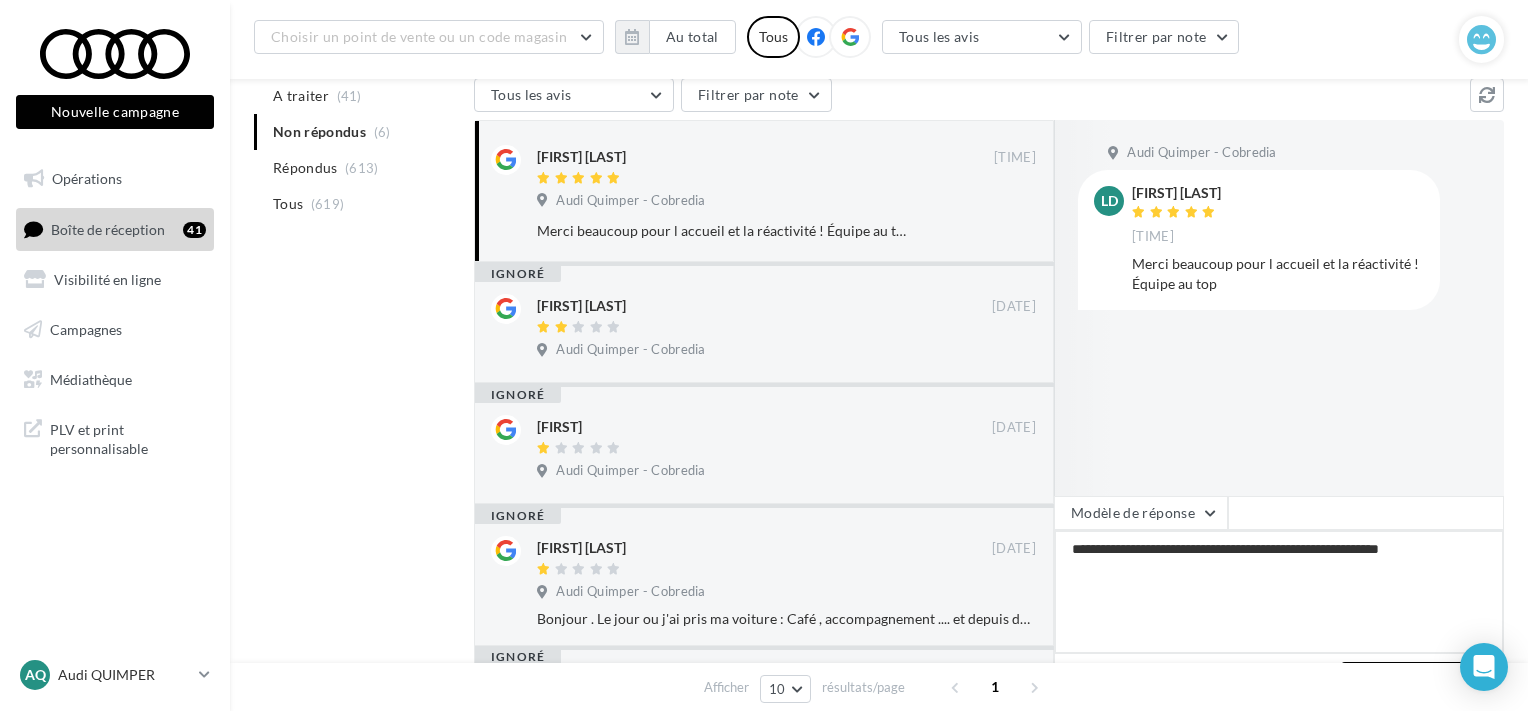 type on "**********" 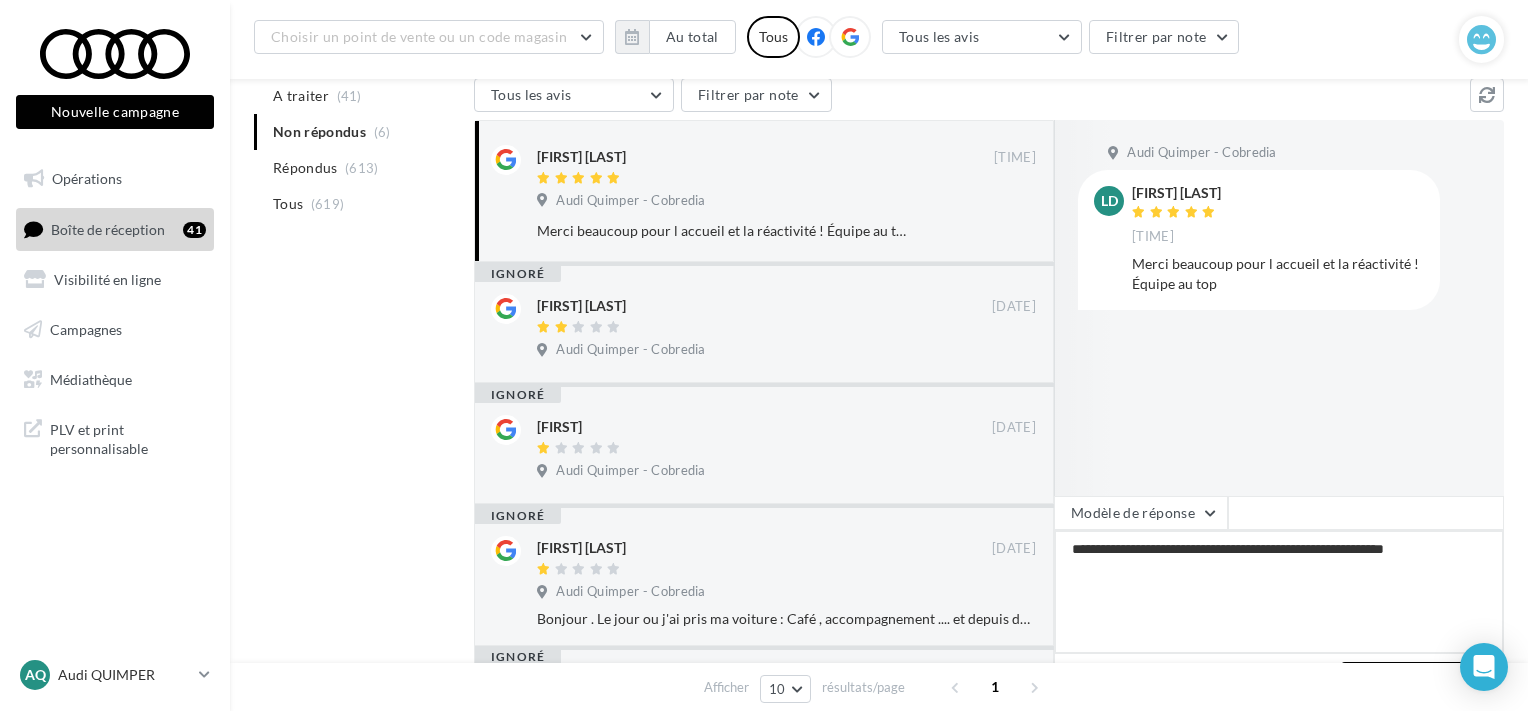 type on "**********" 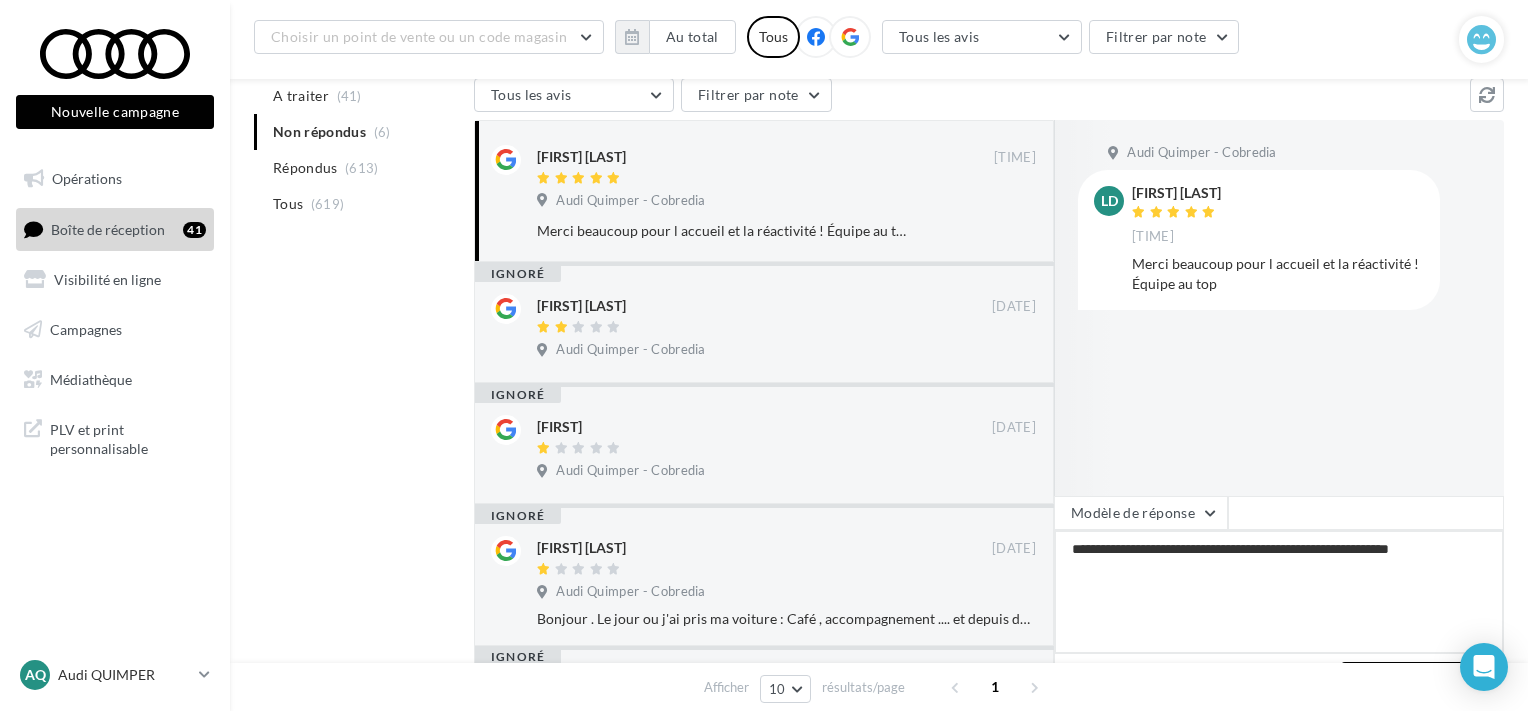 type on "**********" 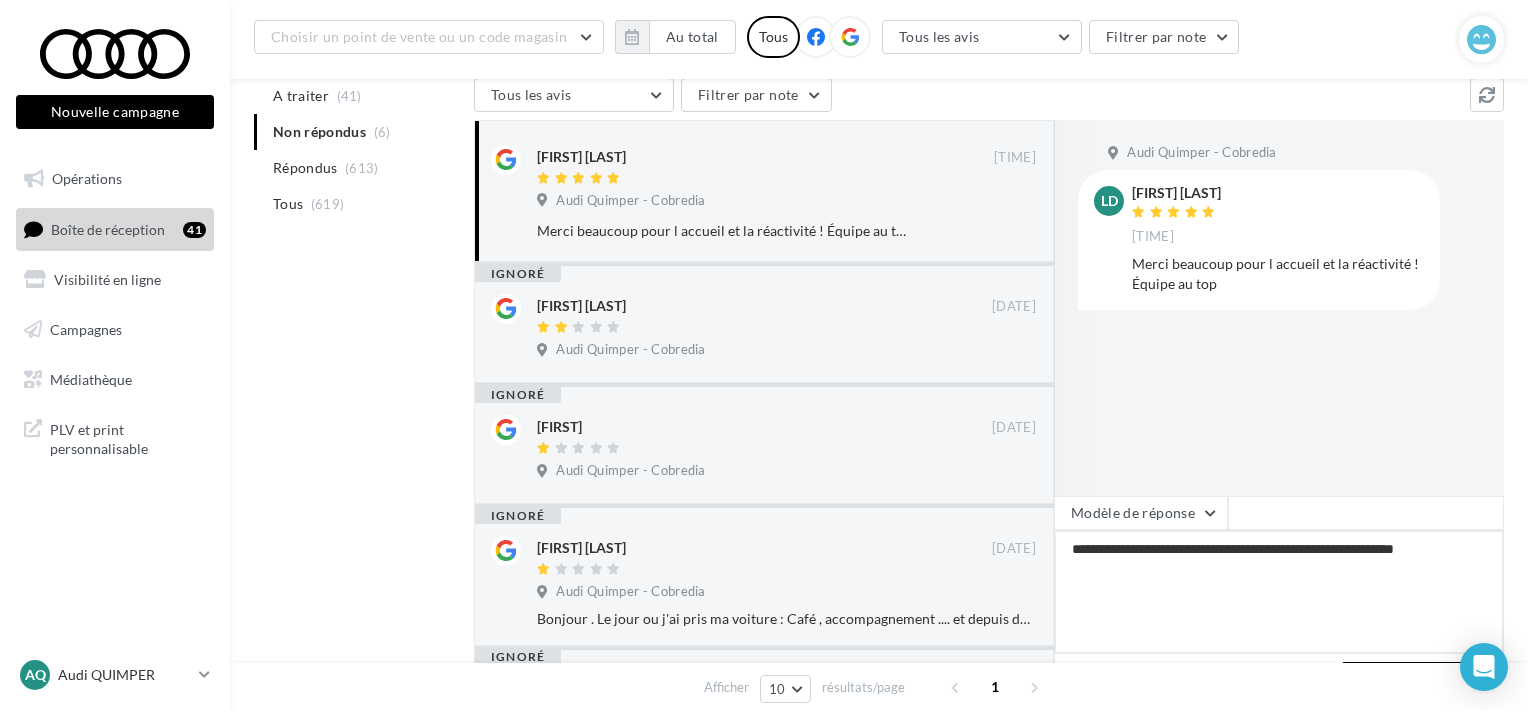 type on "**********" 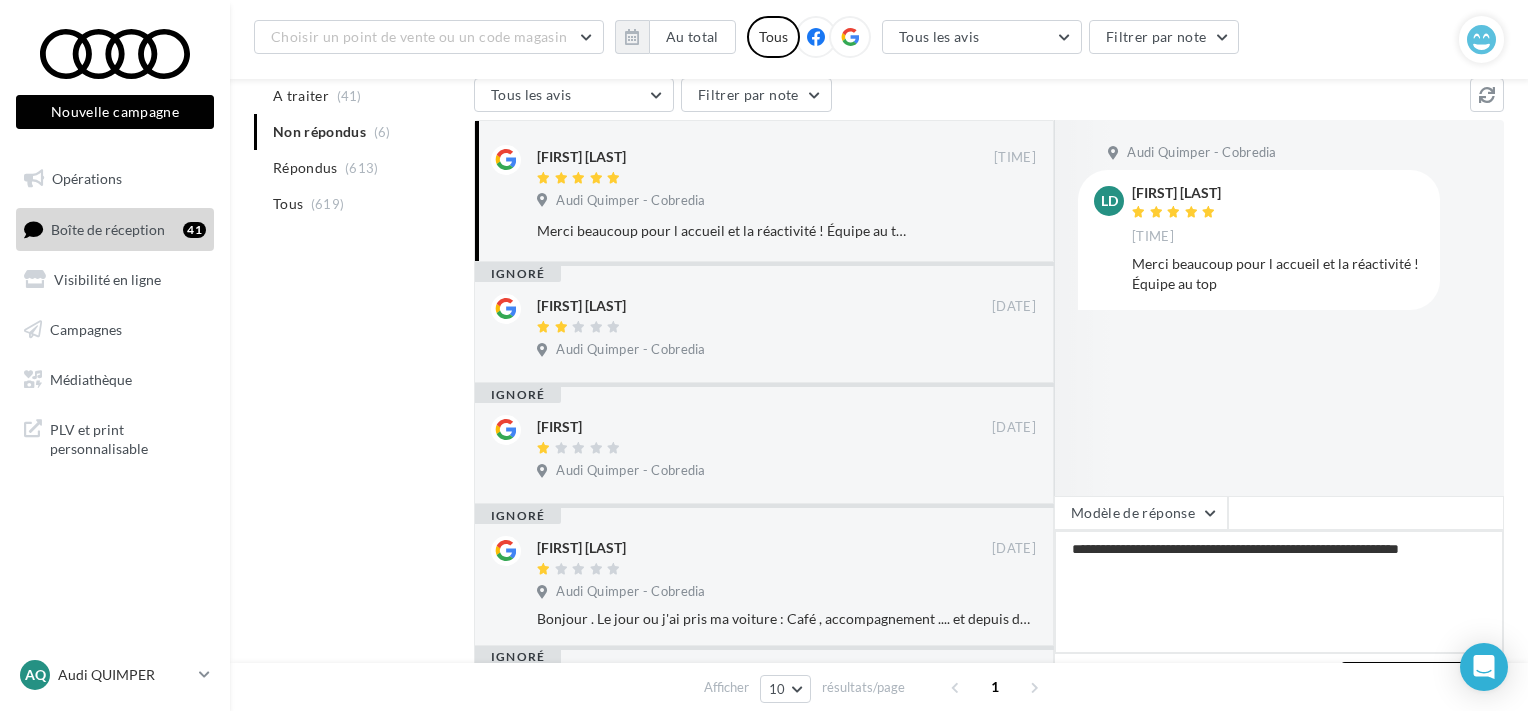 type on "**********" 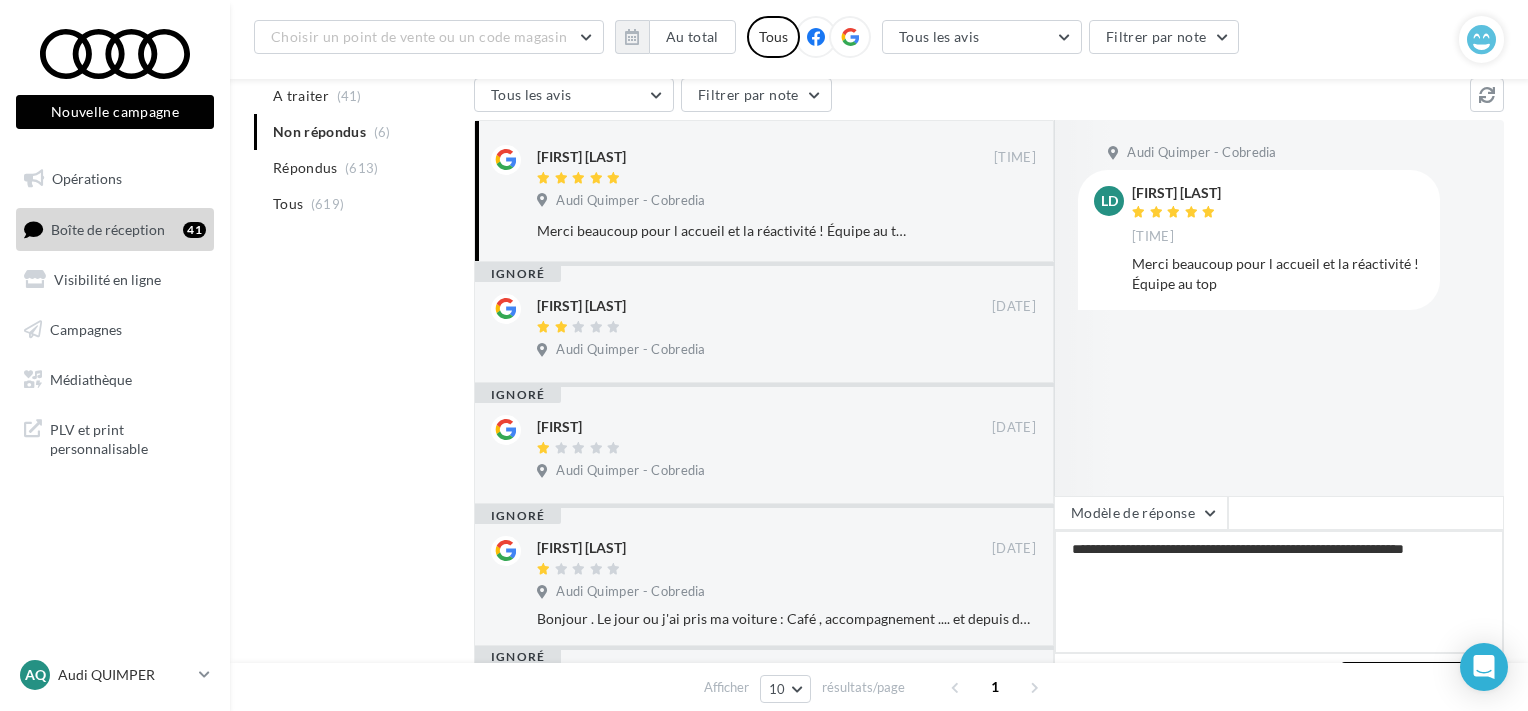 type on "**********" 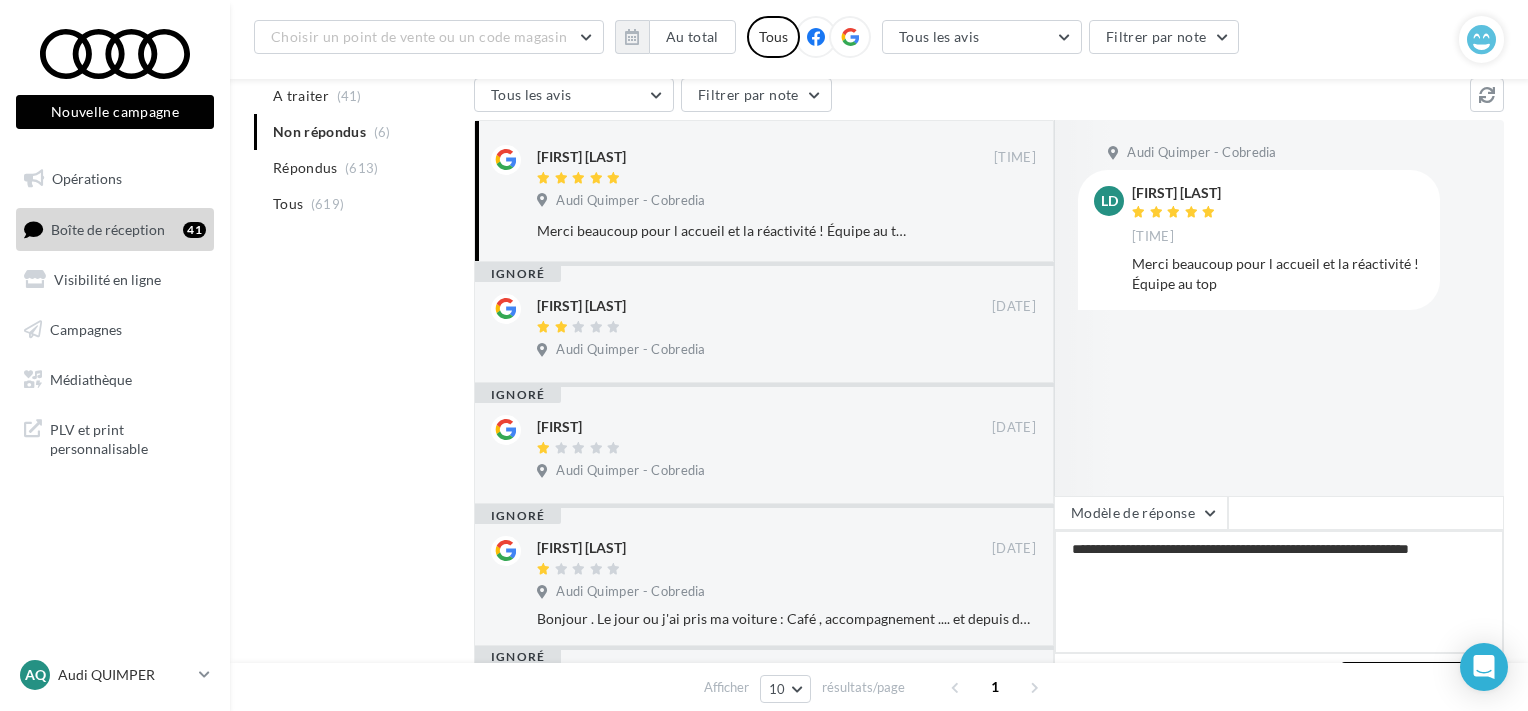 type on "**********" 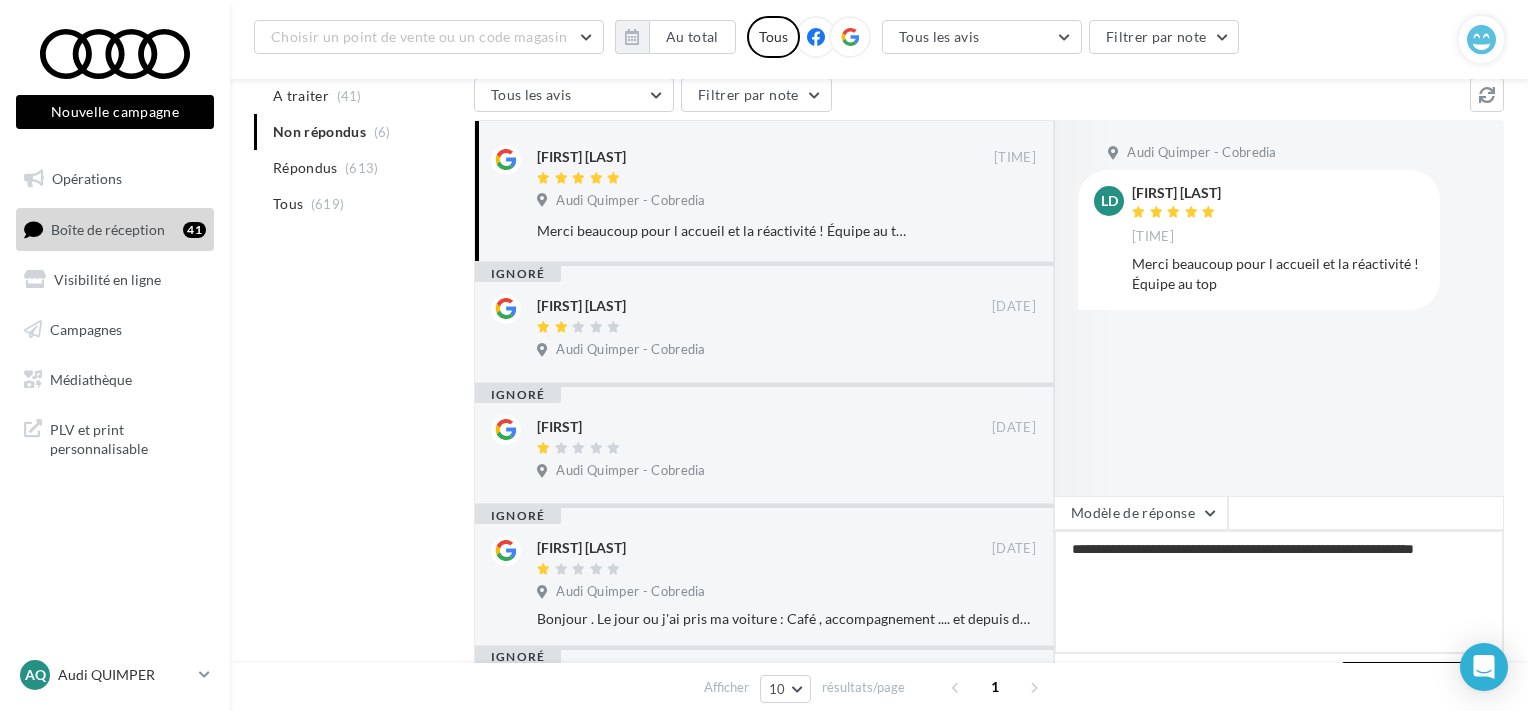 type on "**********" 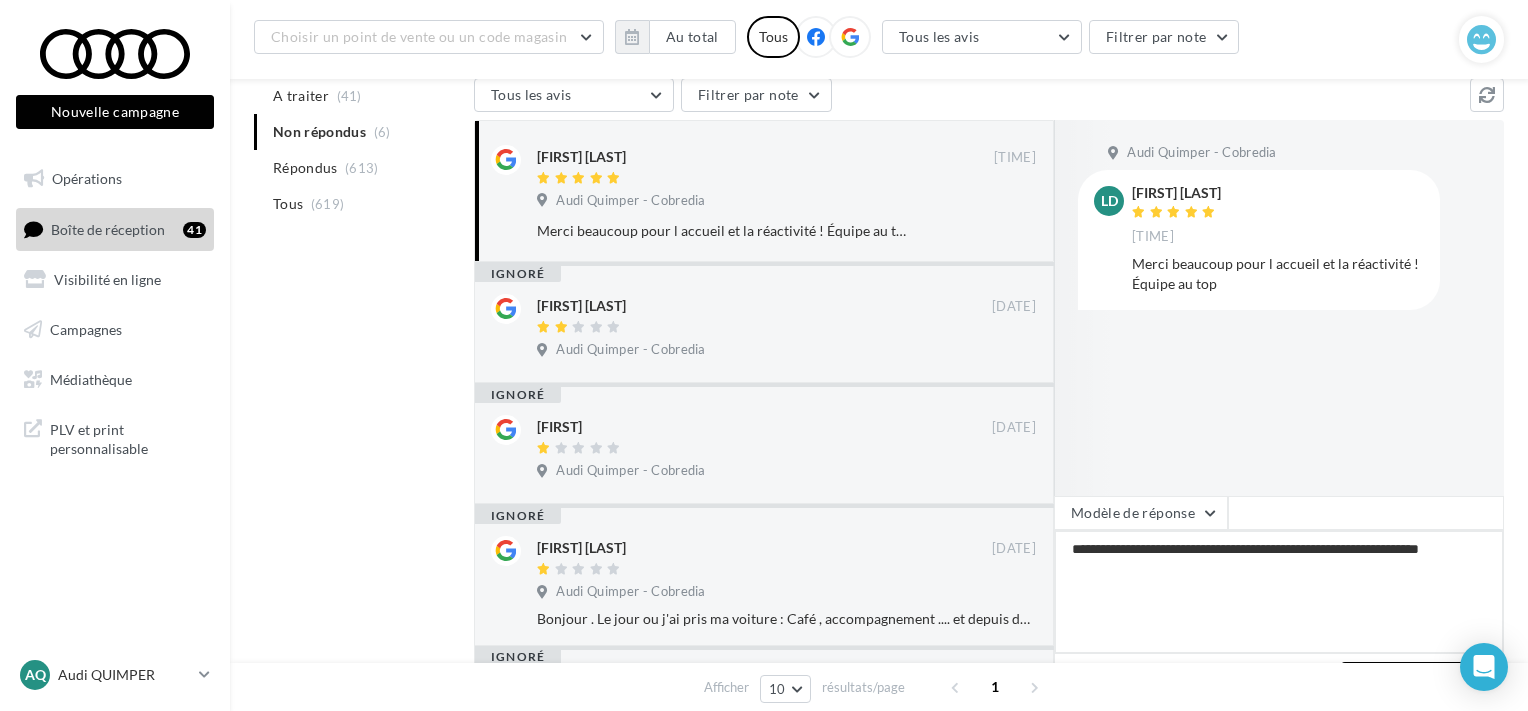type on "**********" 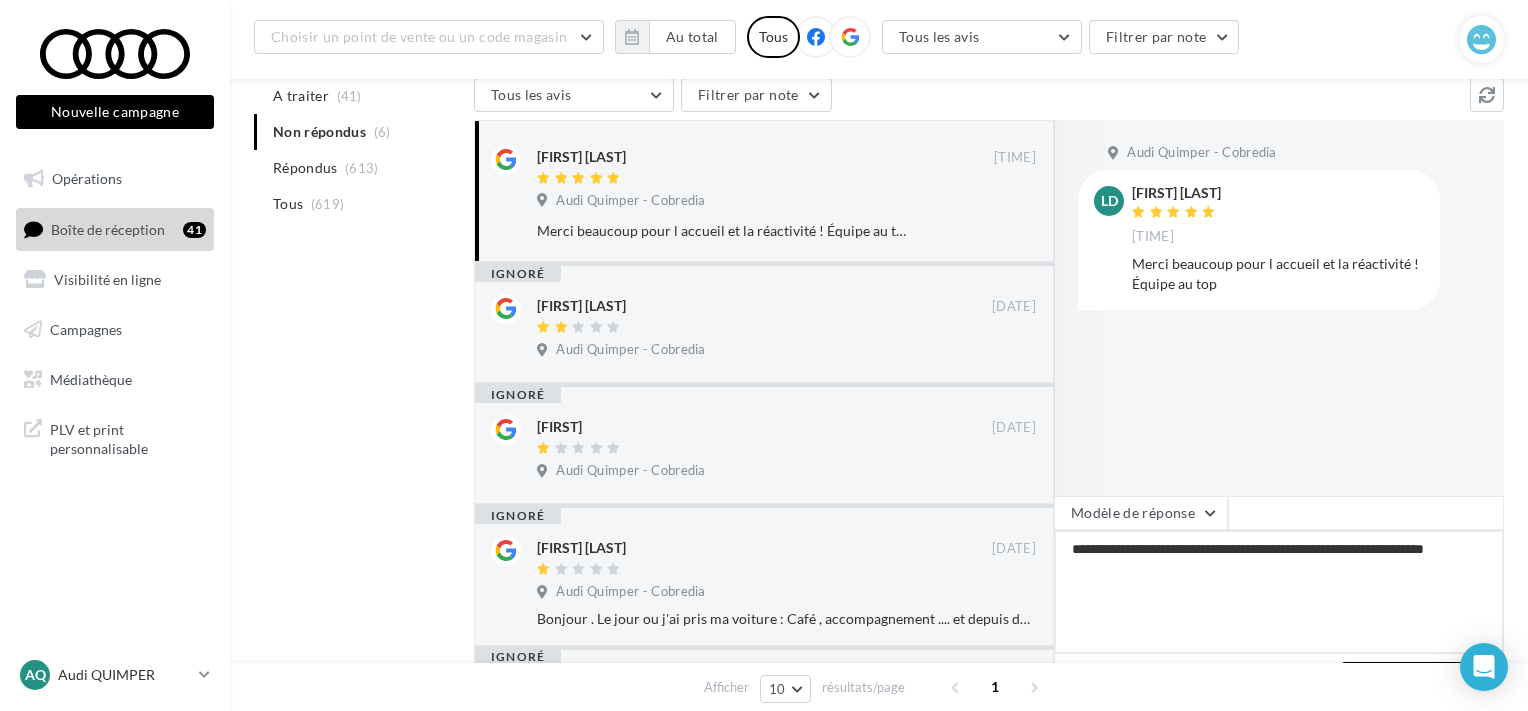 type on "**********" 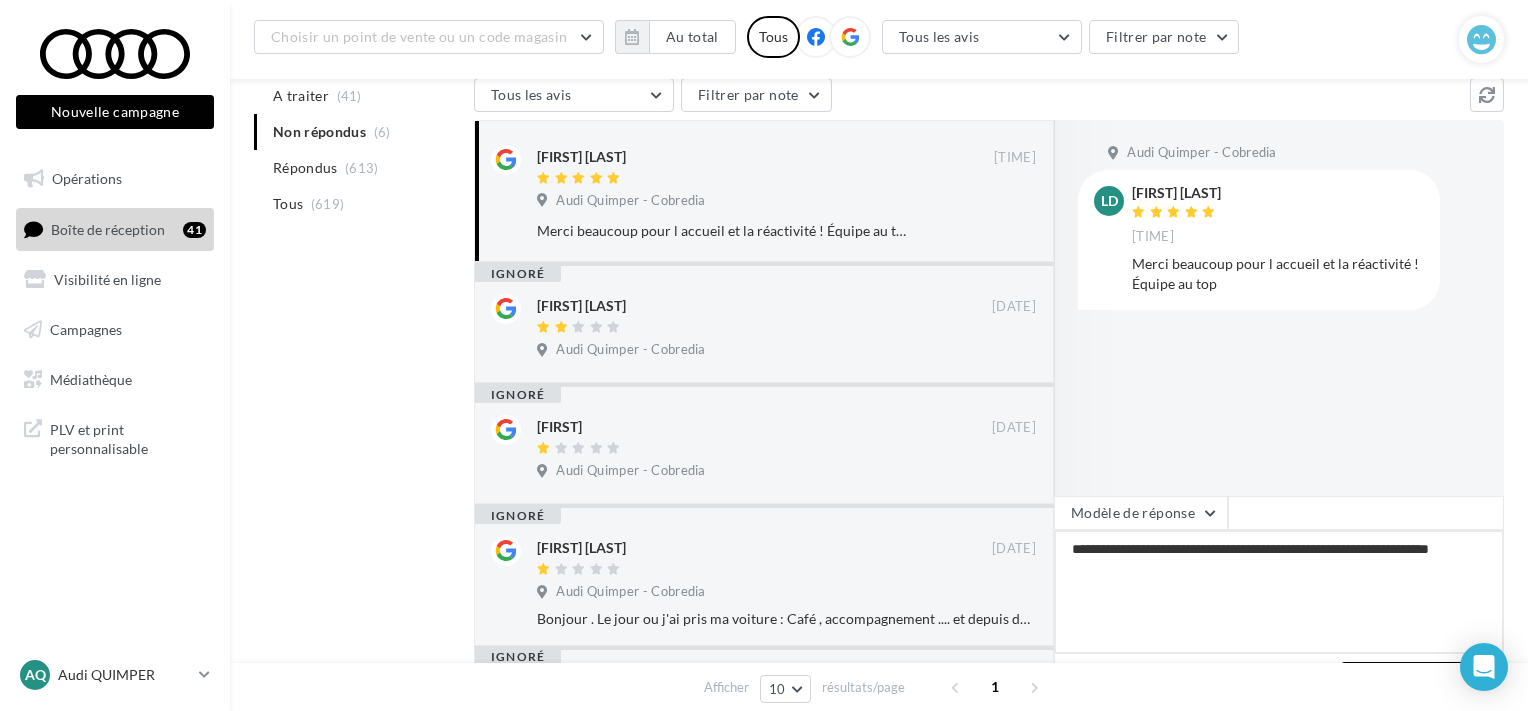 type on "**********" 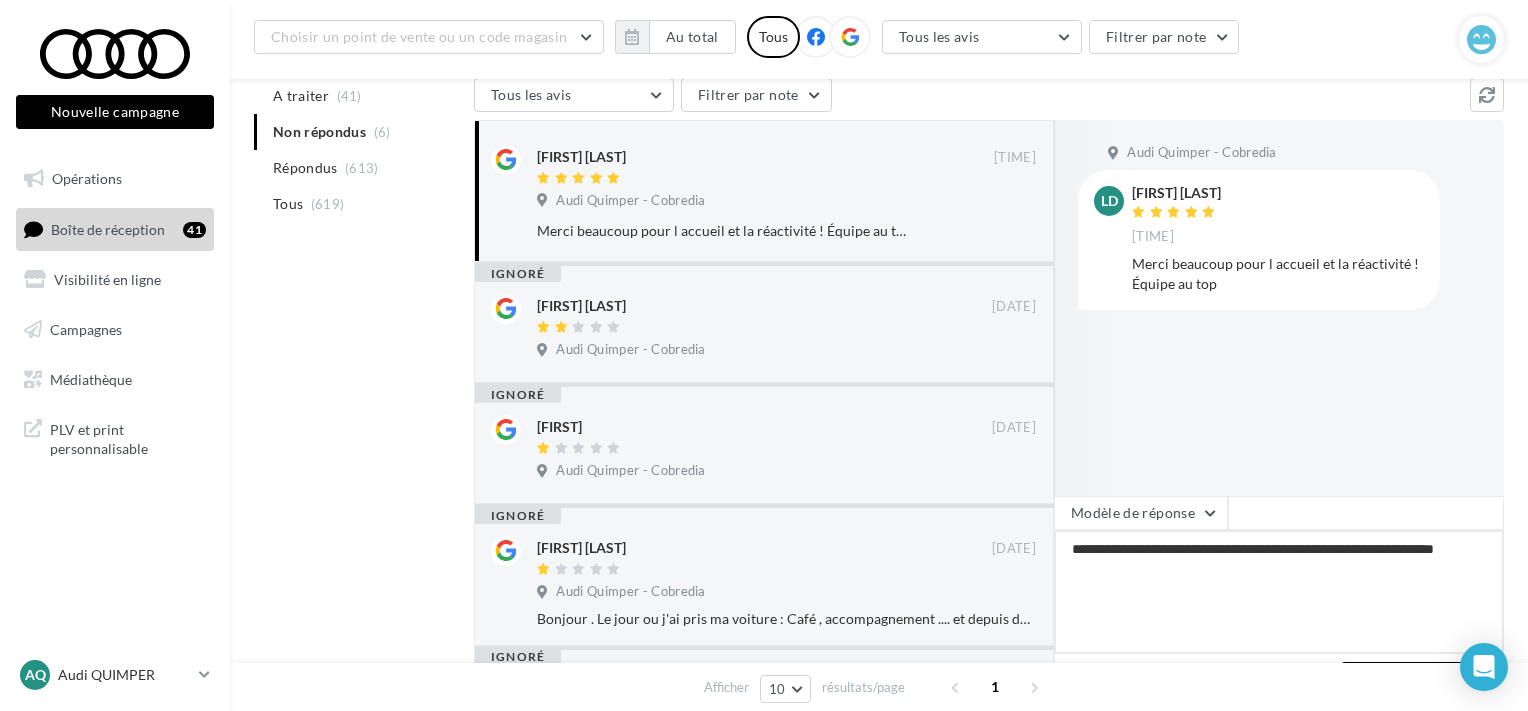 type on "**********" 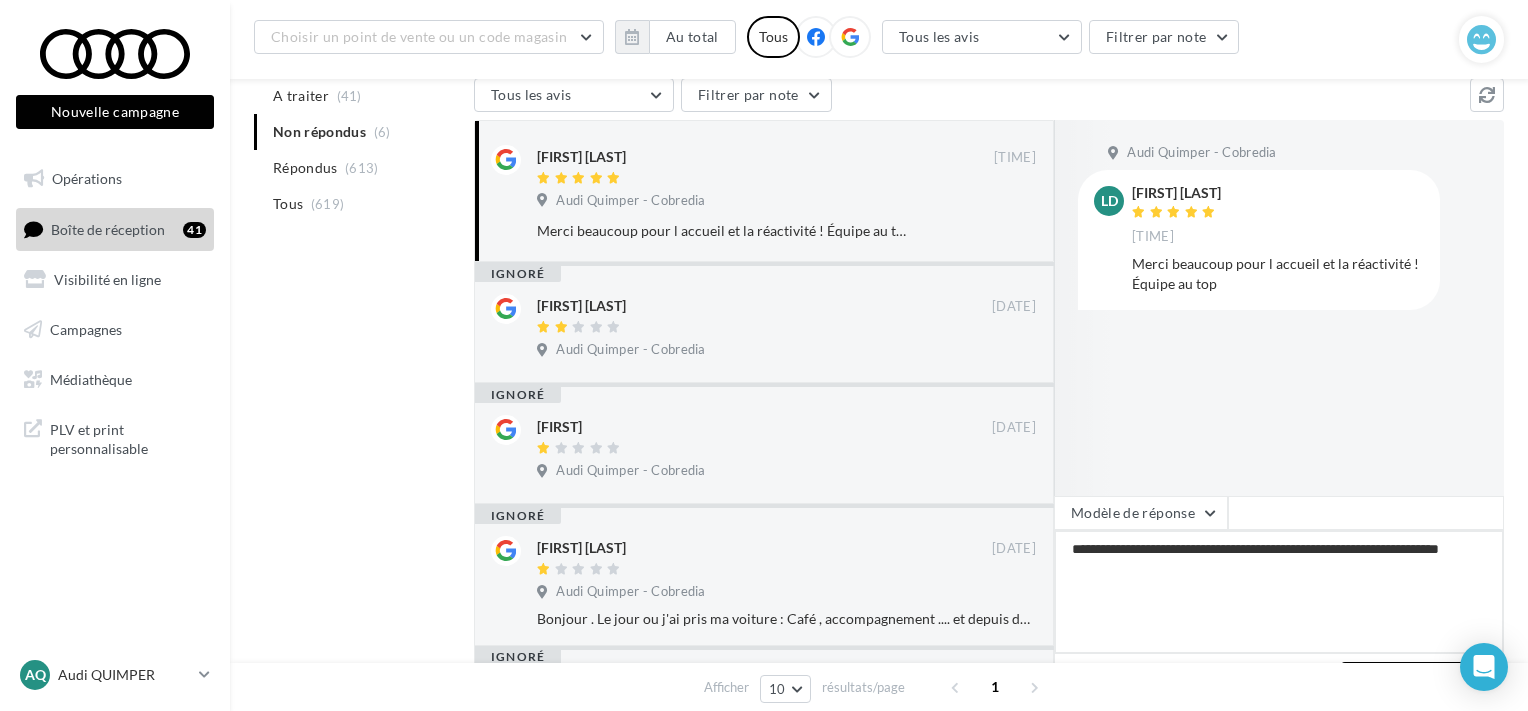type on "**********" 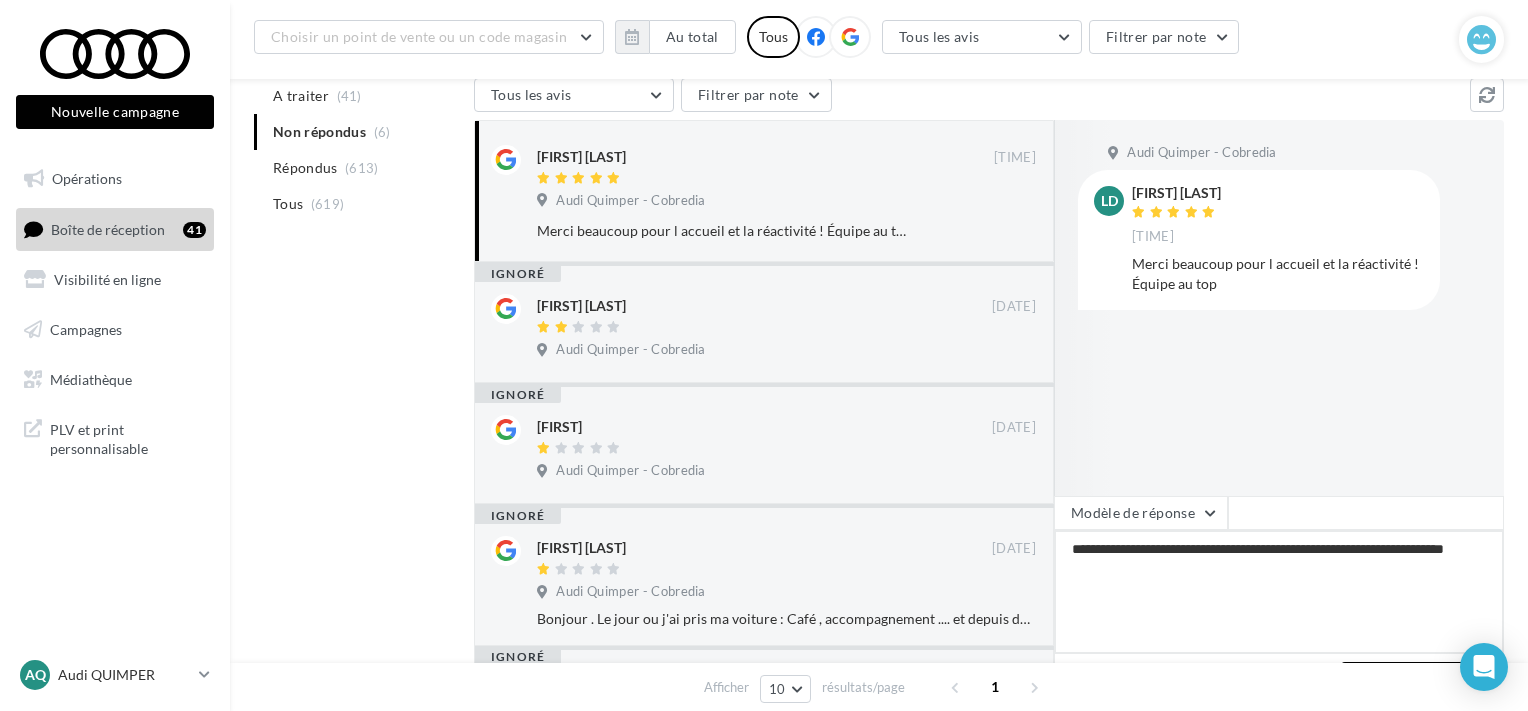 type on "**********" 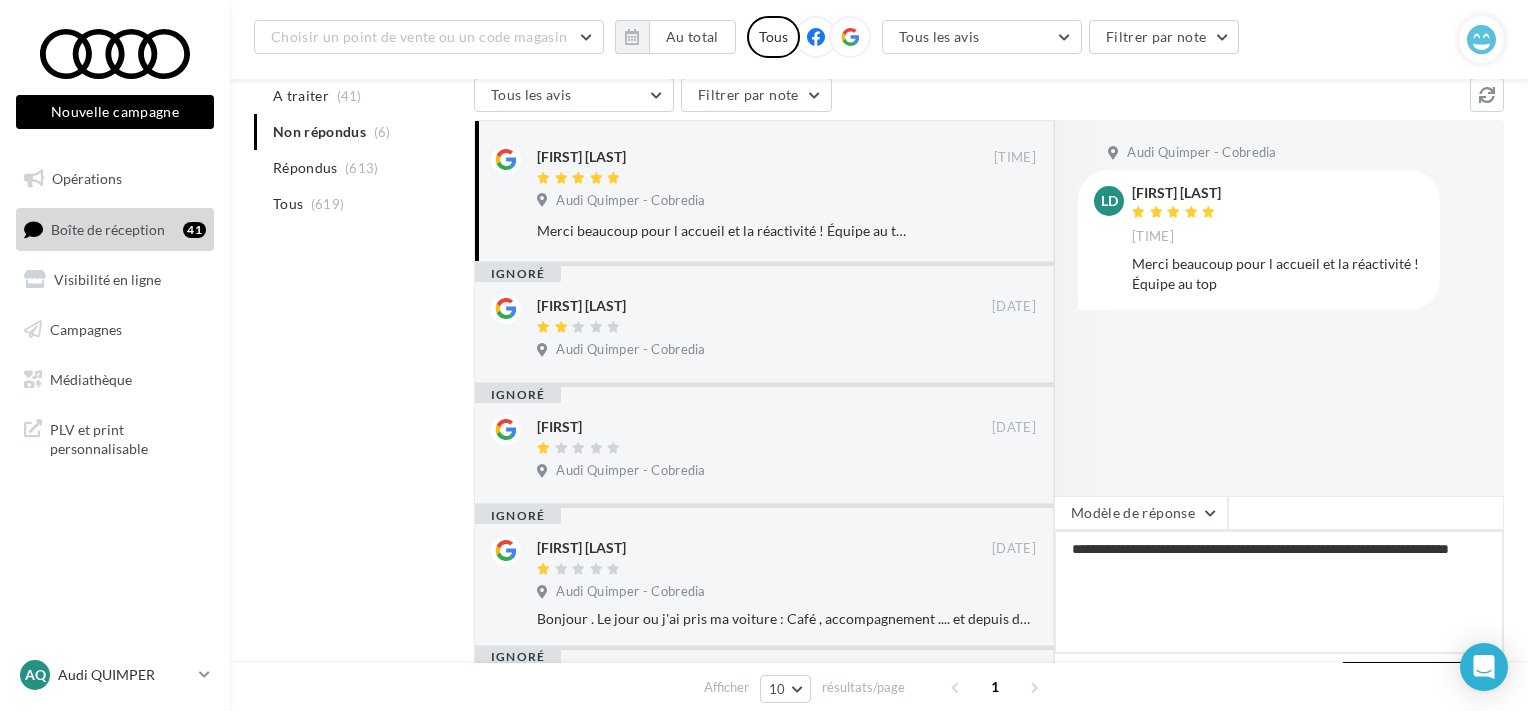 type on "**********" 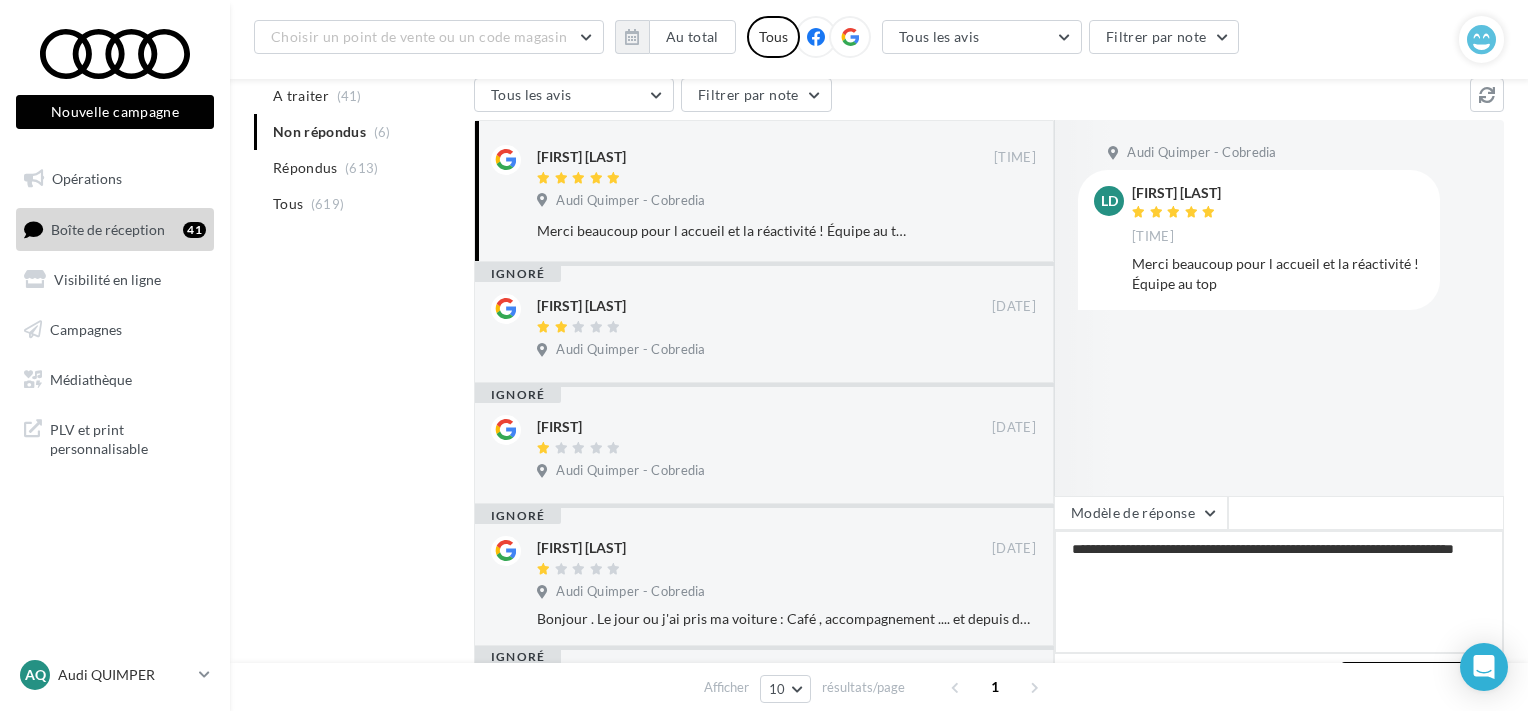 type on "**********" 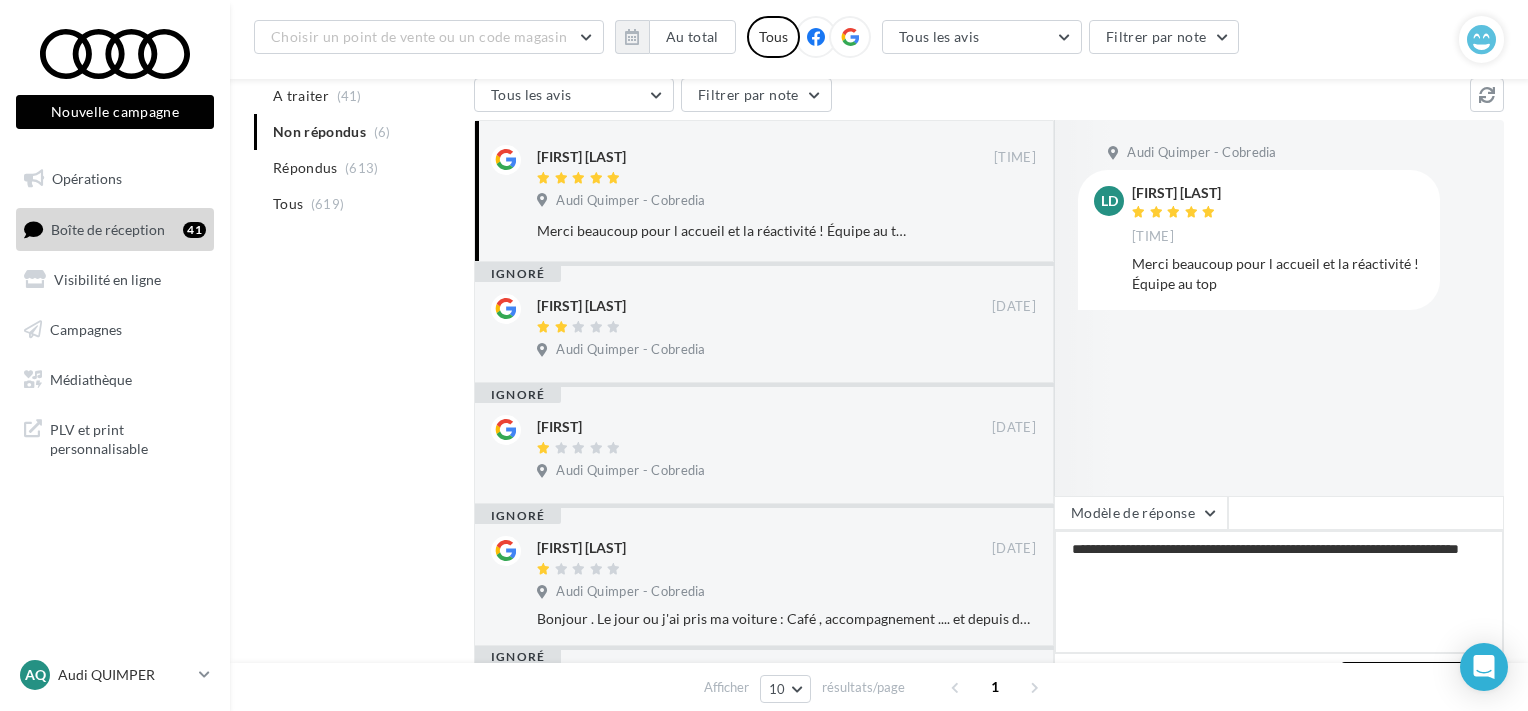 type on "**********" 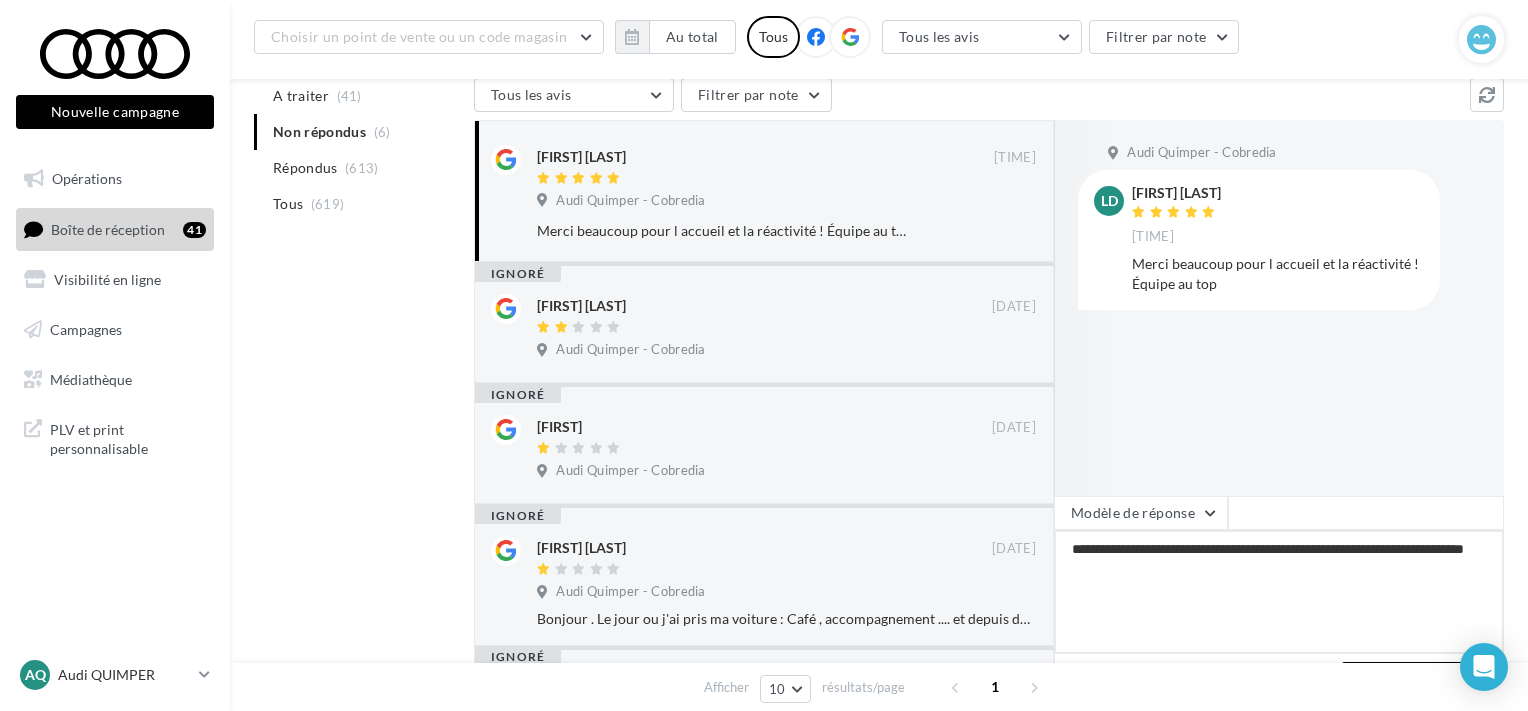 type on "**********" 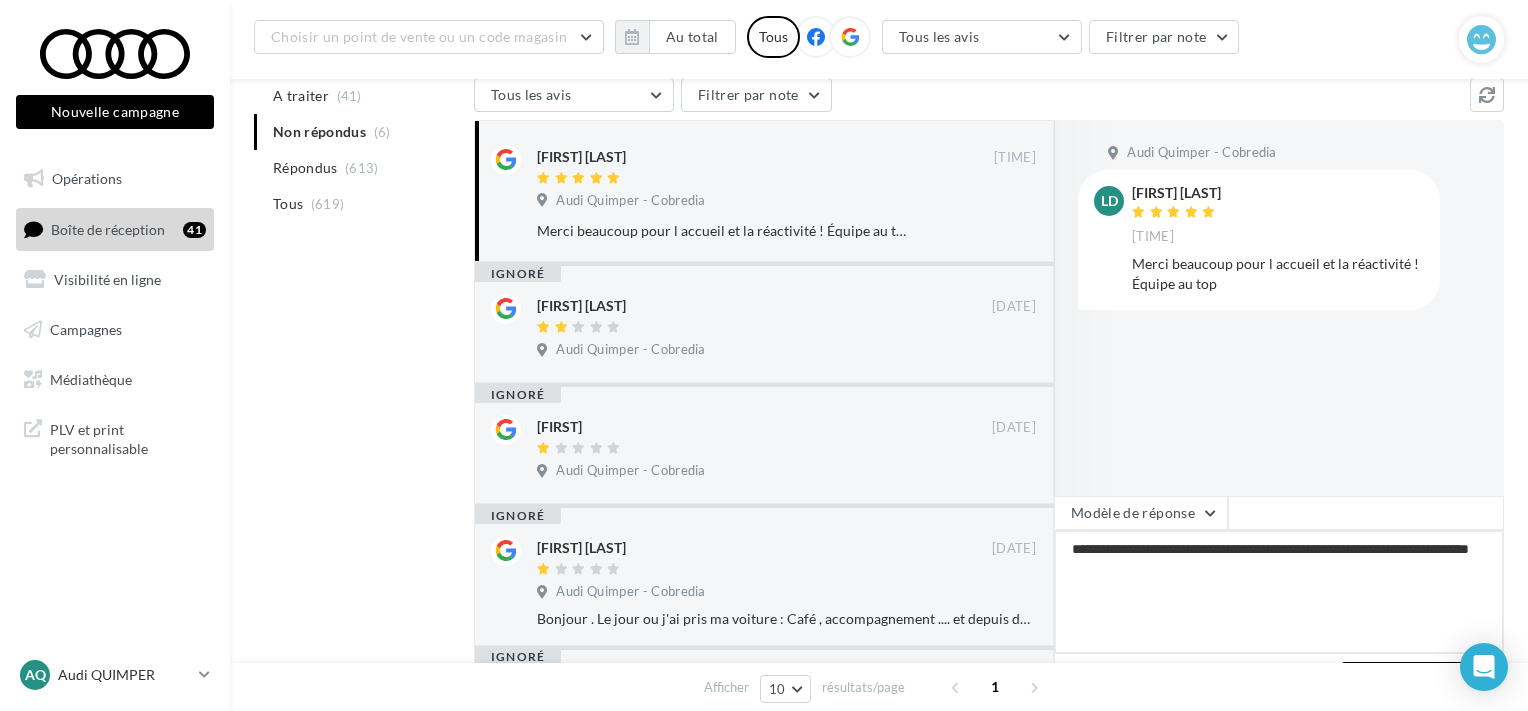 type on "**********" 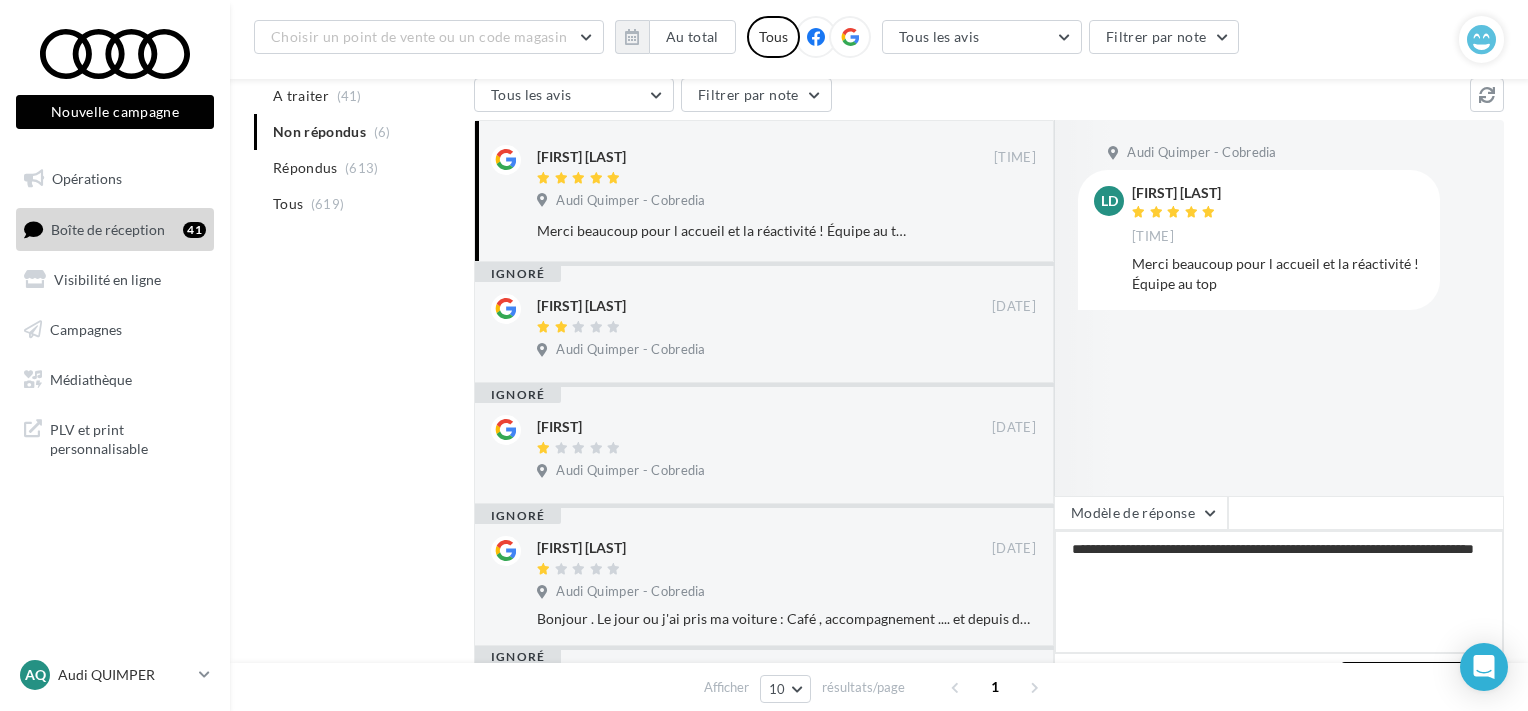 type on "**********" 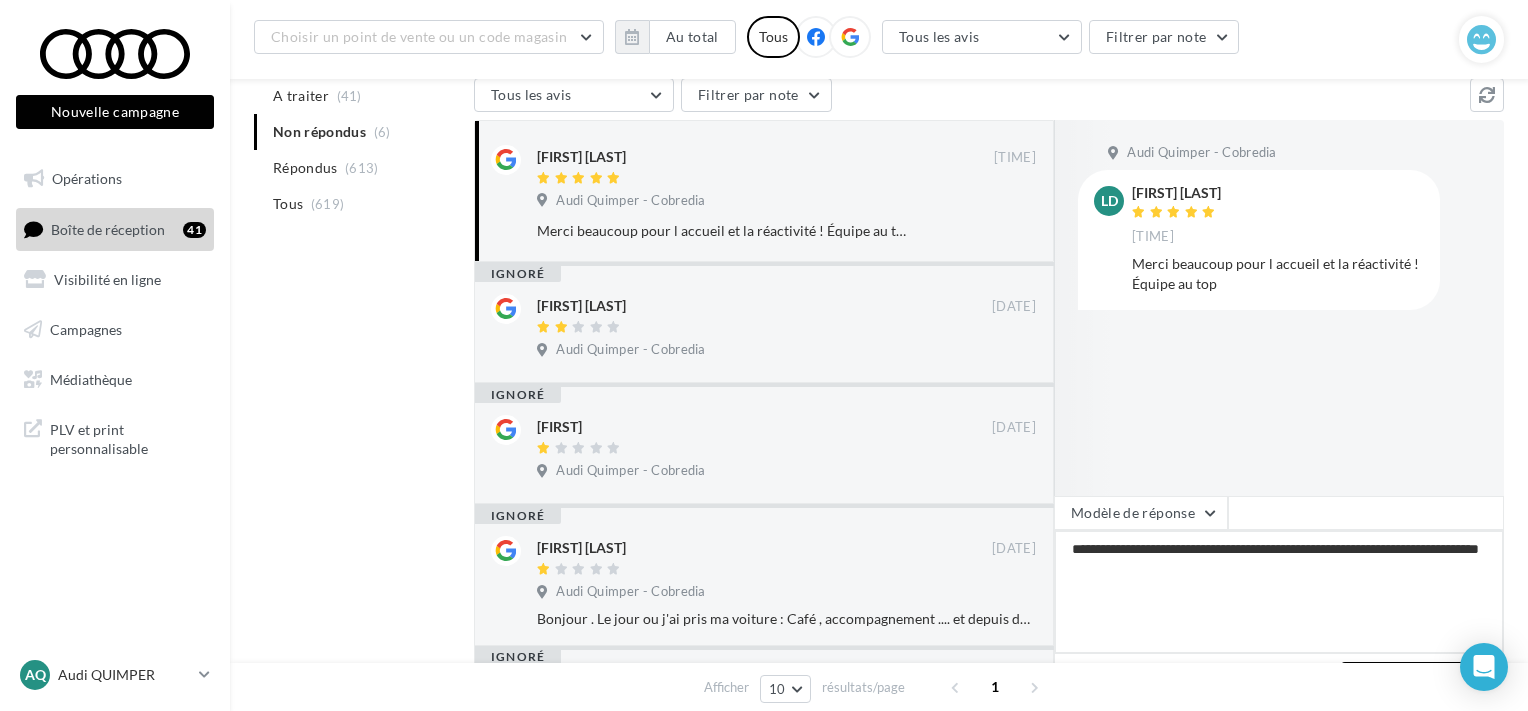 type on "**********" 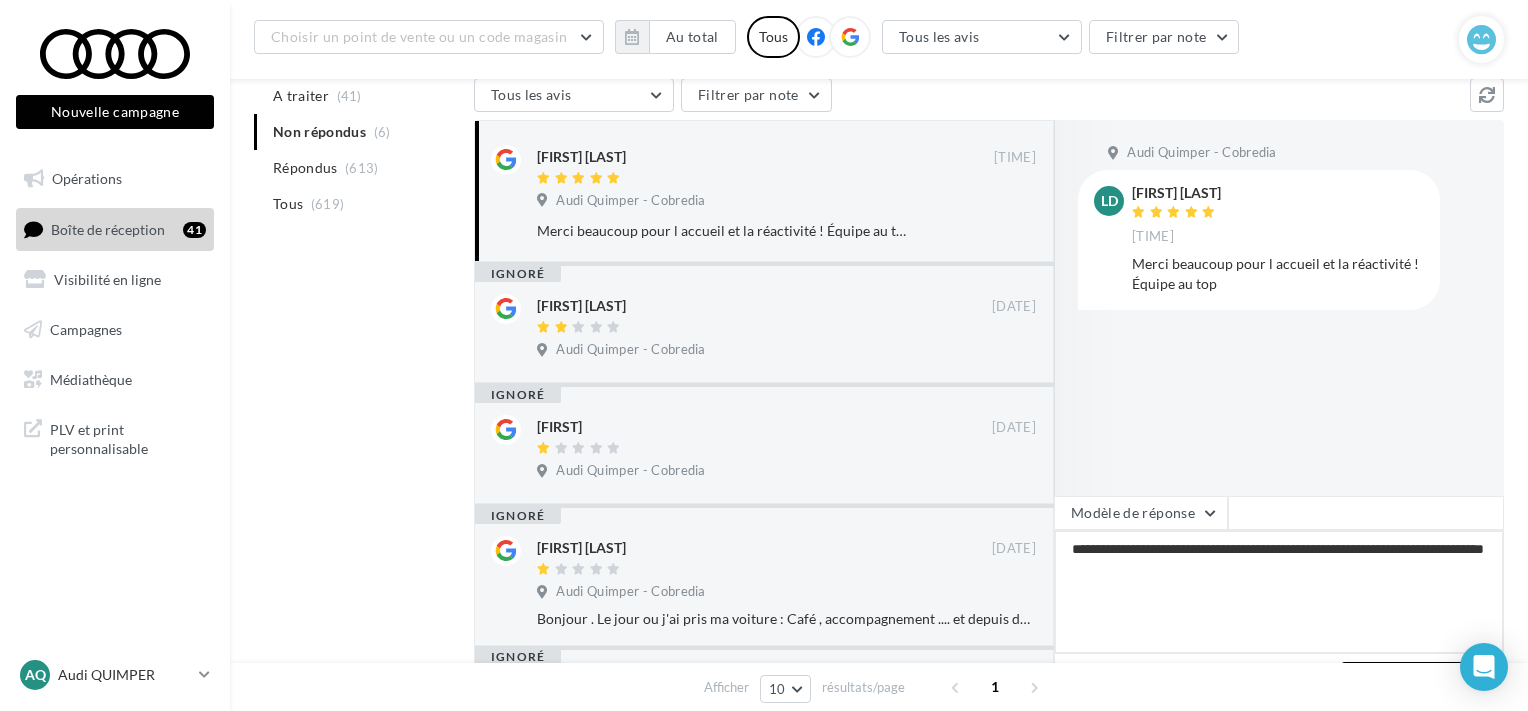 type on "**********" 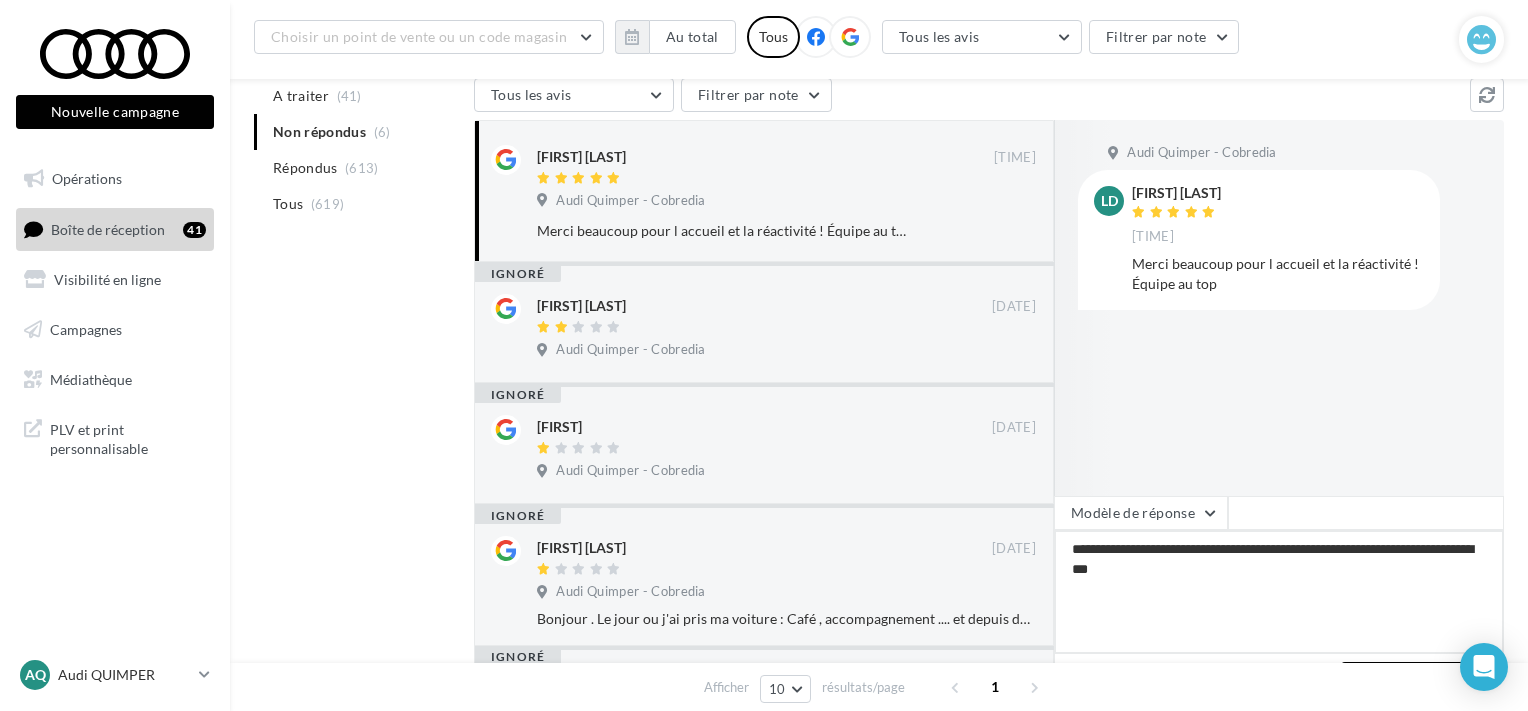 type on "**********" 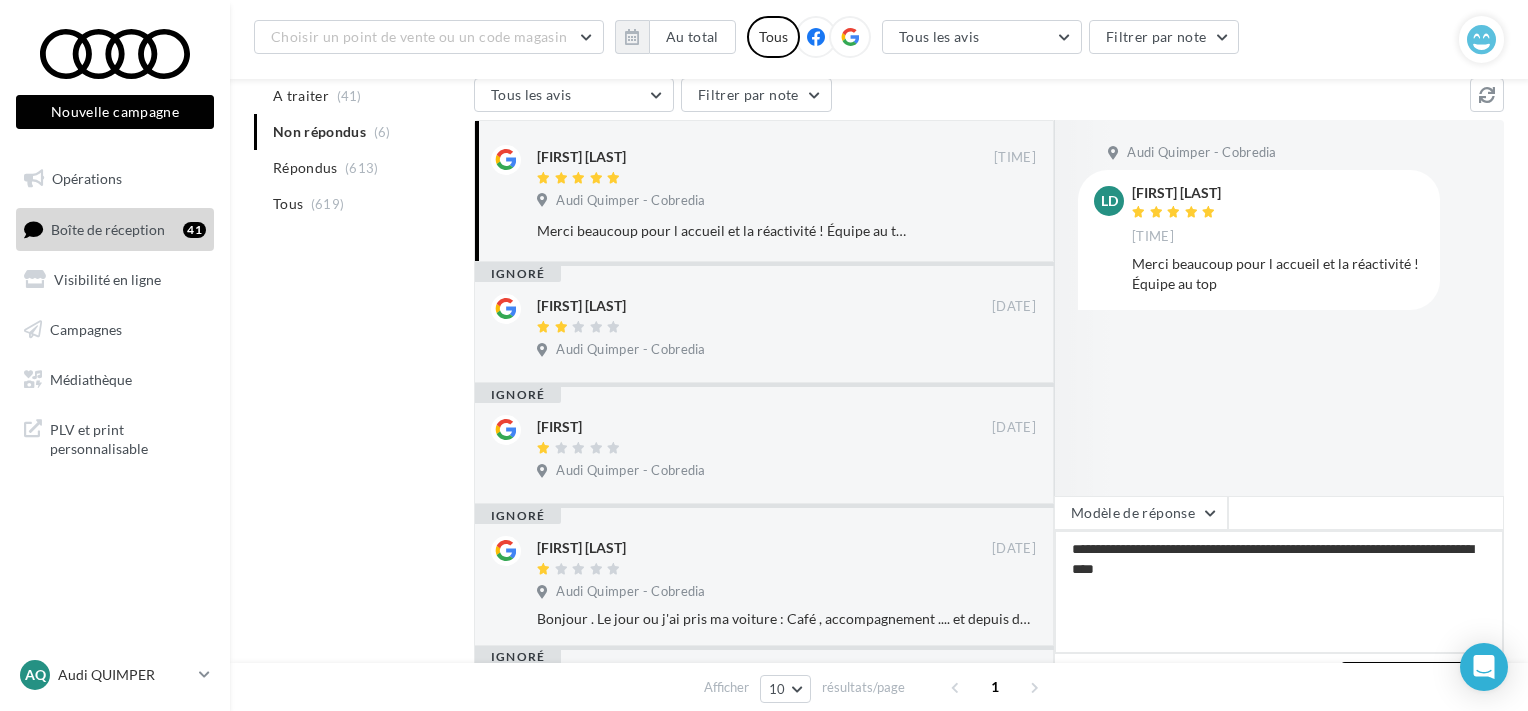 type on "**********" 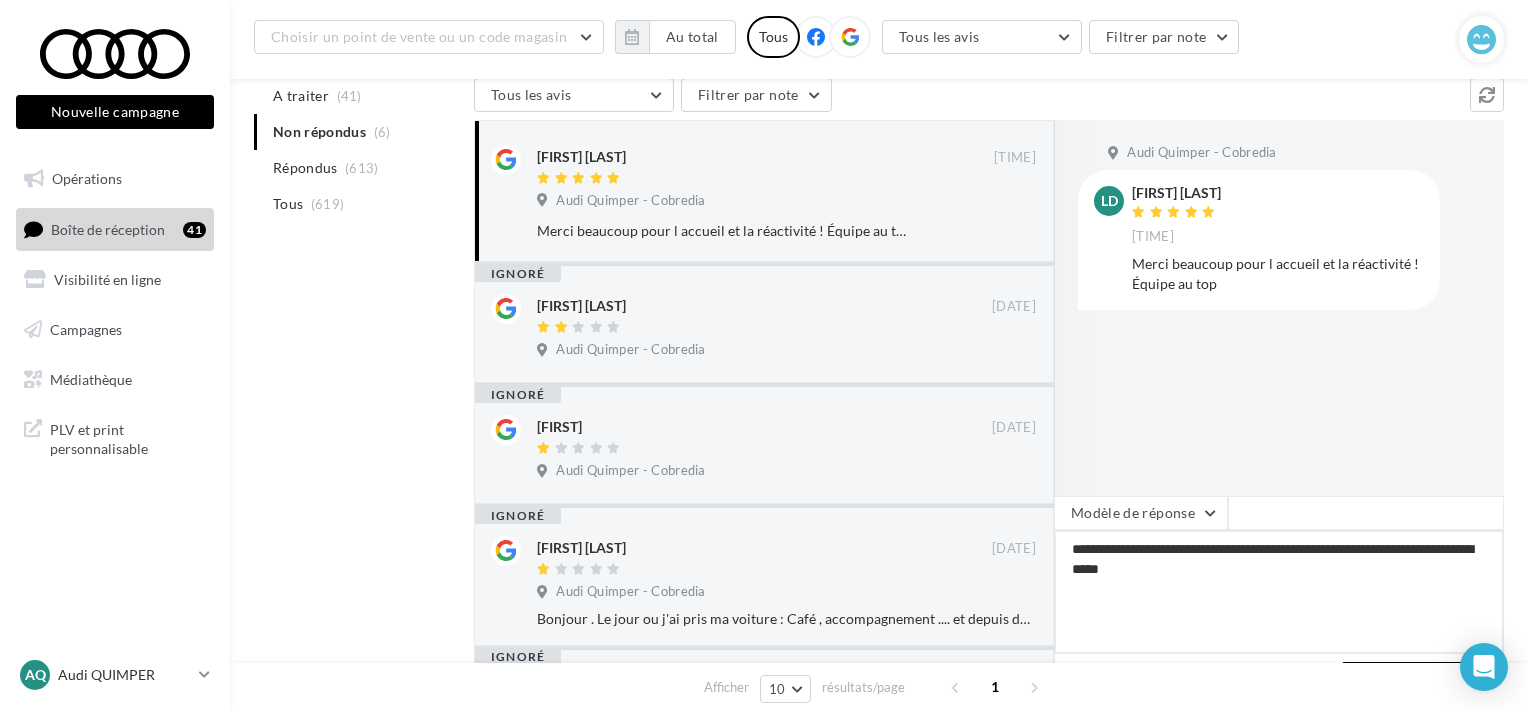 type on "**********" 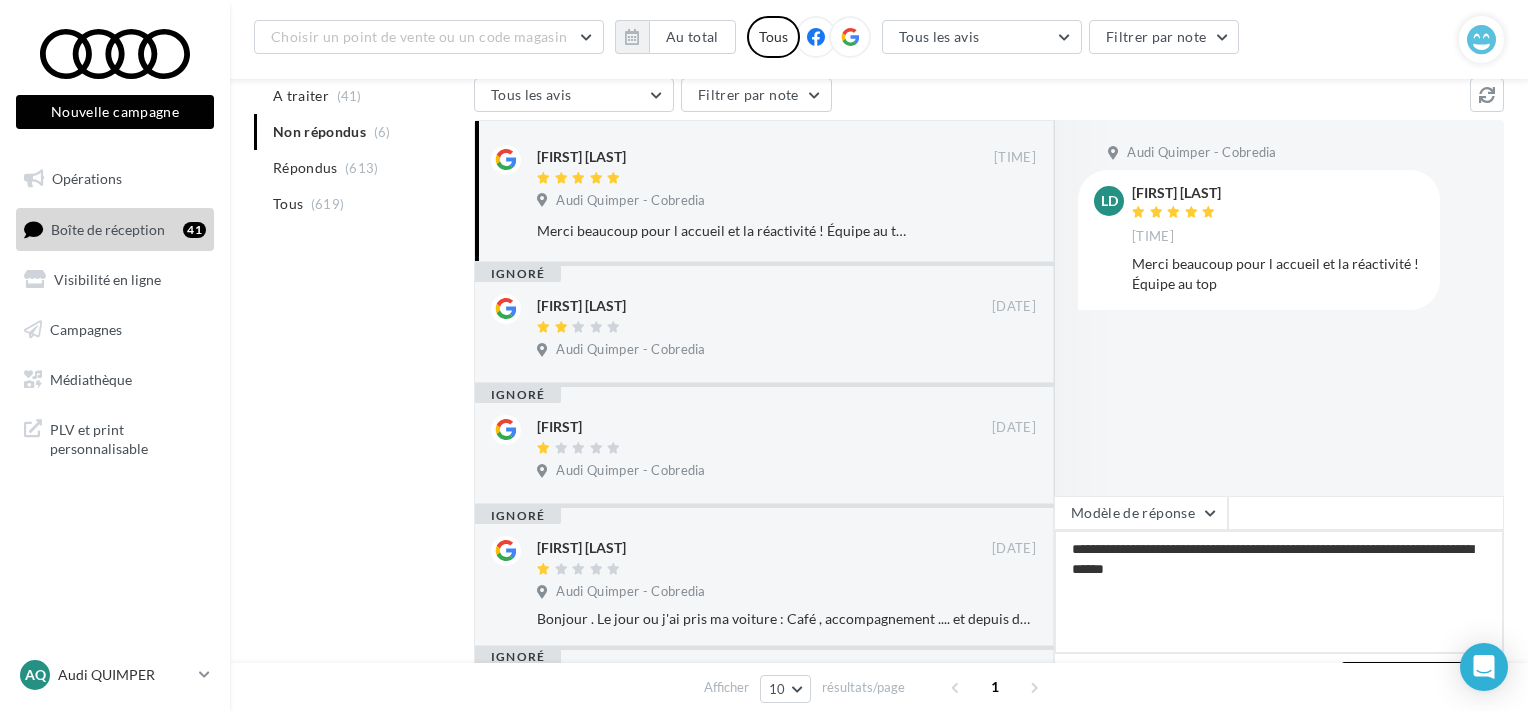 type on "**********" 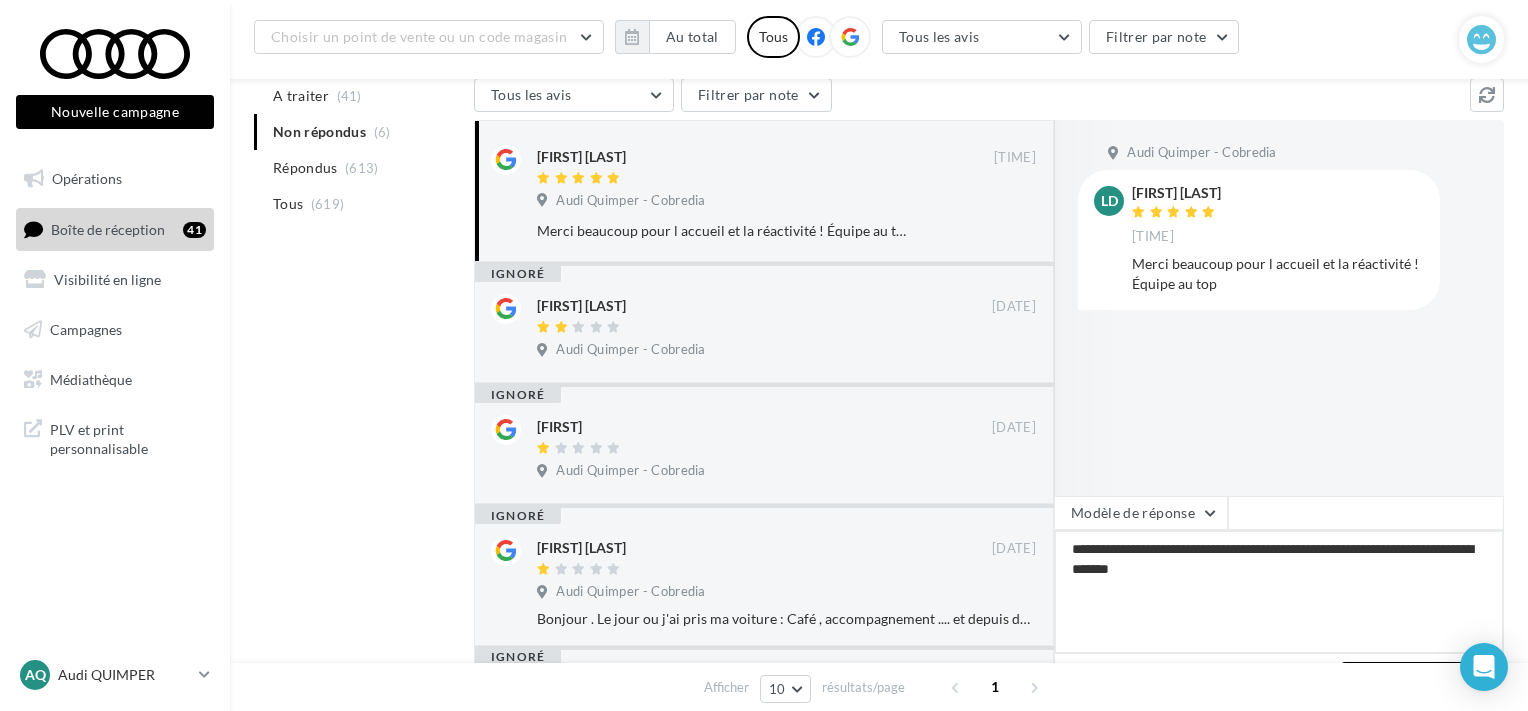 type on "**********" 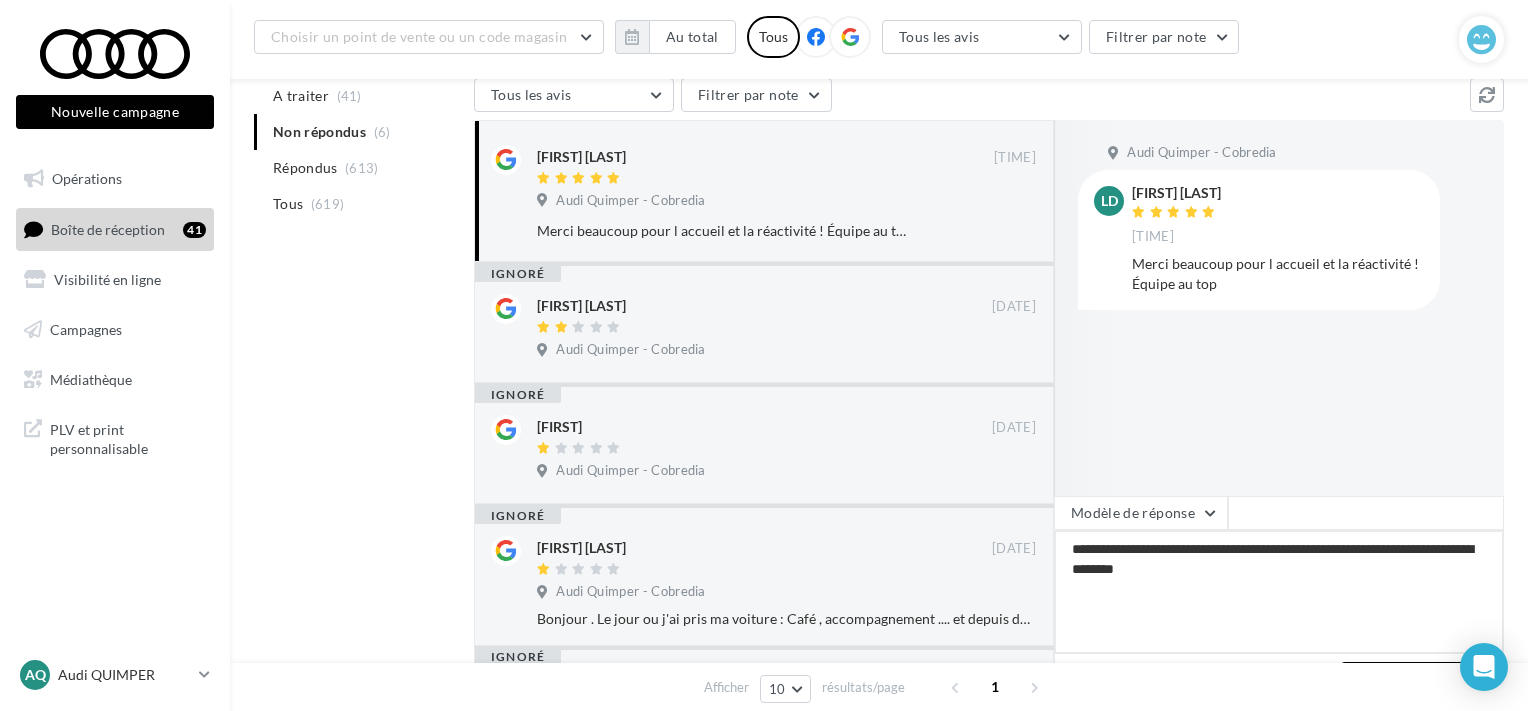type on "**********" 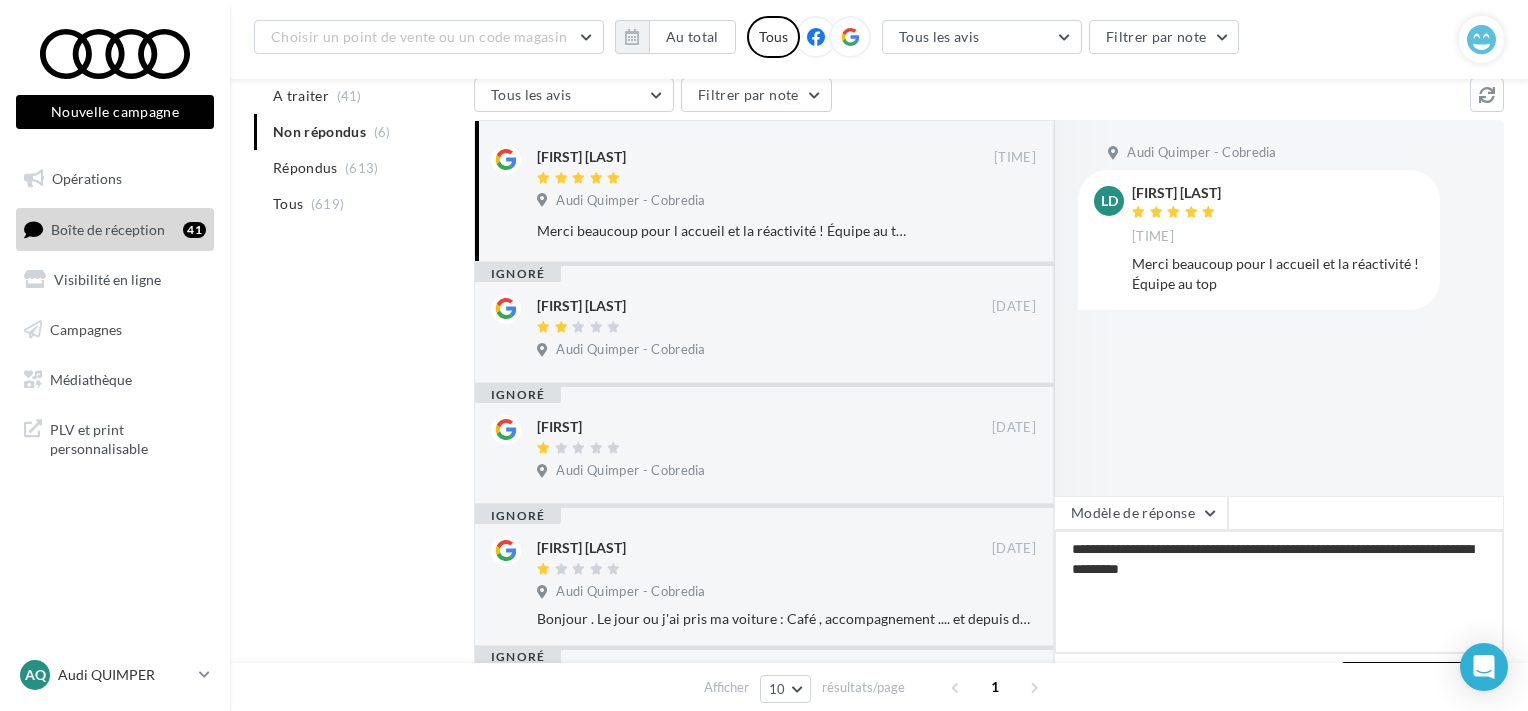 type on "**********" 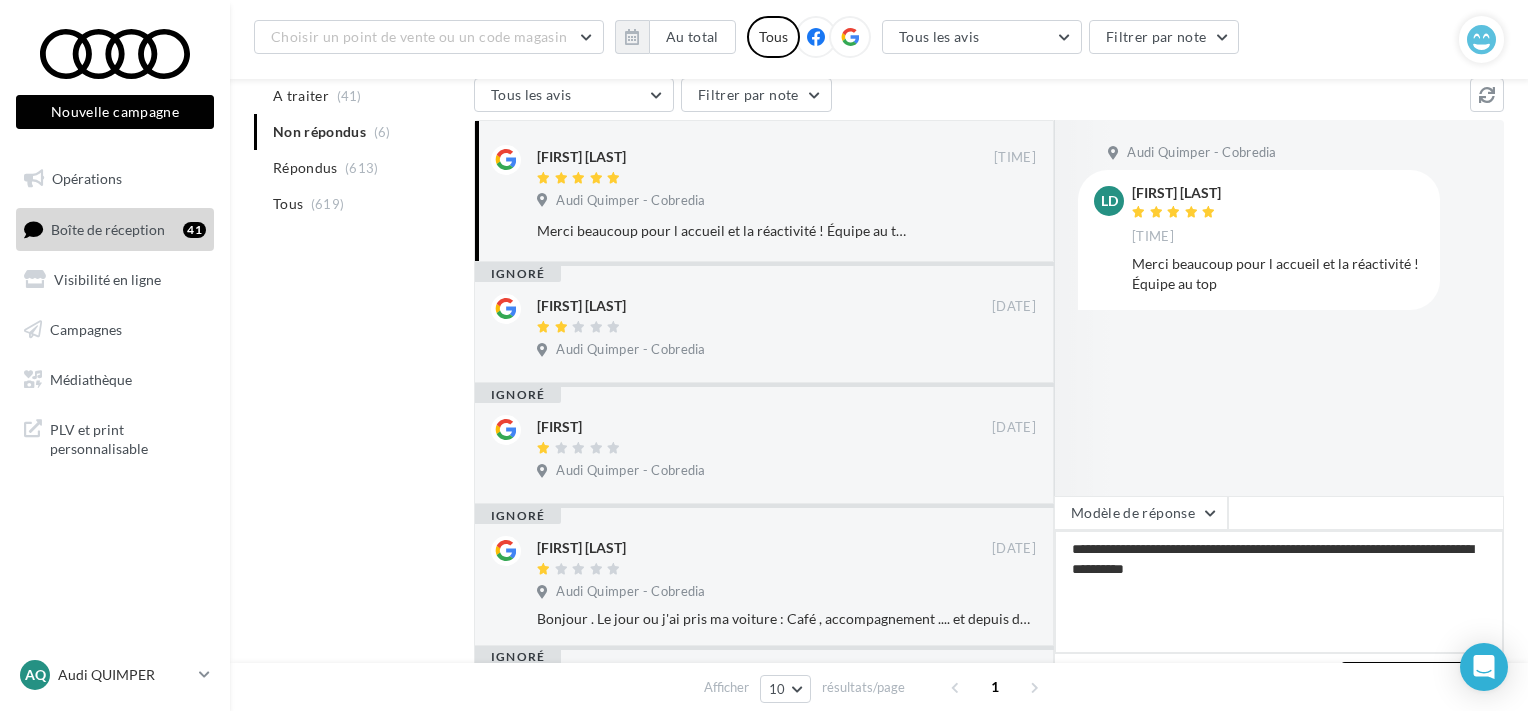 type on "**********" 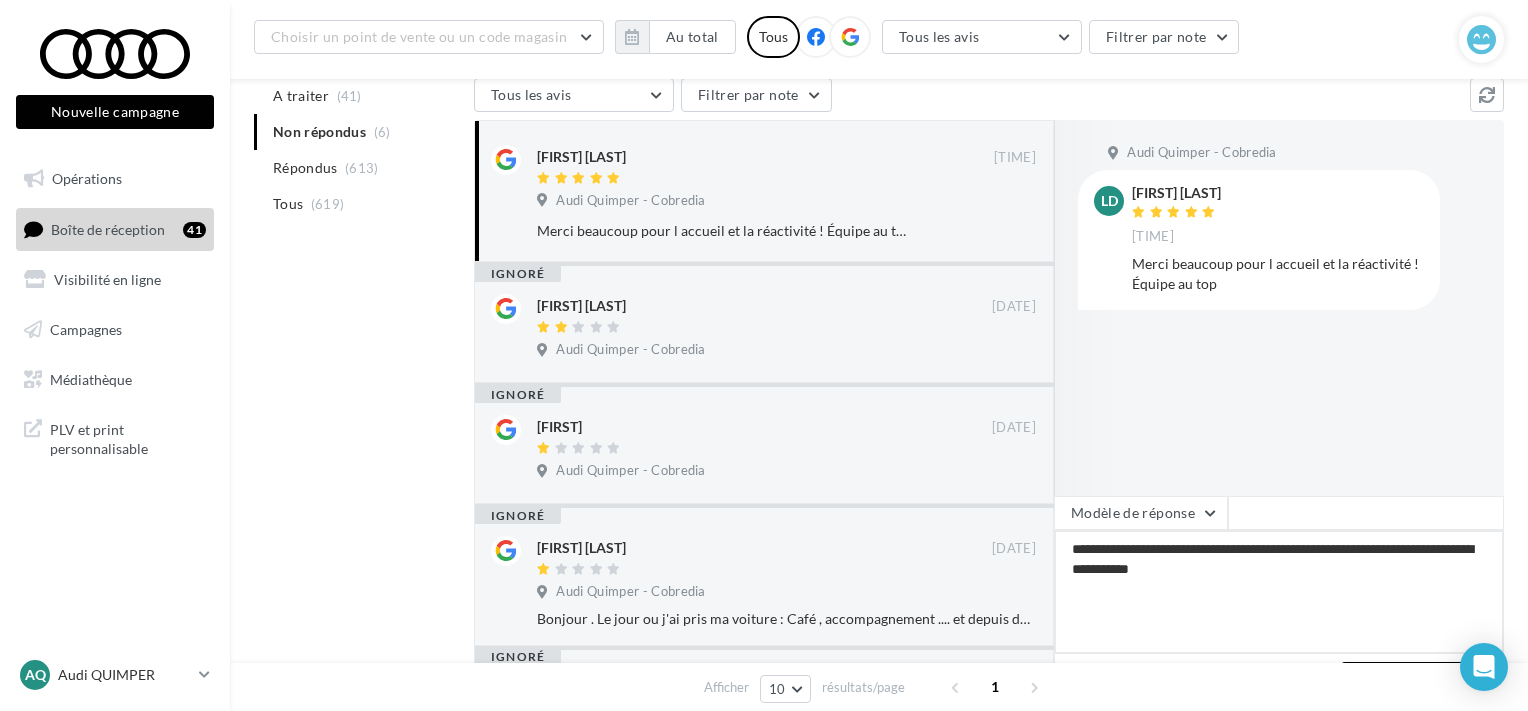 type on "**********" 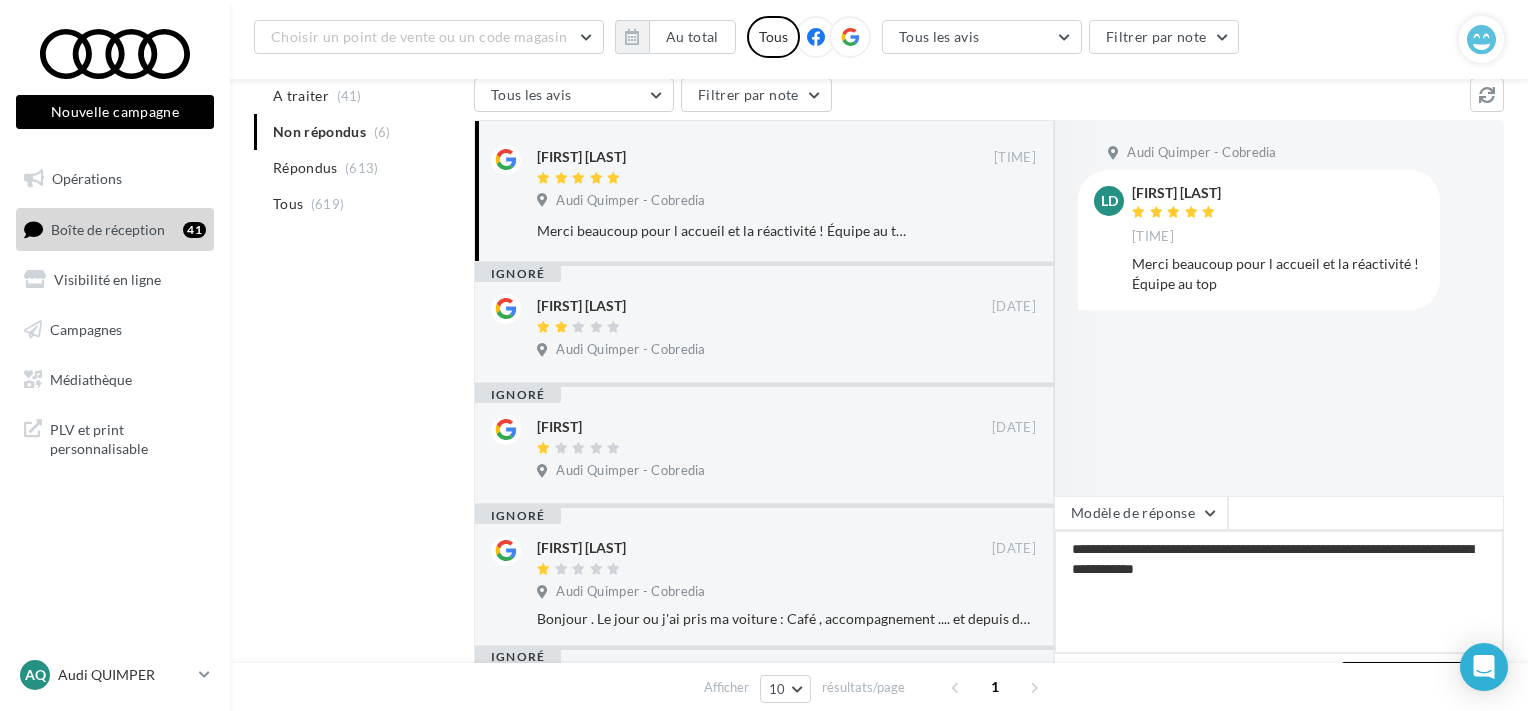 type on "**********" 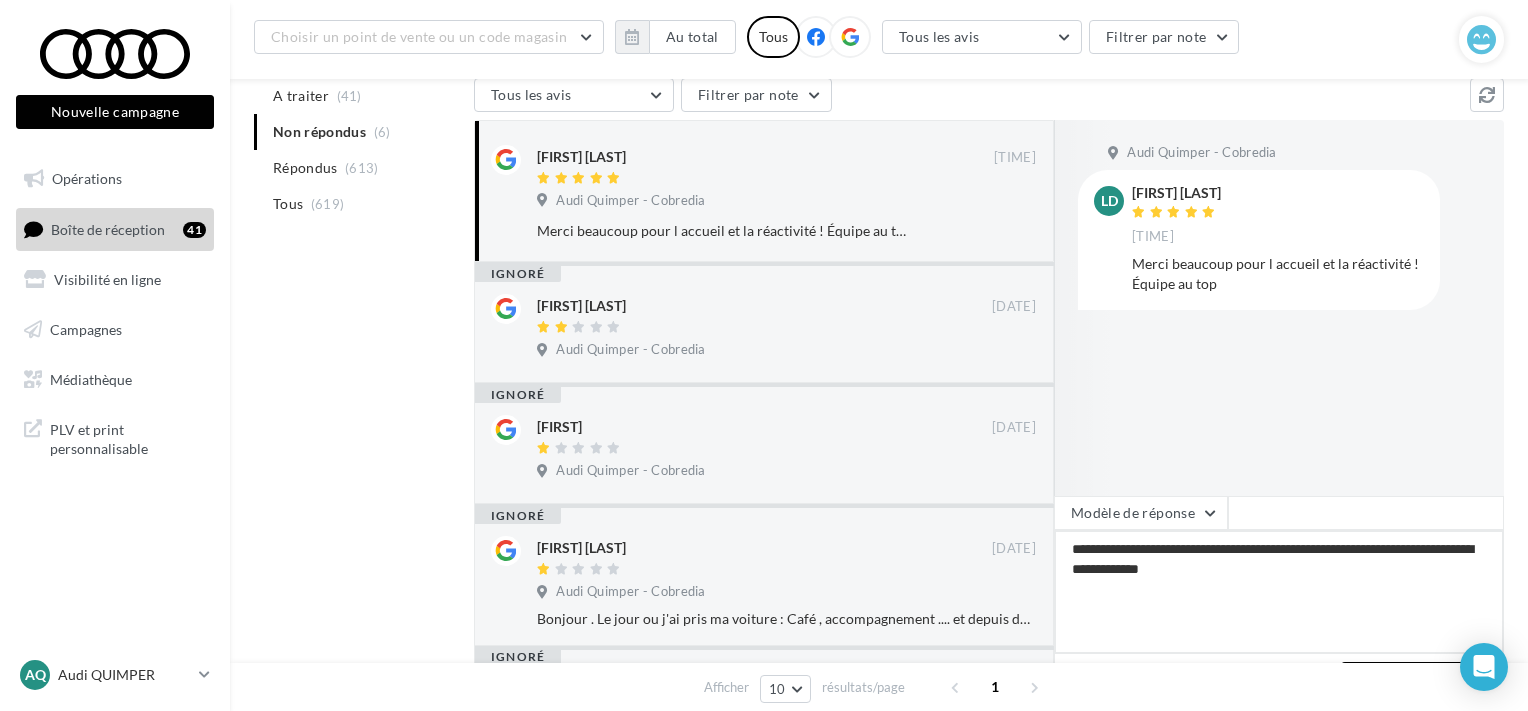type on "**********" 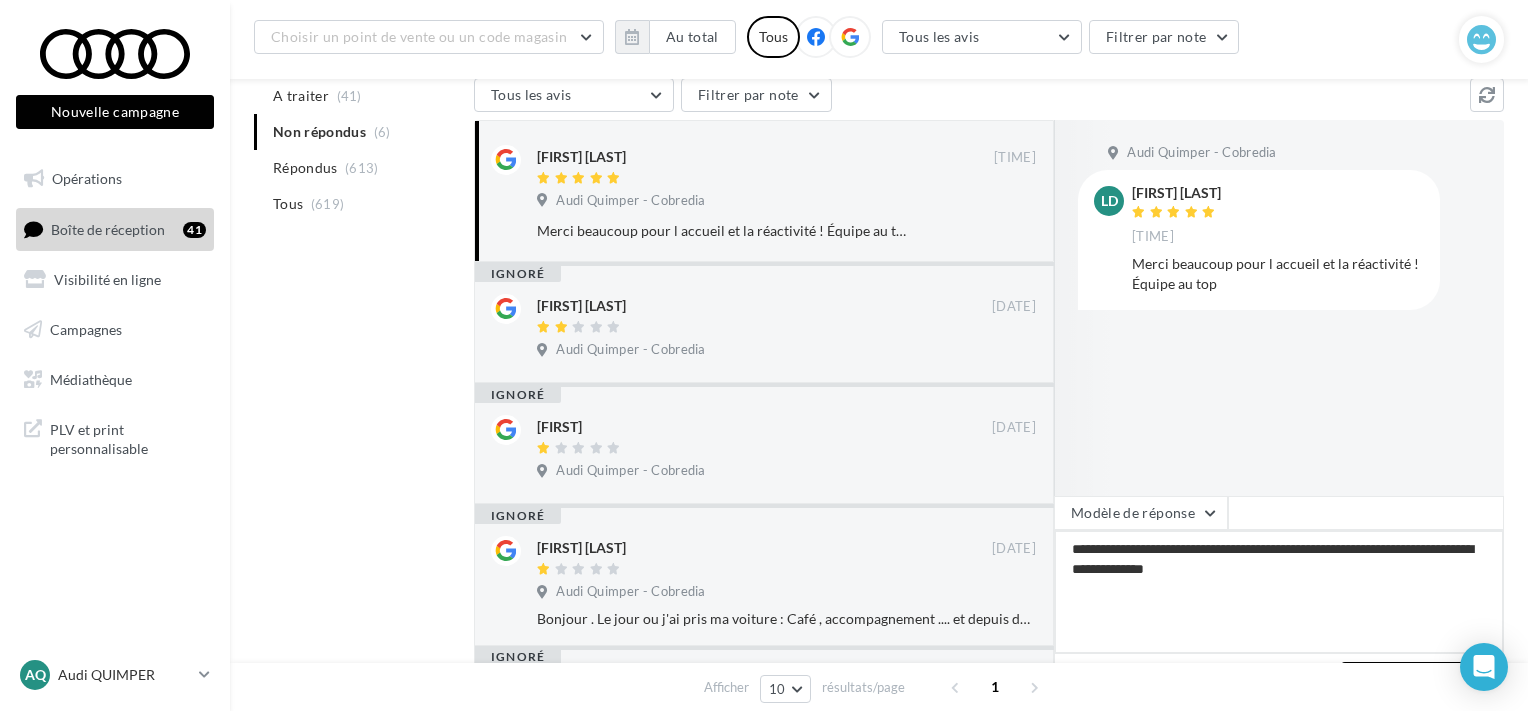 type on "**********" 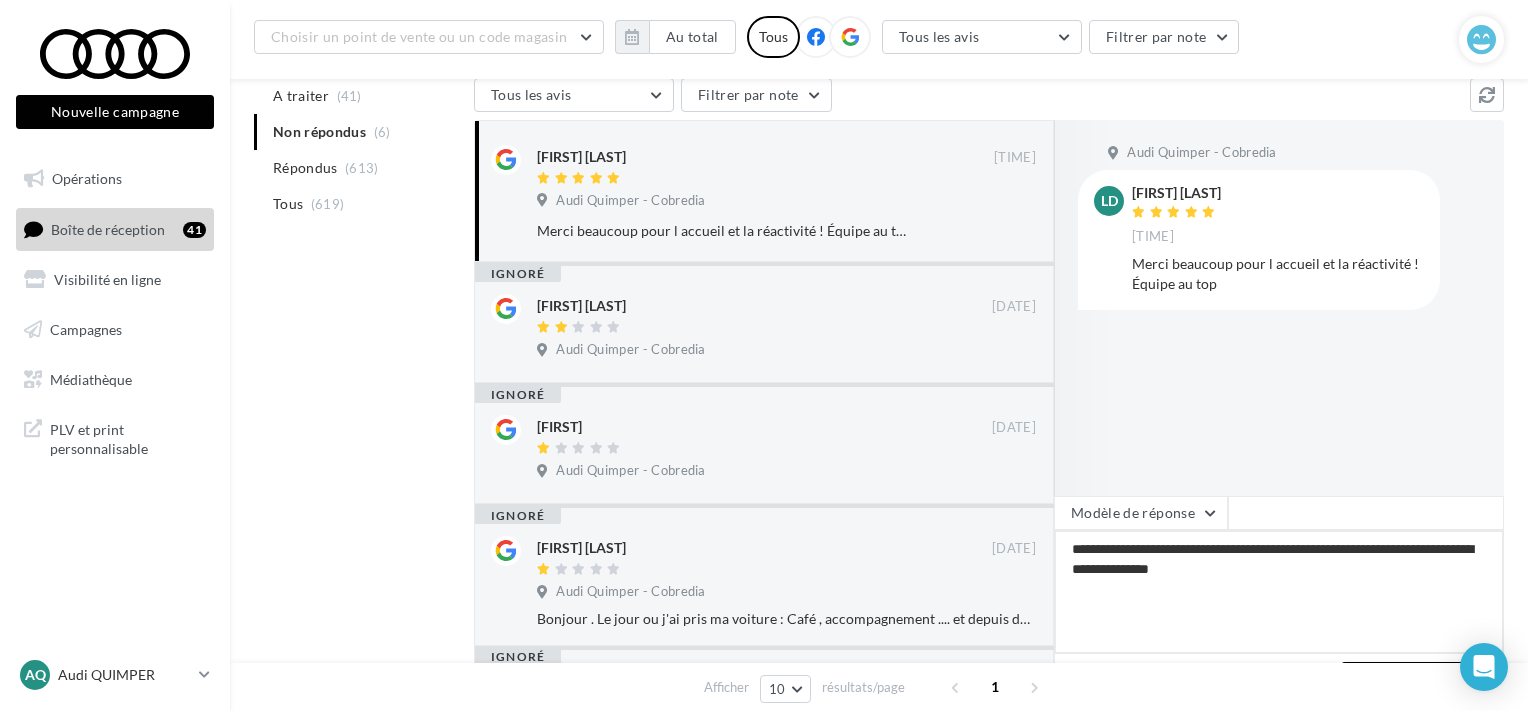 type on "**********" 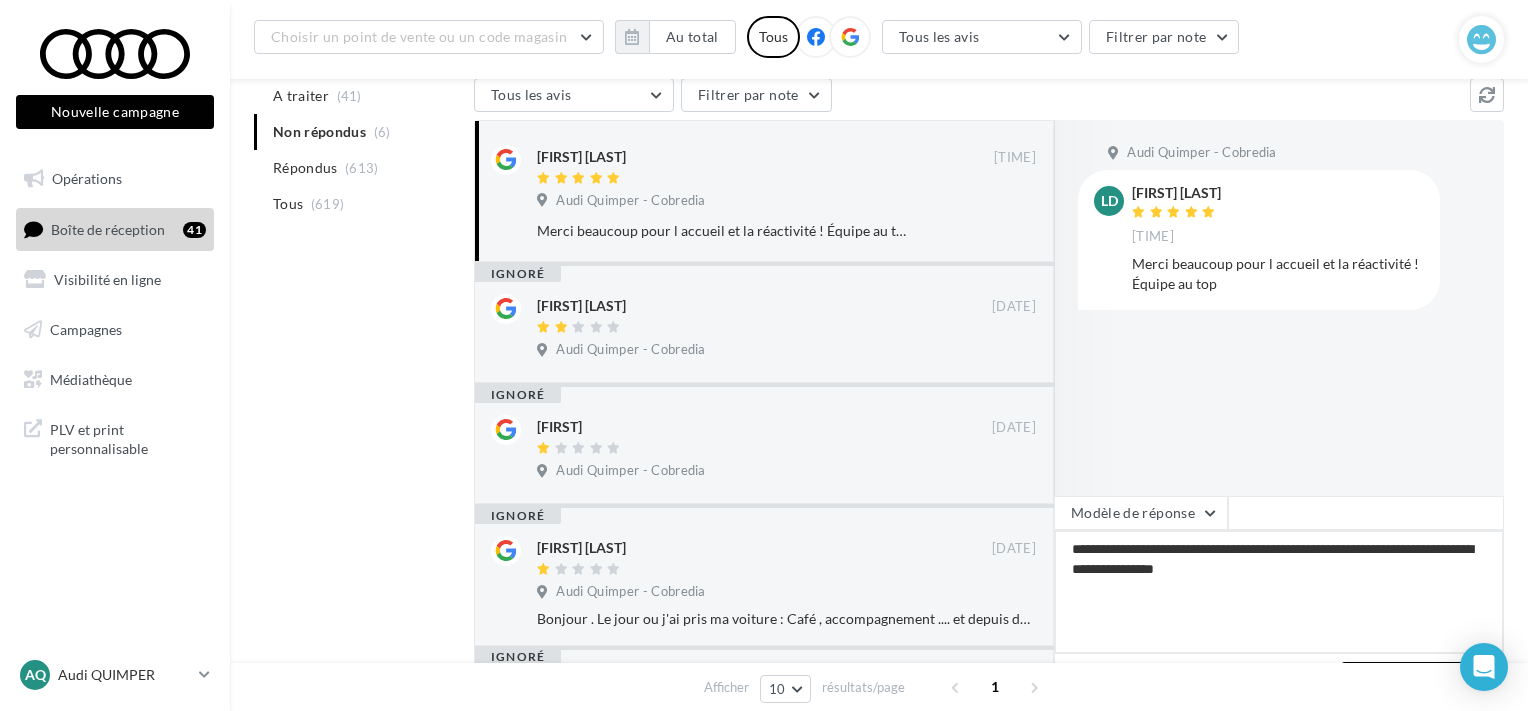 type on "**********" 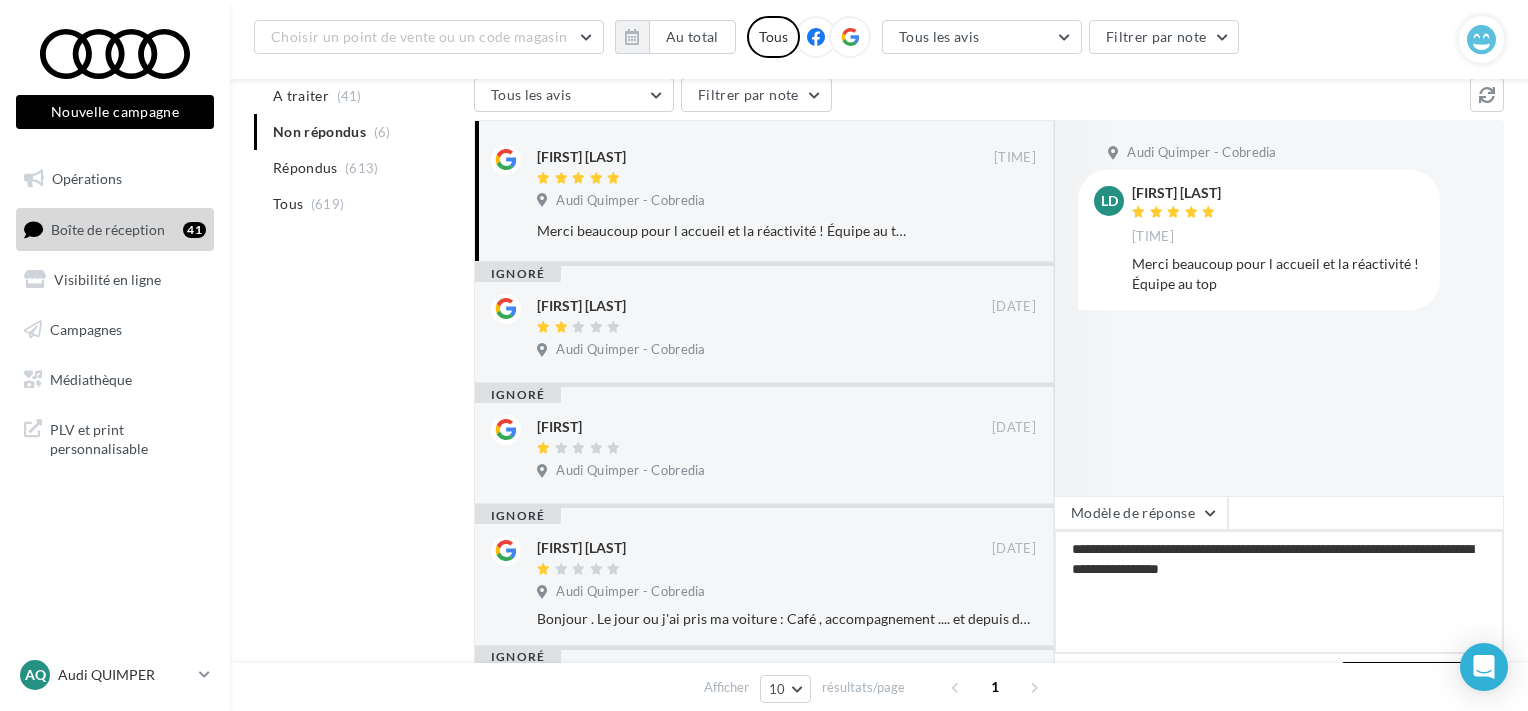 type on "**********" 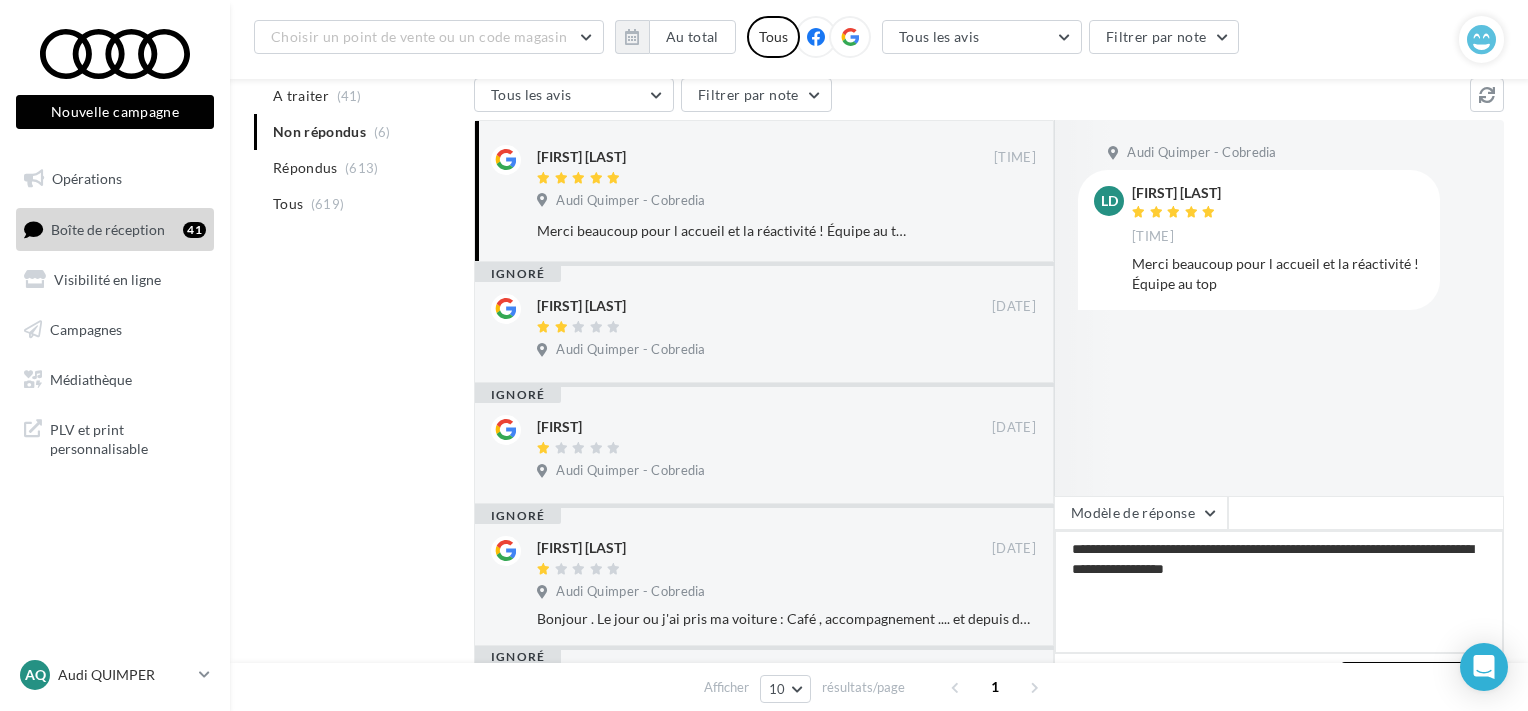 type on "**********" 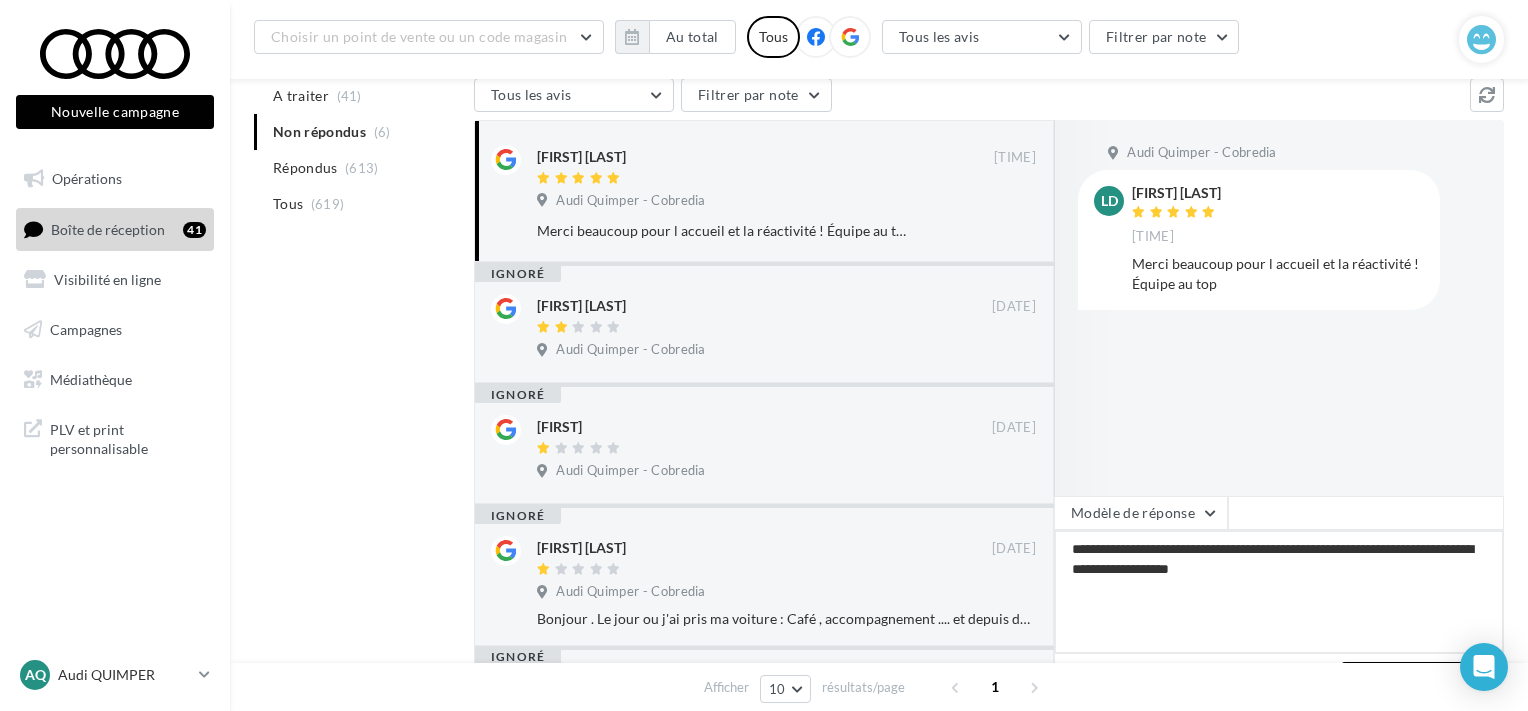 type on "**********" 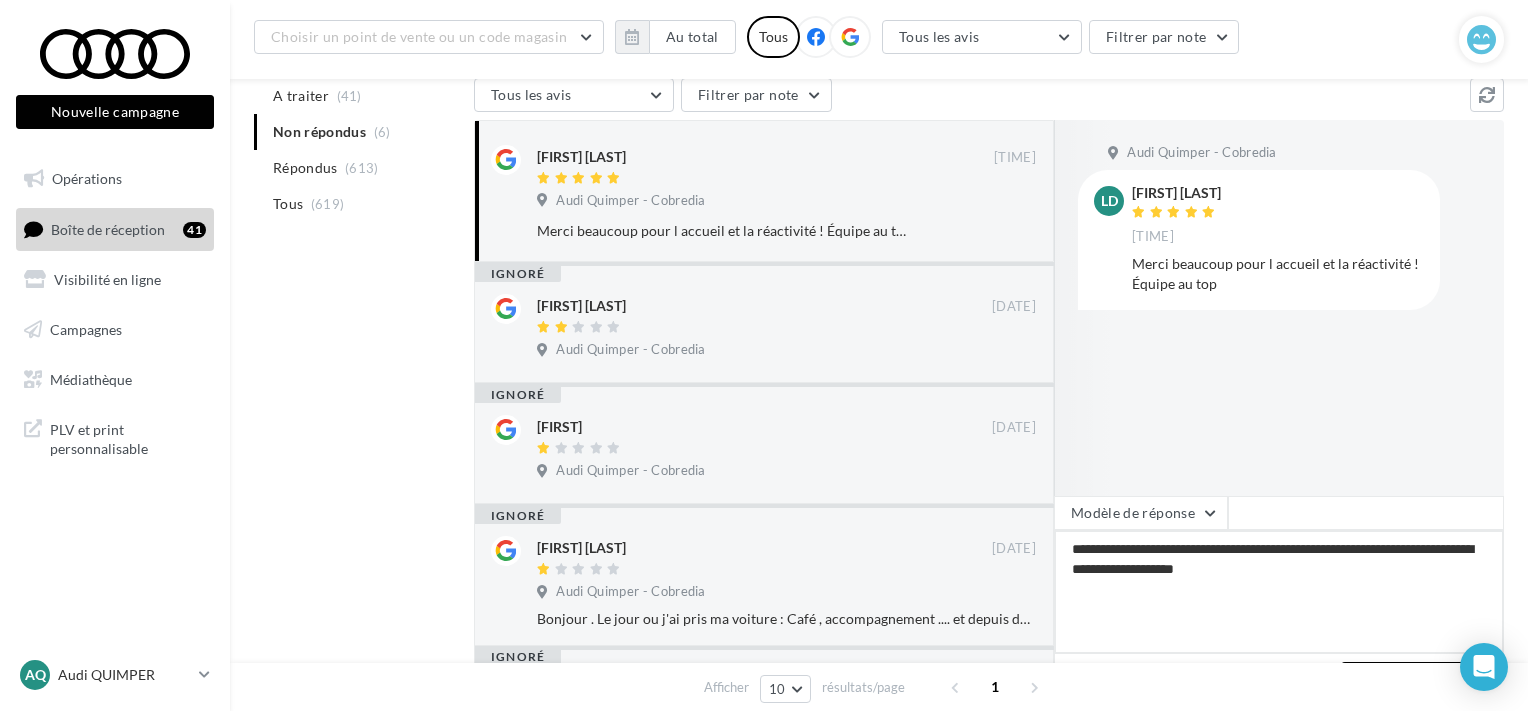 type on "**********" 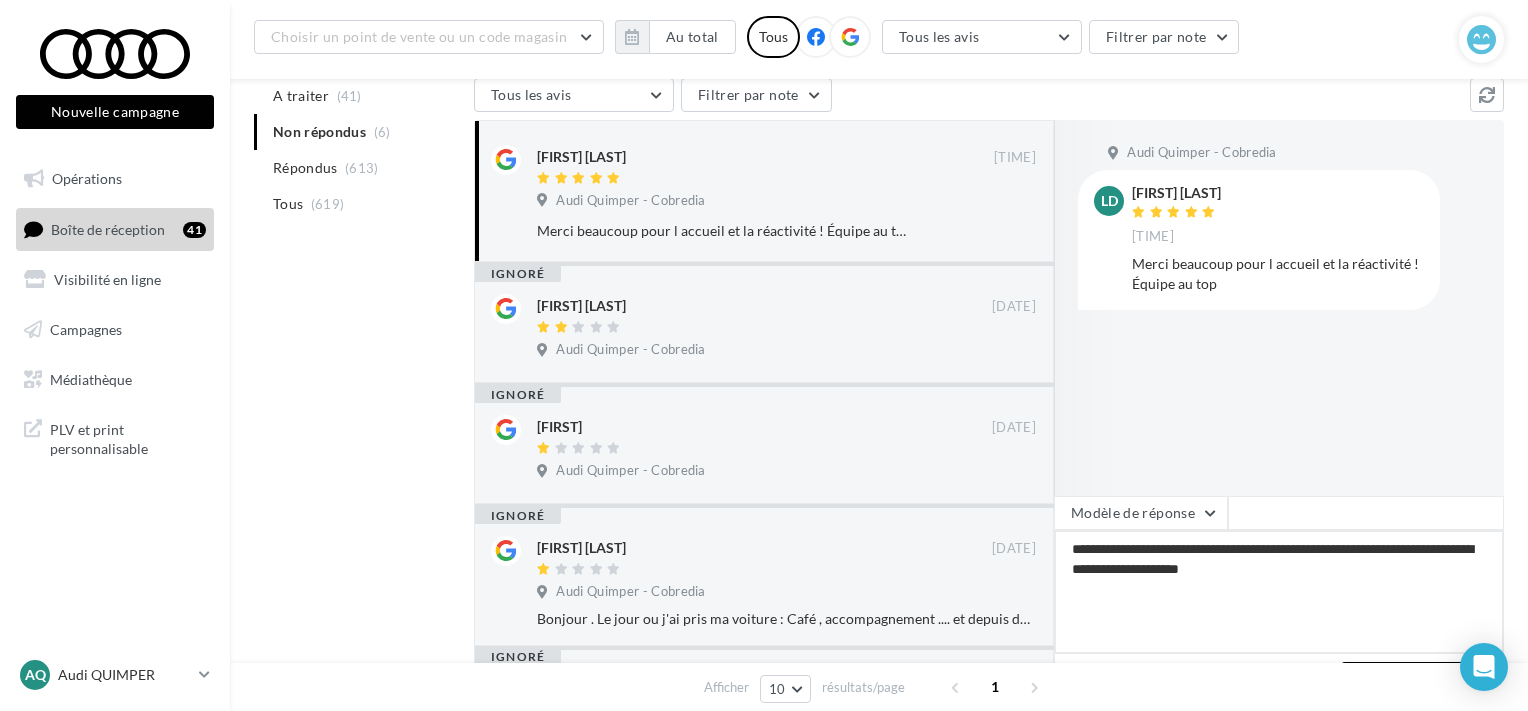 type on "**********" 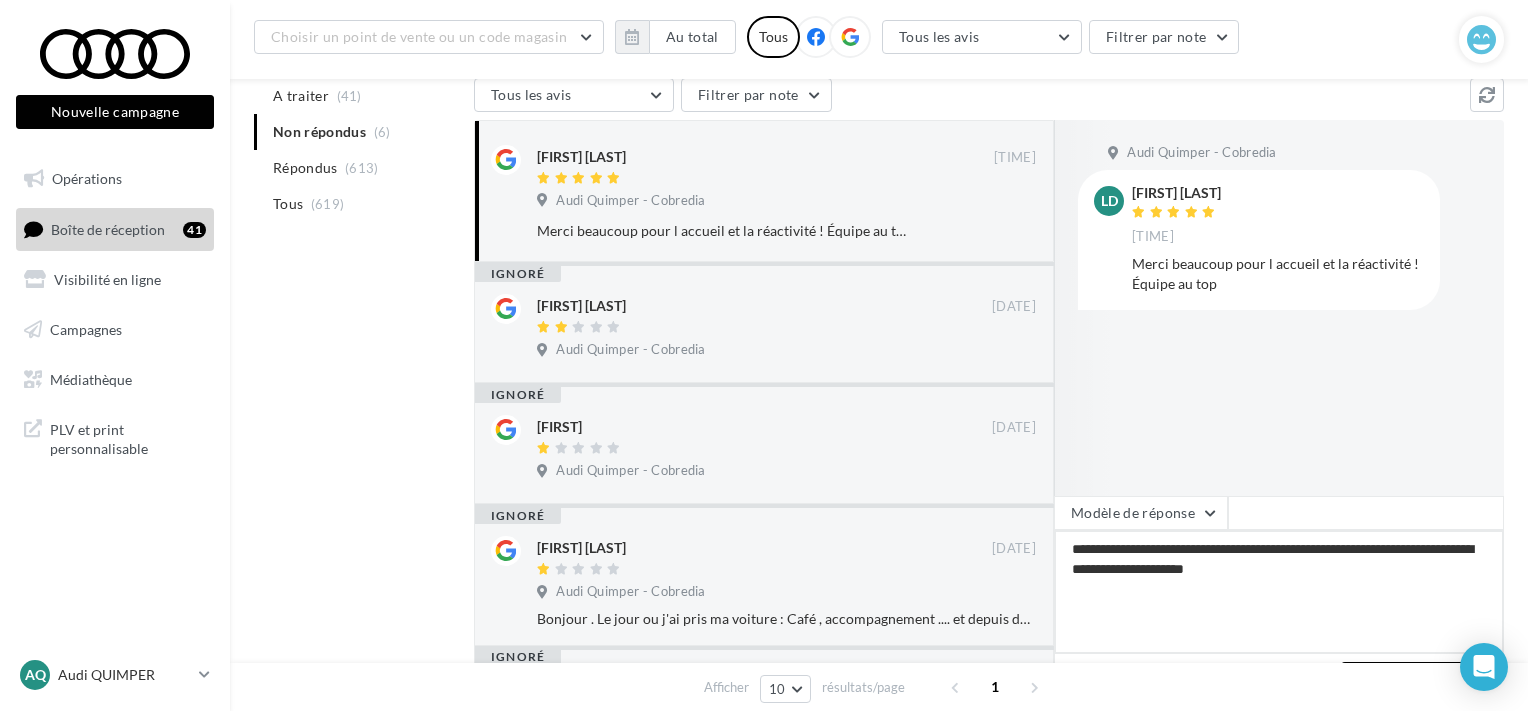 type on "**********" 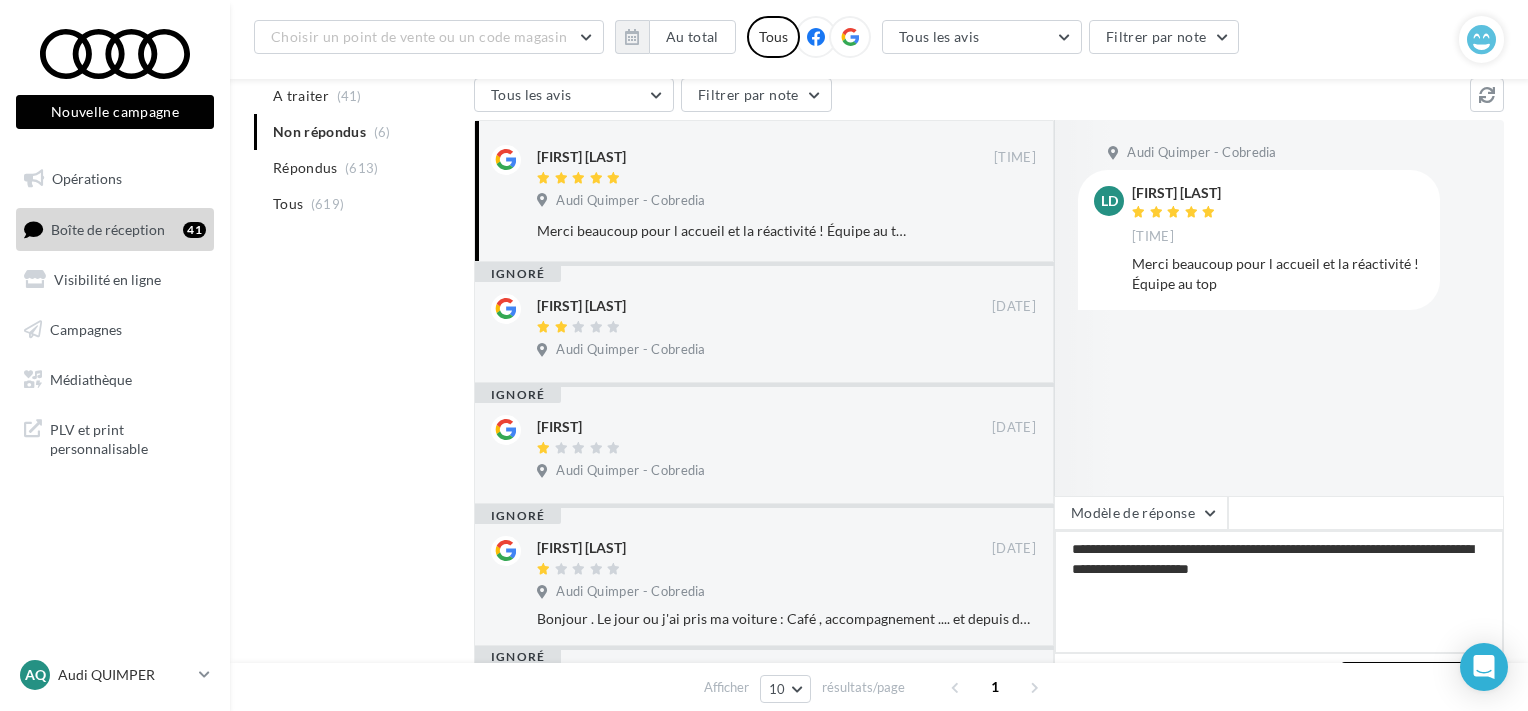 type on "**********" 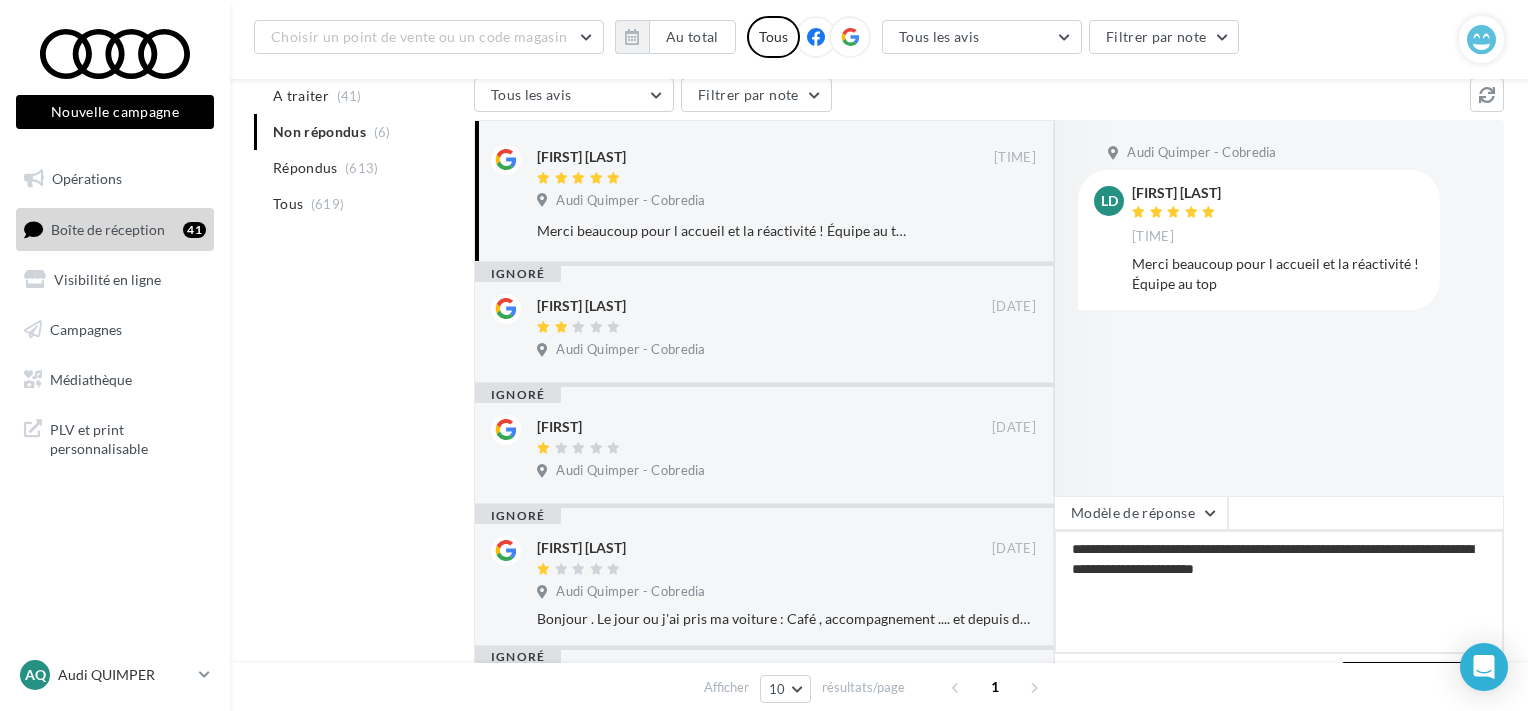 type on "**********" 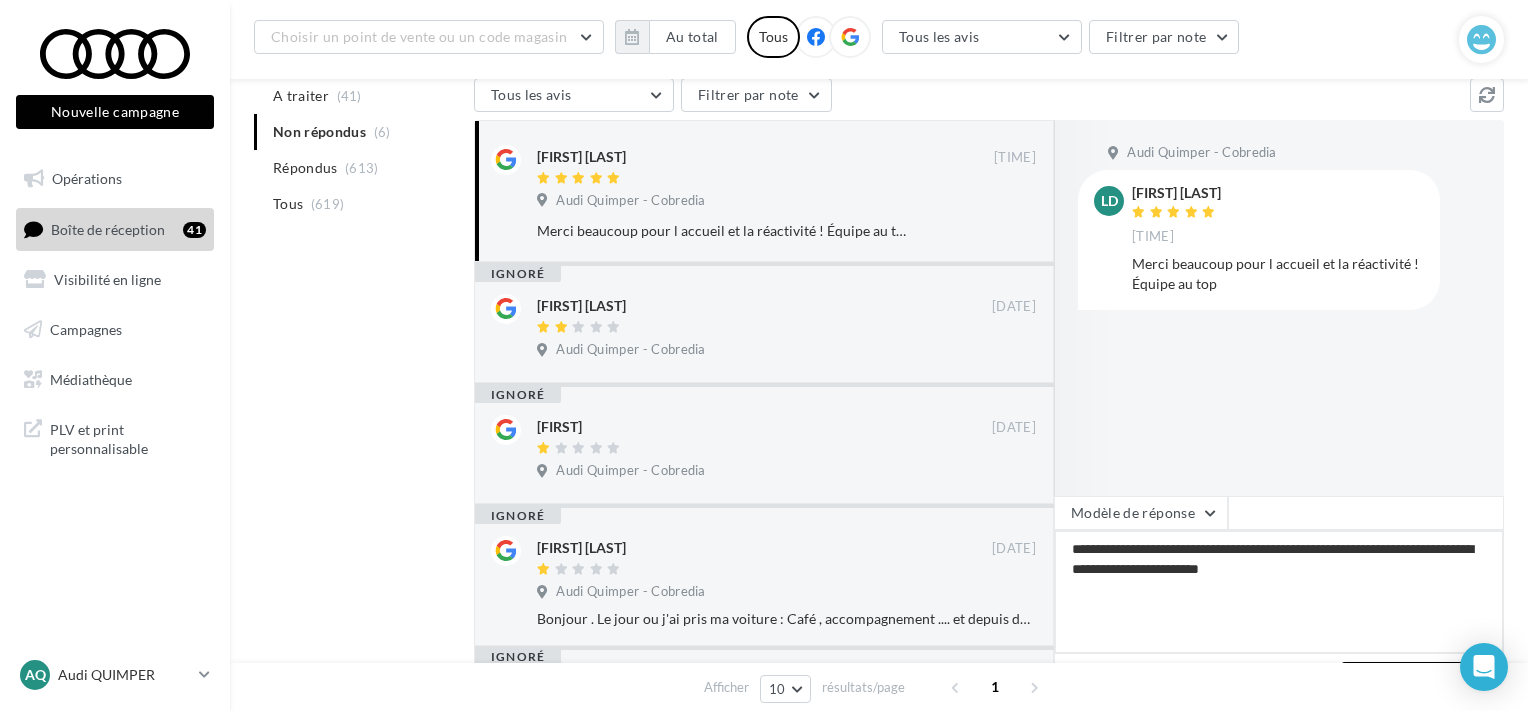 type 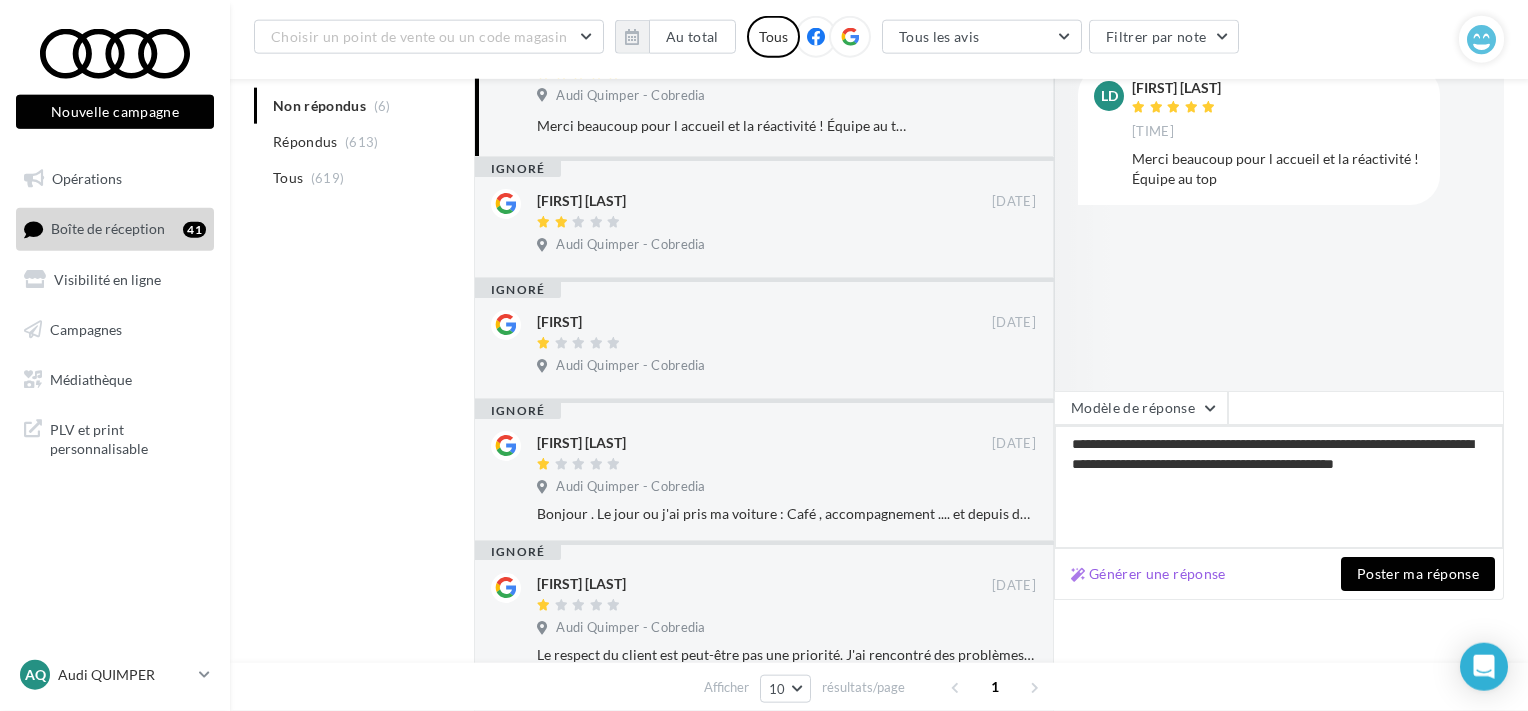 scroll, scrollTop: 316, scrollLeft: 0, axis: vertical 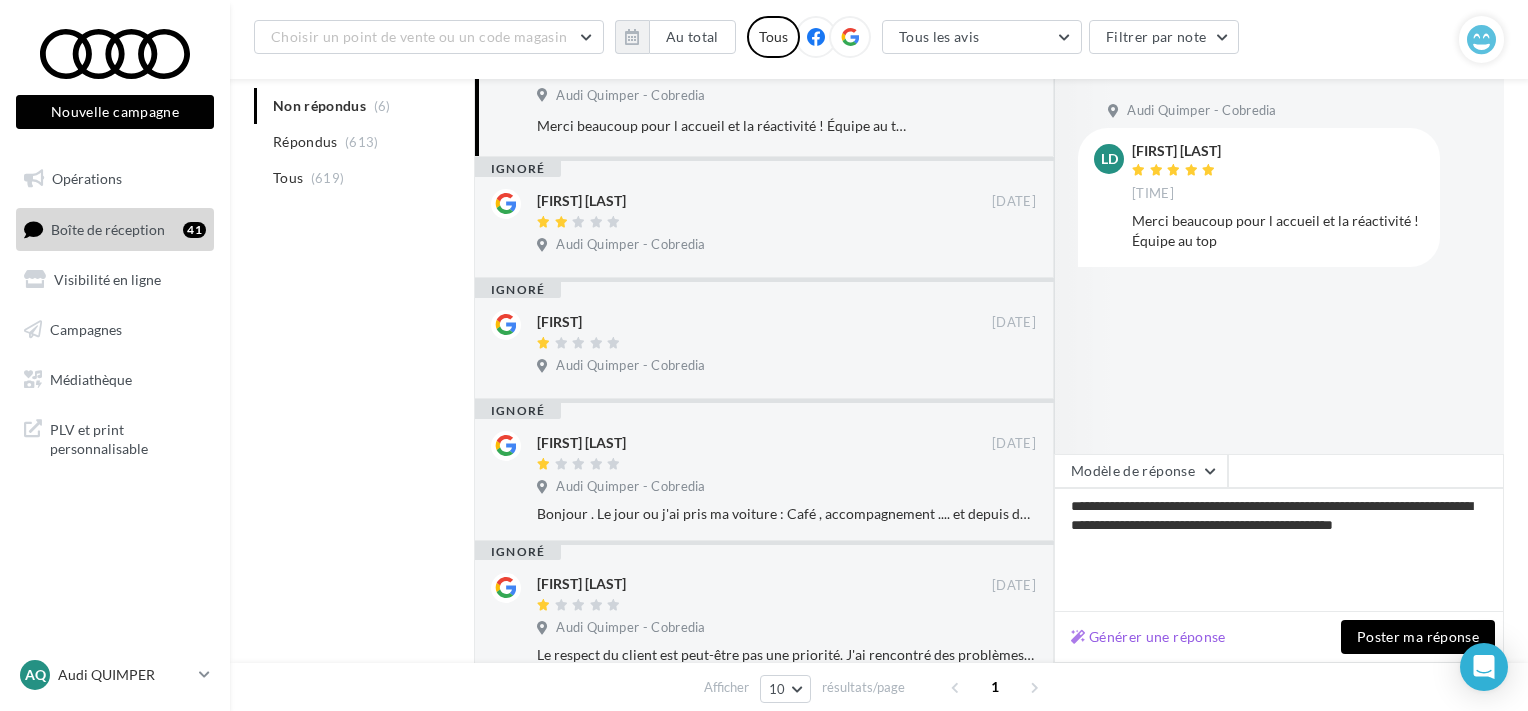 click on "Poster ma réponse" at bounding box center (1418, 637) 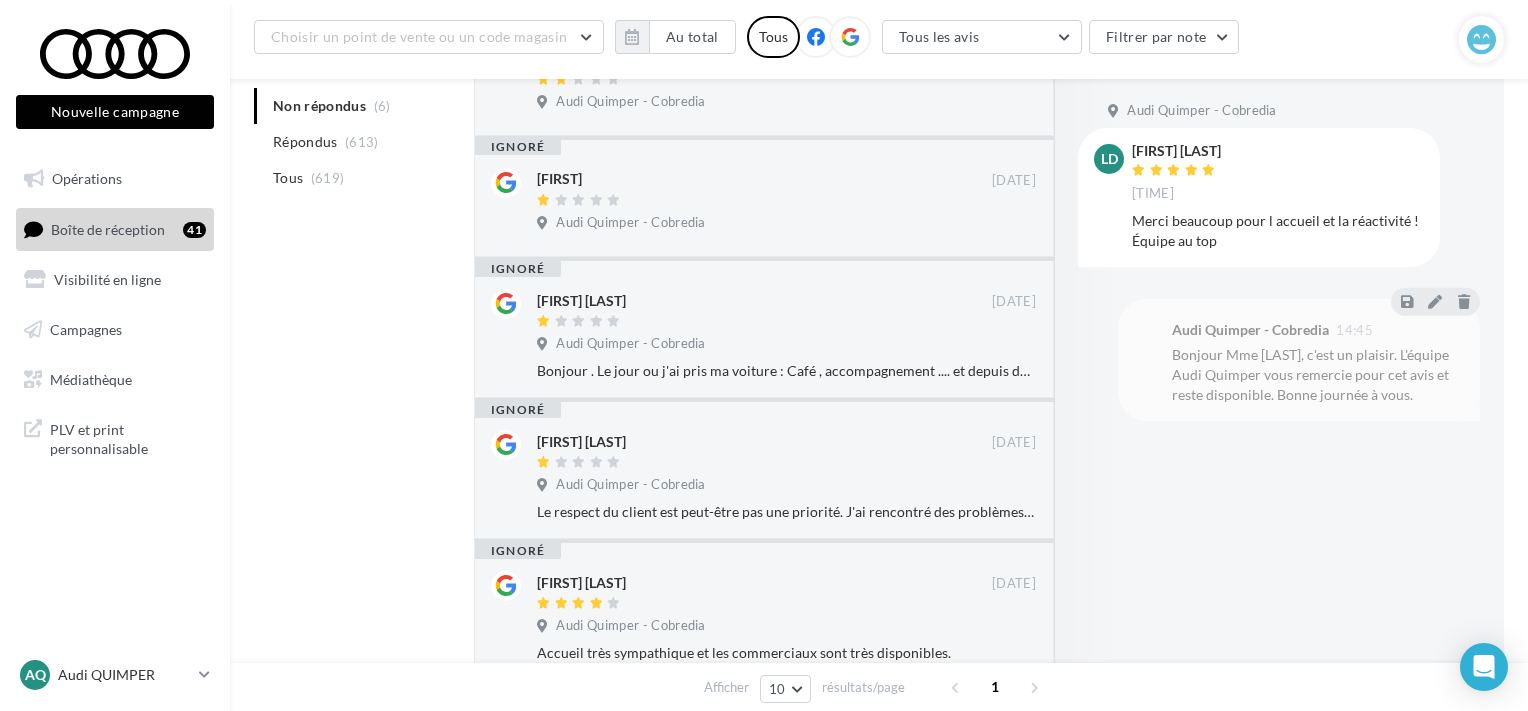 scroll, scrollTop: 315, scrollLeft: 0, axis: vertical 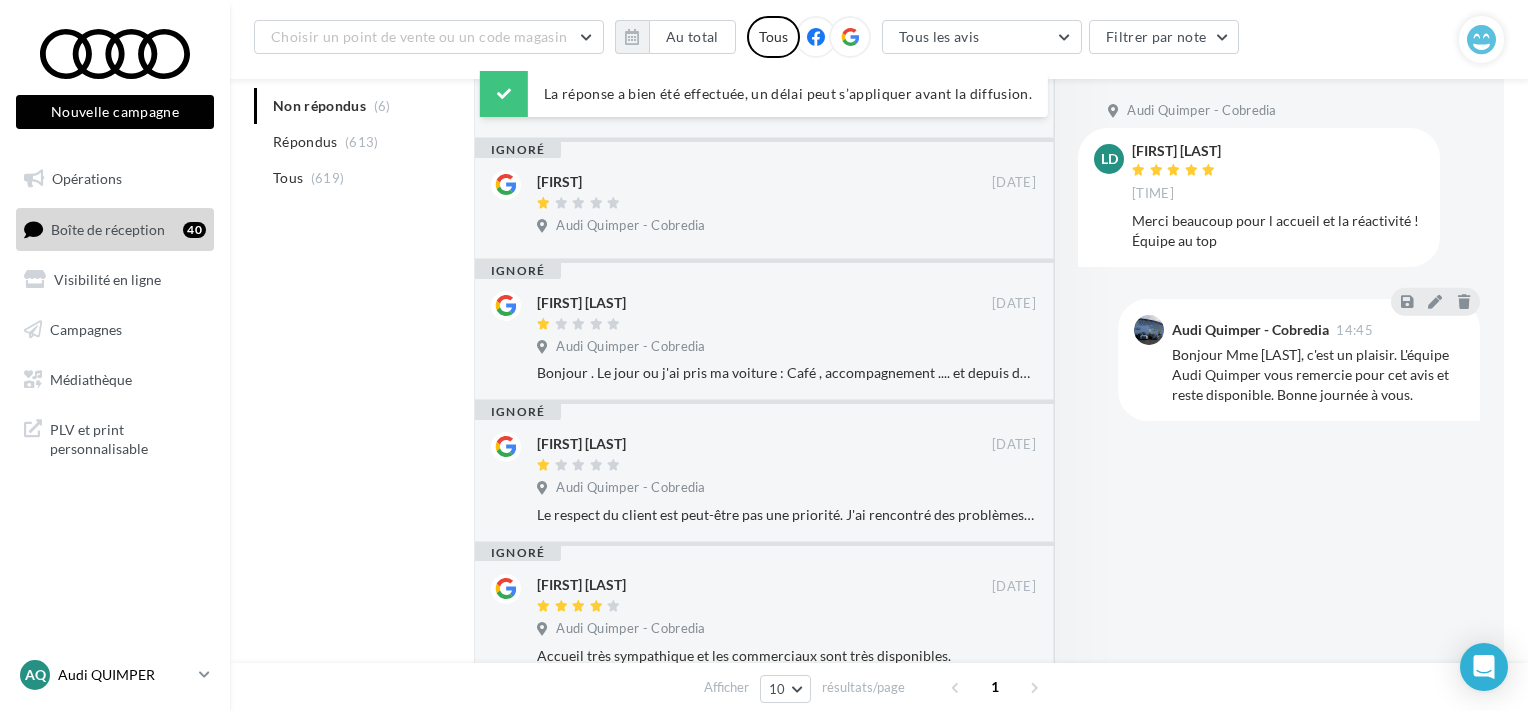click on "Audi QUIMPER" at bounding box center [124, 675] 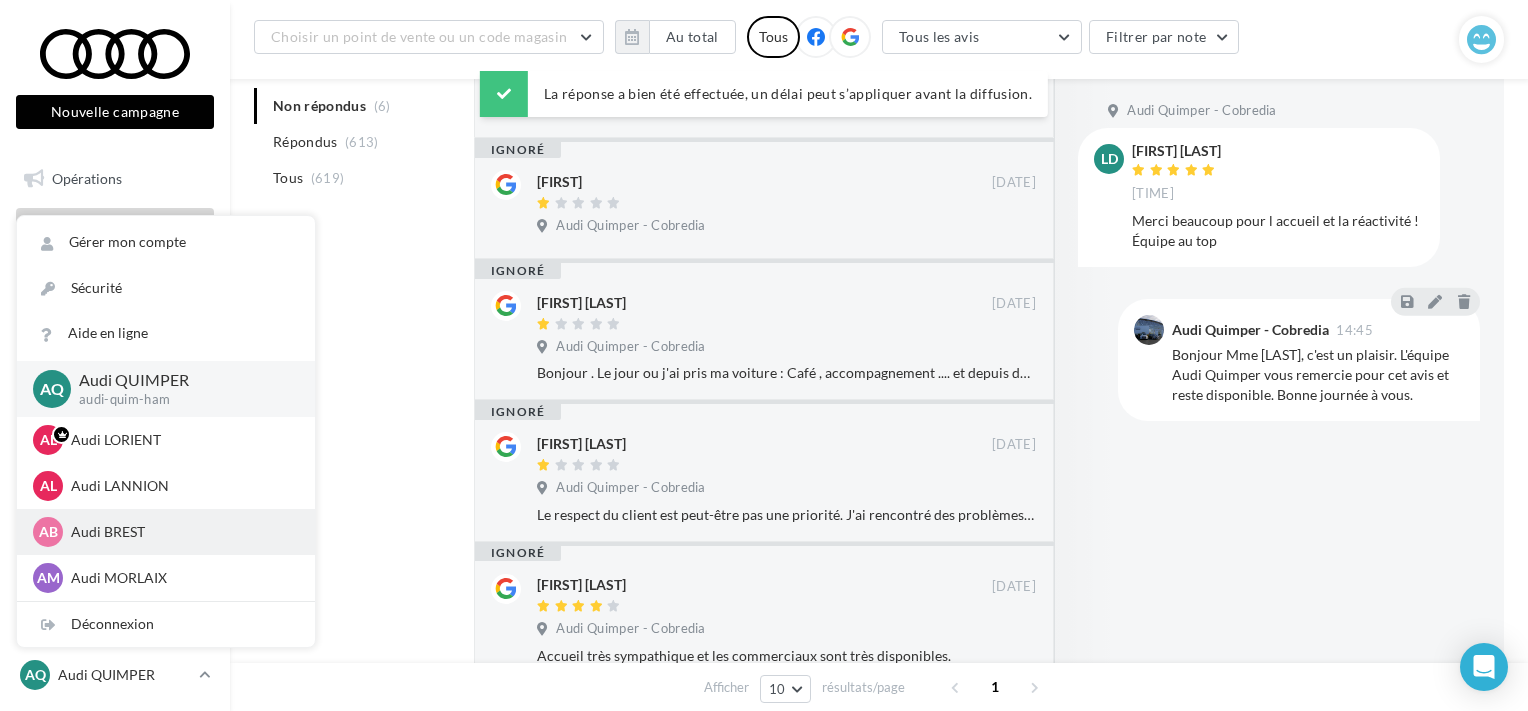 click on "AB     Audi BREST   audi-bres-ham" at bounding box center [166, 532] 